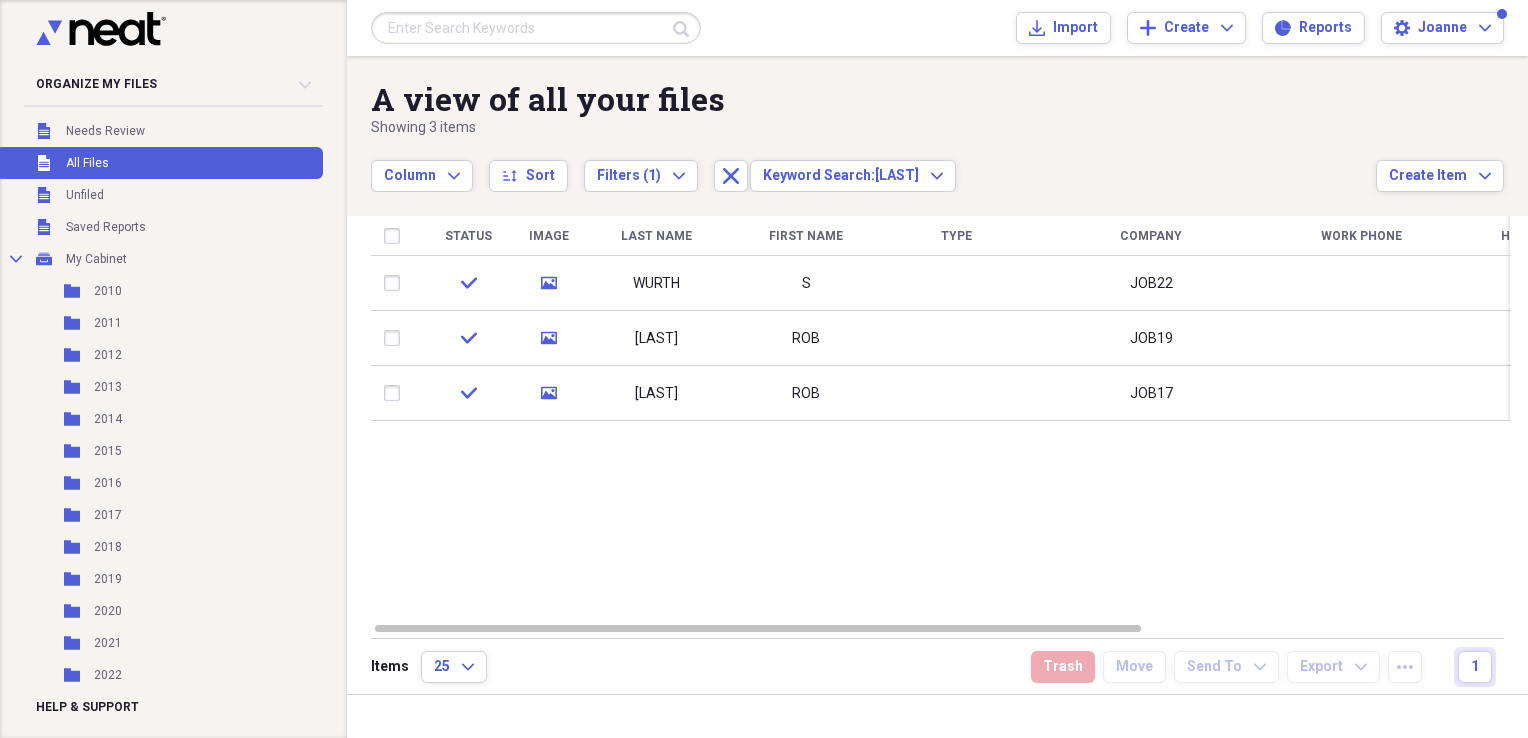 scroll, scrollTop: 0, scrollLeft: 0, axis: both 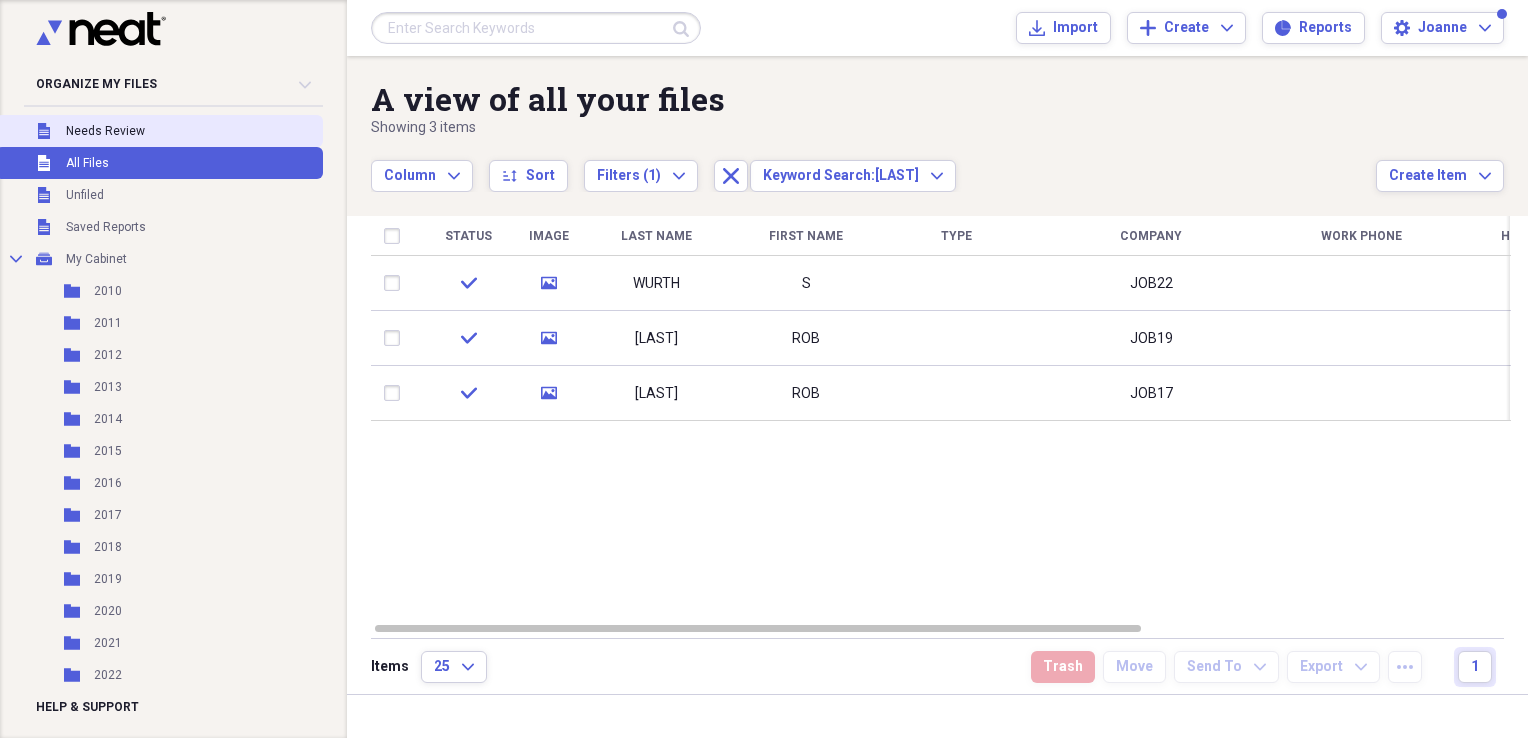 click on "Needs Review" at bounding box center (105, 131) 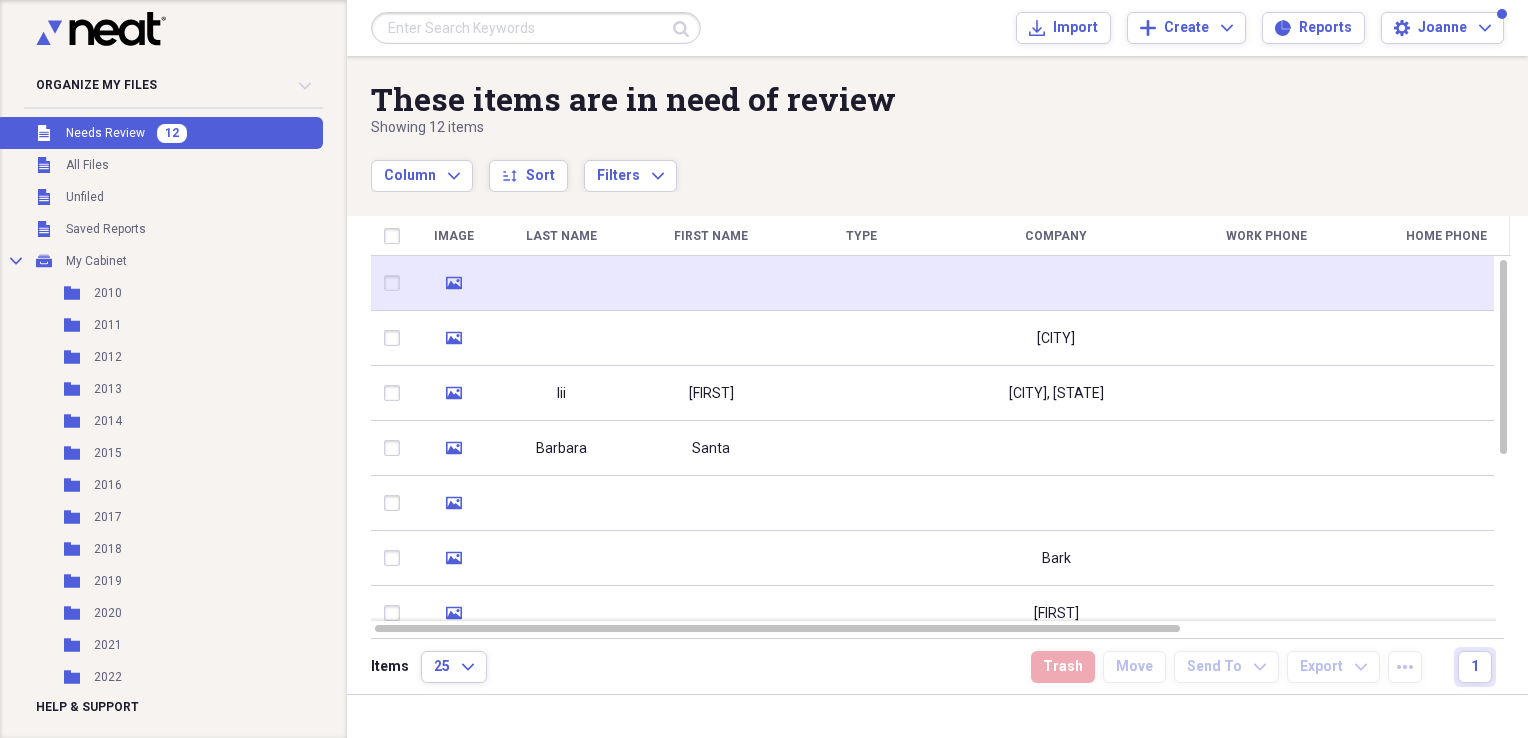 click at bounding box center (711, 283) 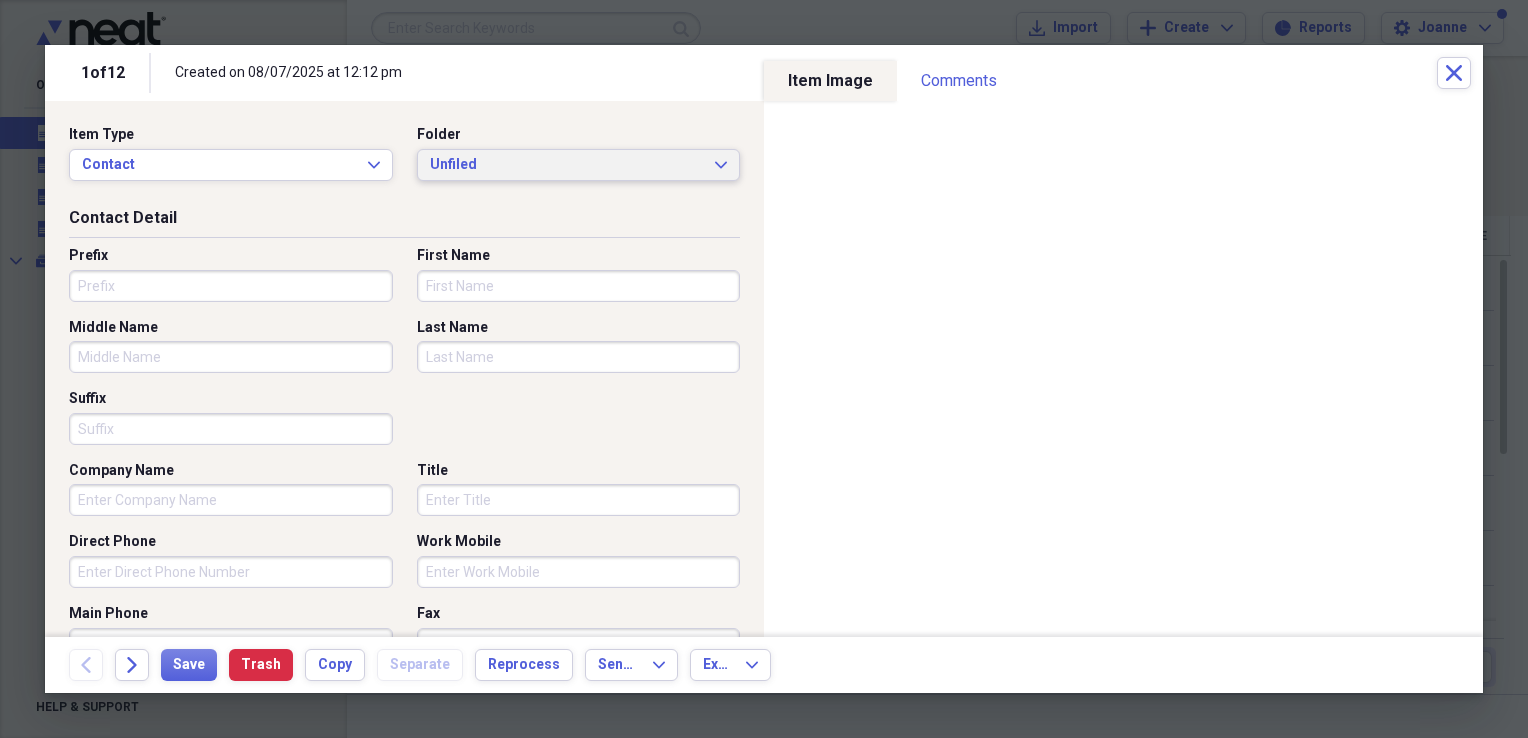 click on "Unfiled" at bounding box center [567, 165] 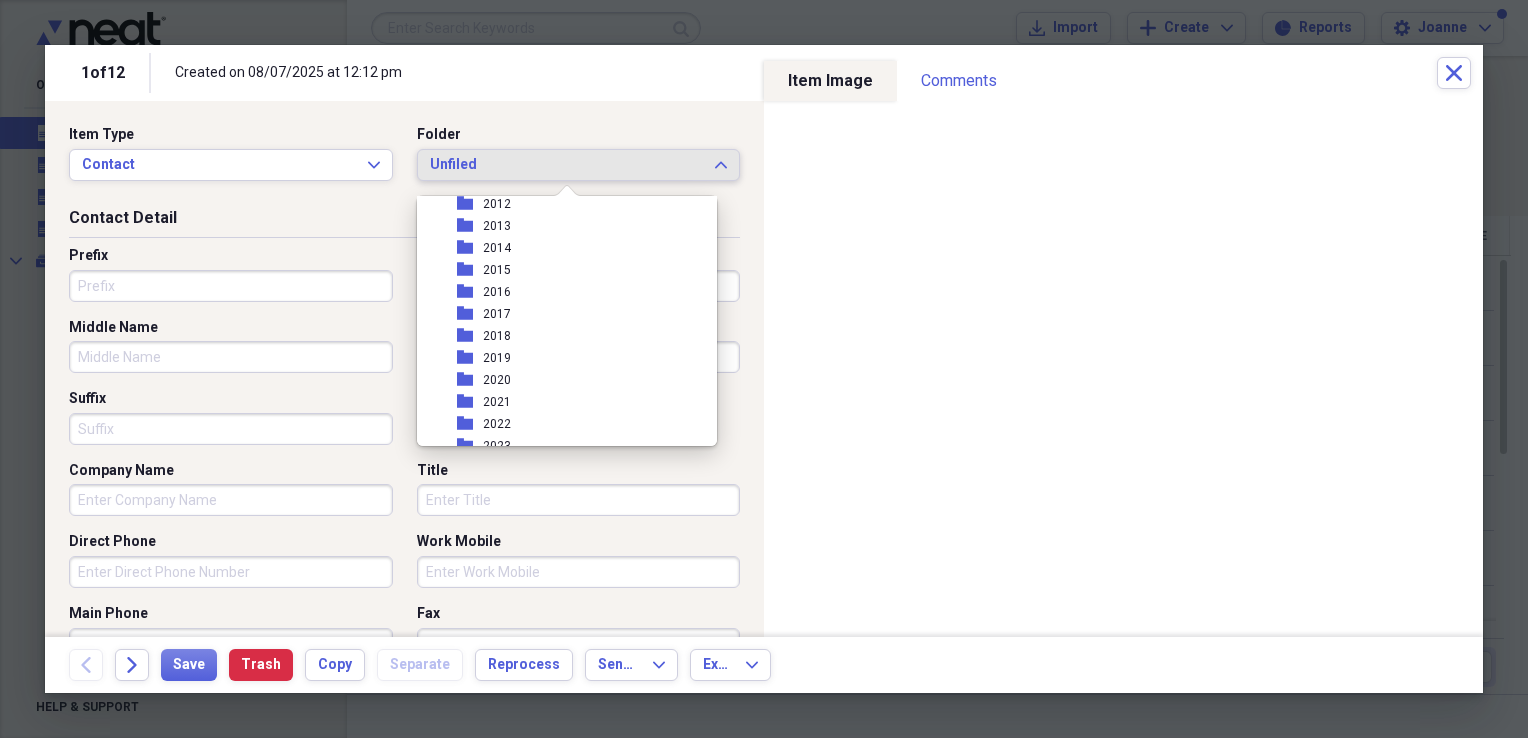 scroll, scrollTop: 200, scrollLeft: 0, axis: vertical 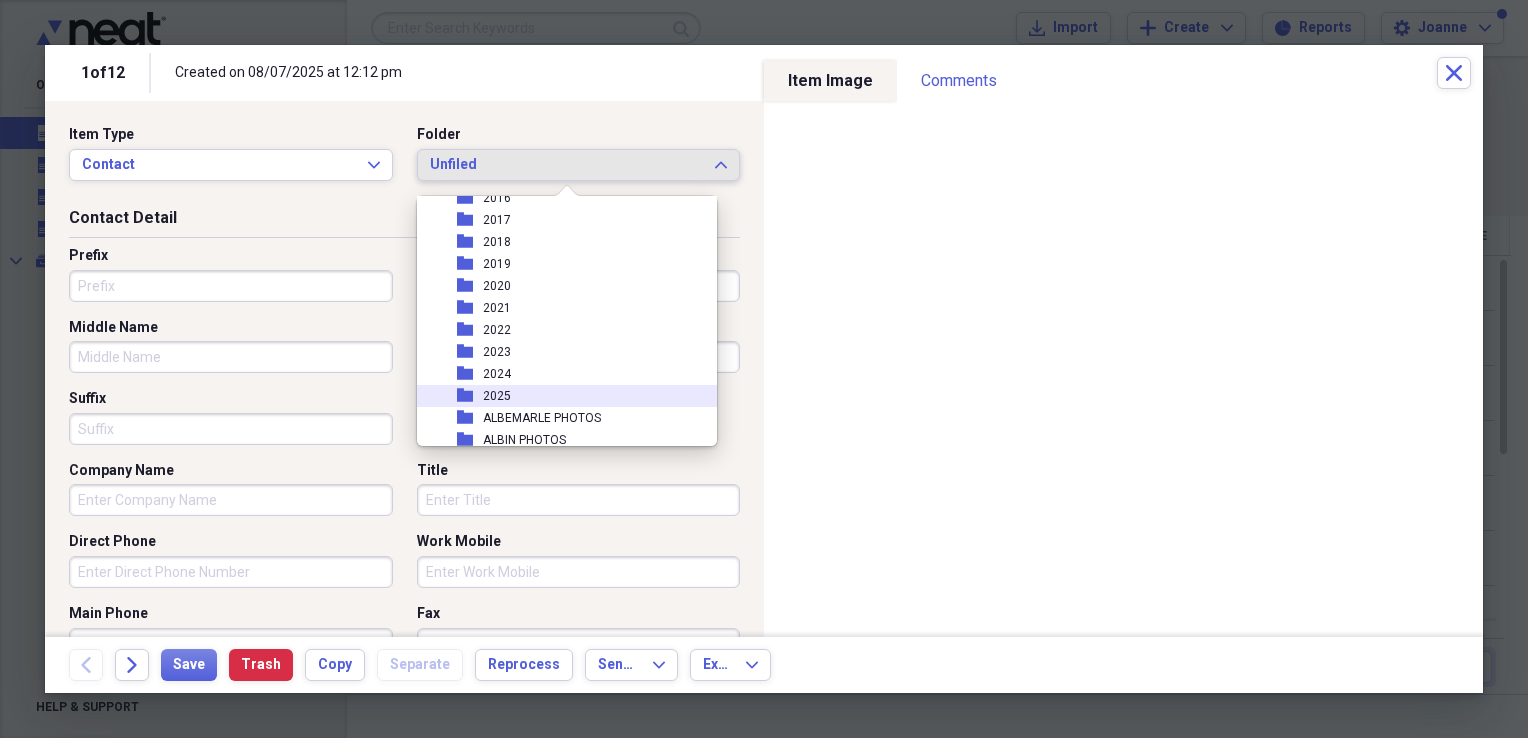 click on "folder 2025" at bounding box center (559, 396) 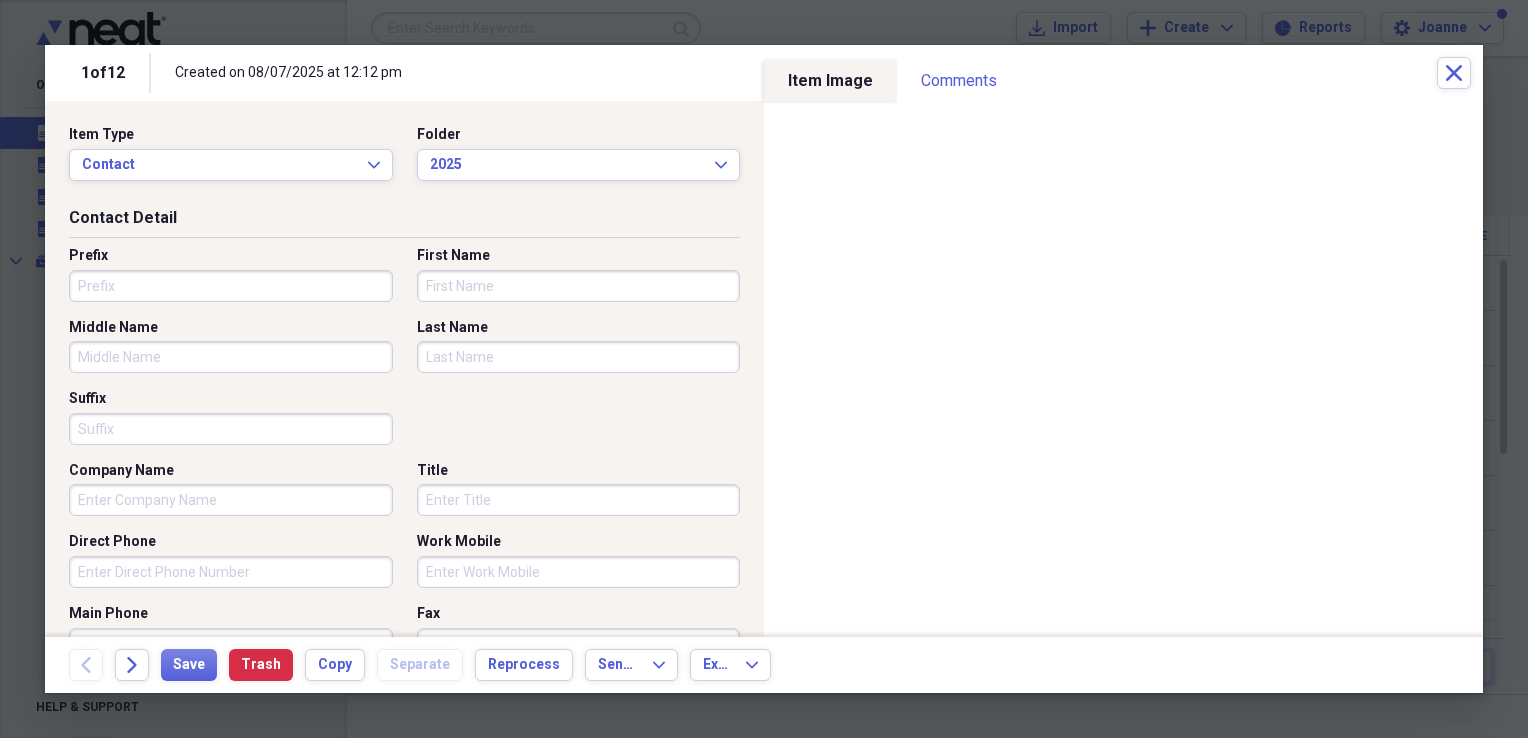 click on "First Name" at bounding box center [579, 286] 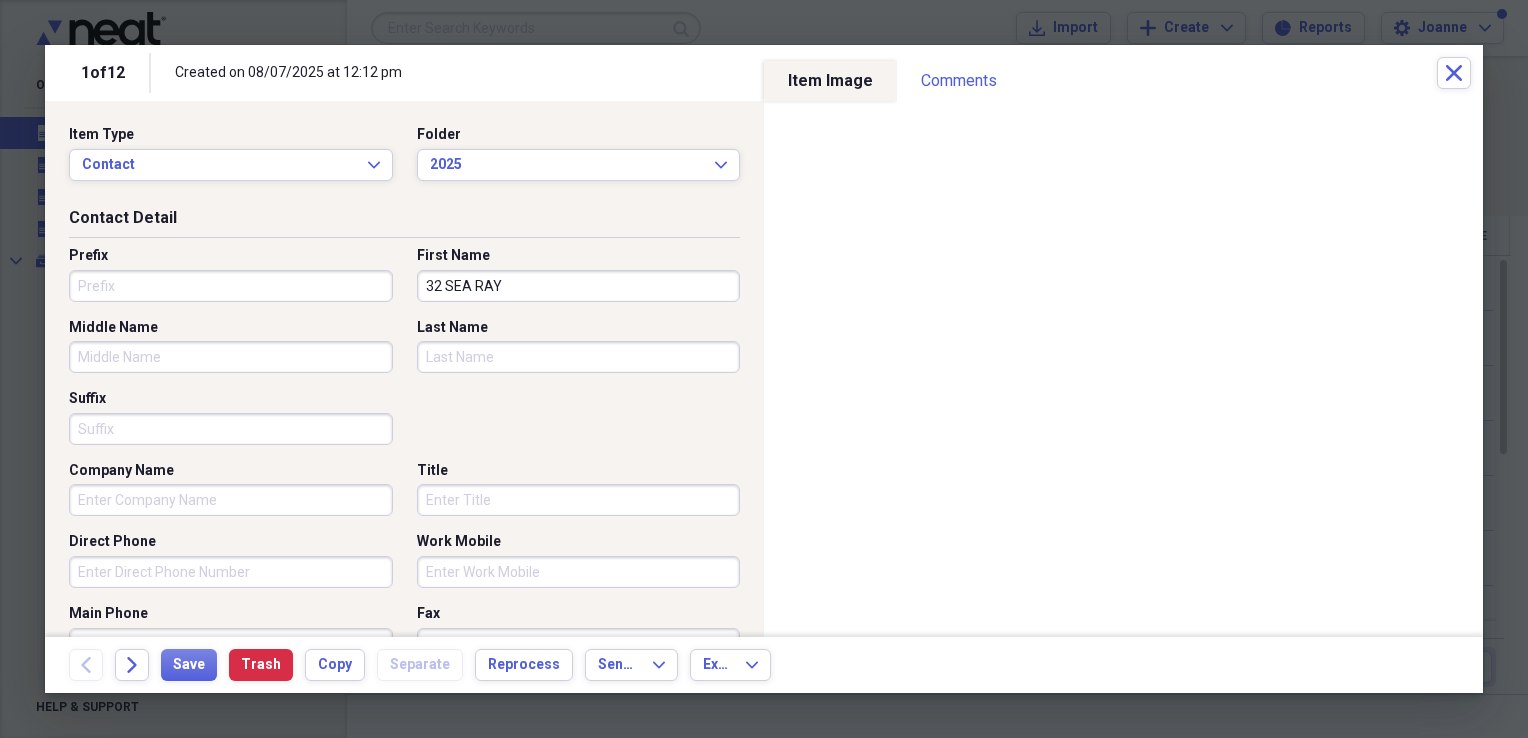 type on "32 SEA RAY" 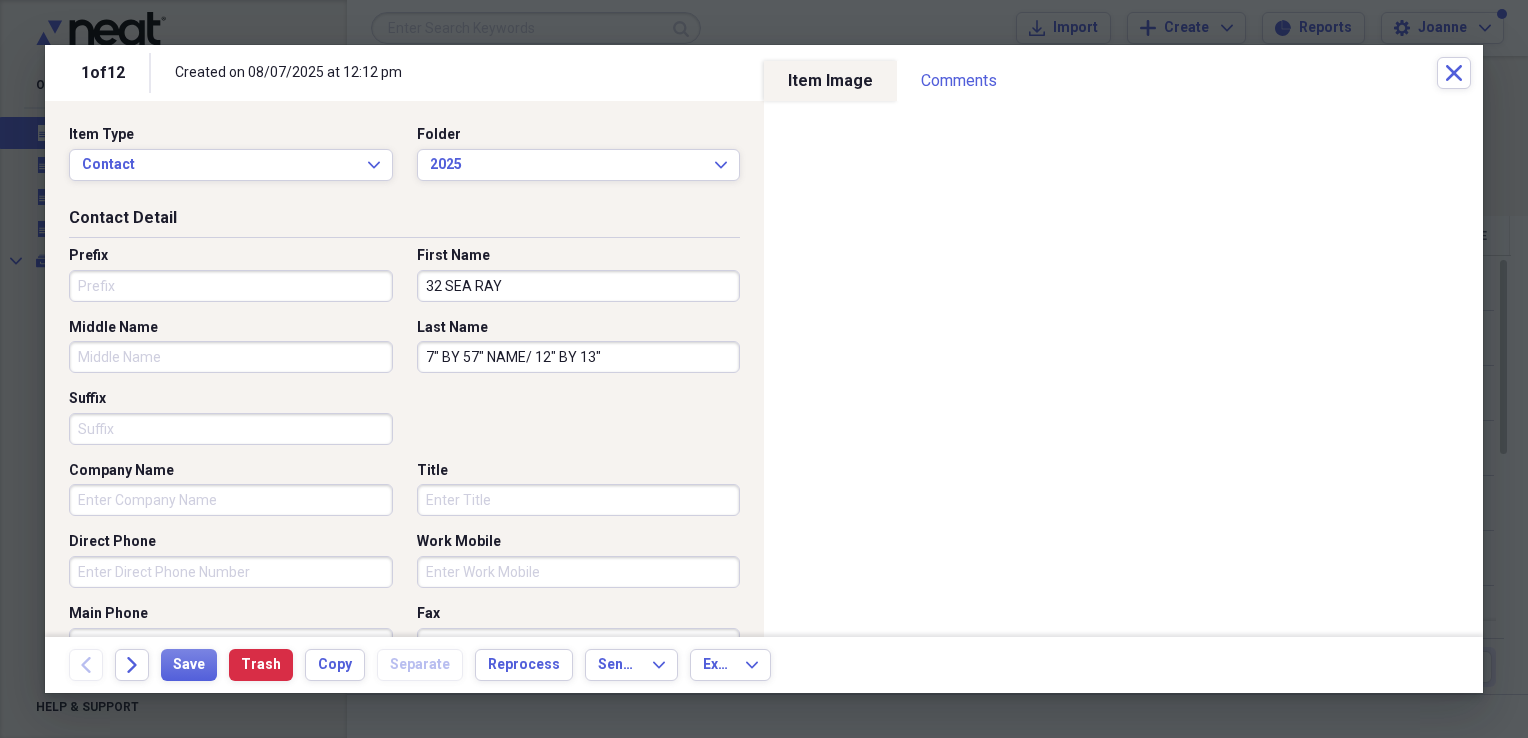 drag, startPoint x: 524, startPoint y: 354, endPoint x: 709, endPoint y: 369, distance: 185.60712 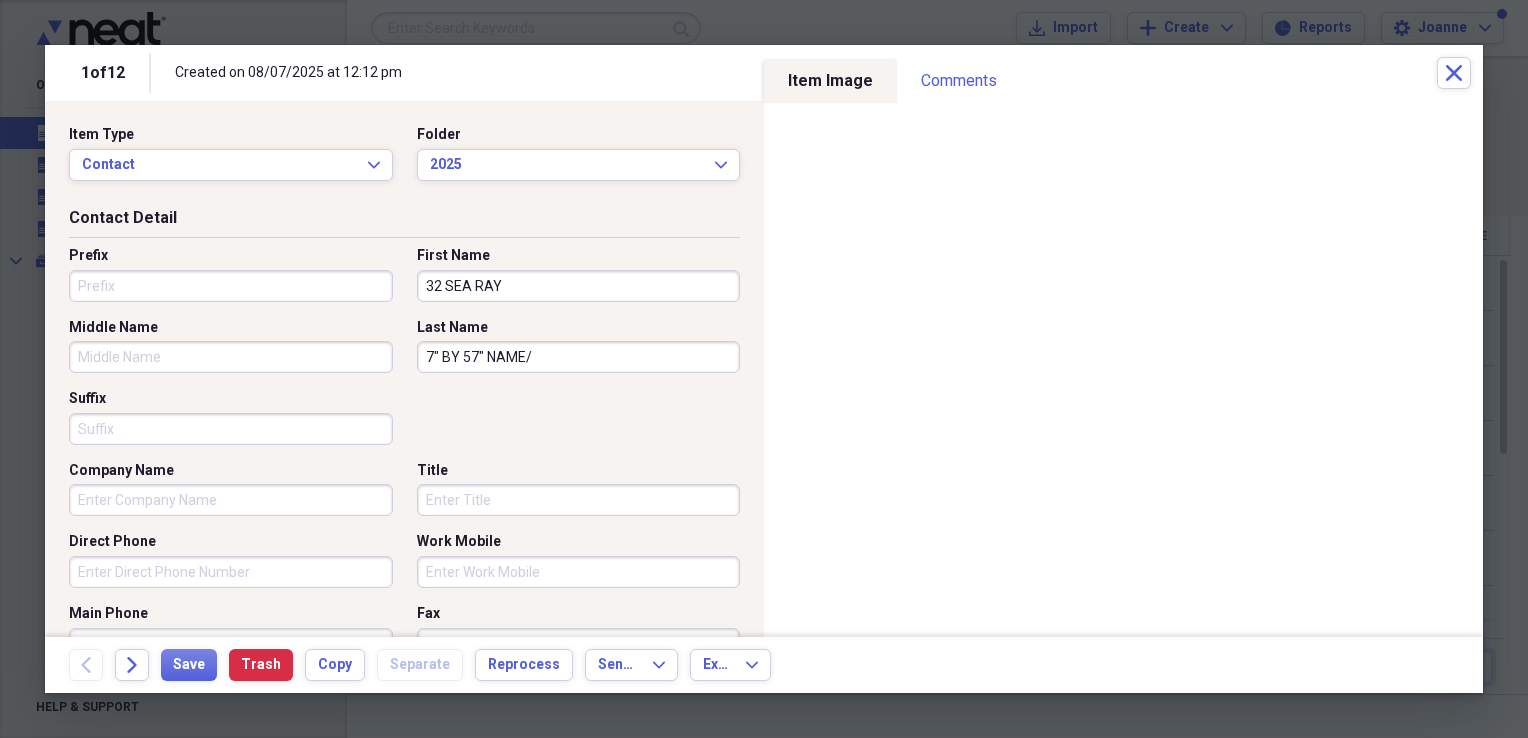 type on "7" BY 57" NAME/" 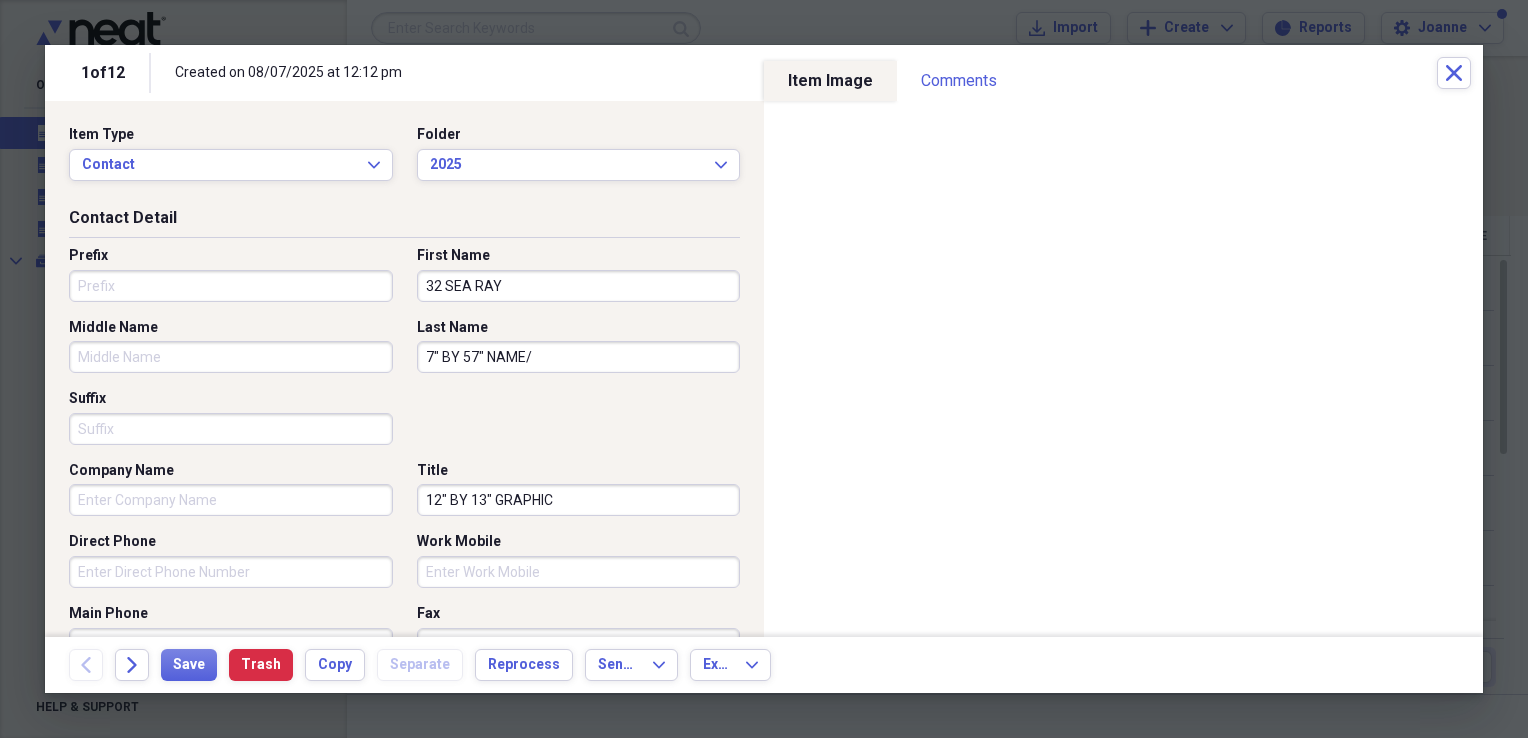 type on "12" BY 13" GRAPHIC" 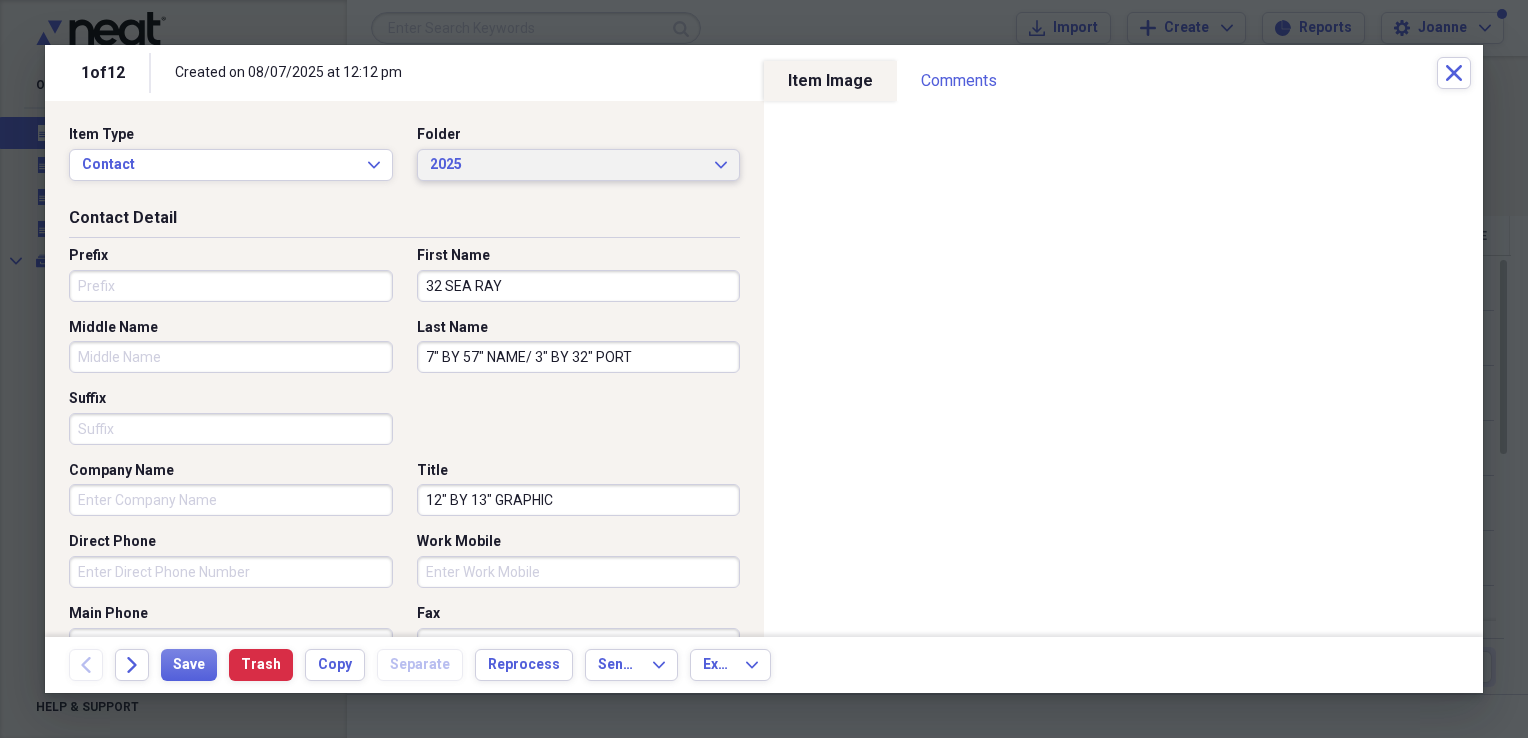 type on "7" BY 57" NAME/ 3" BY 32" PORT" 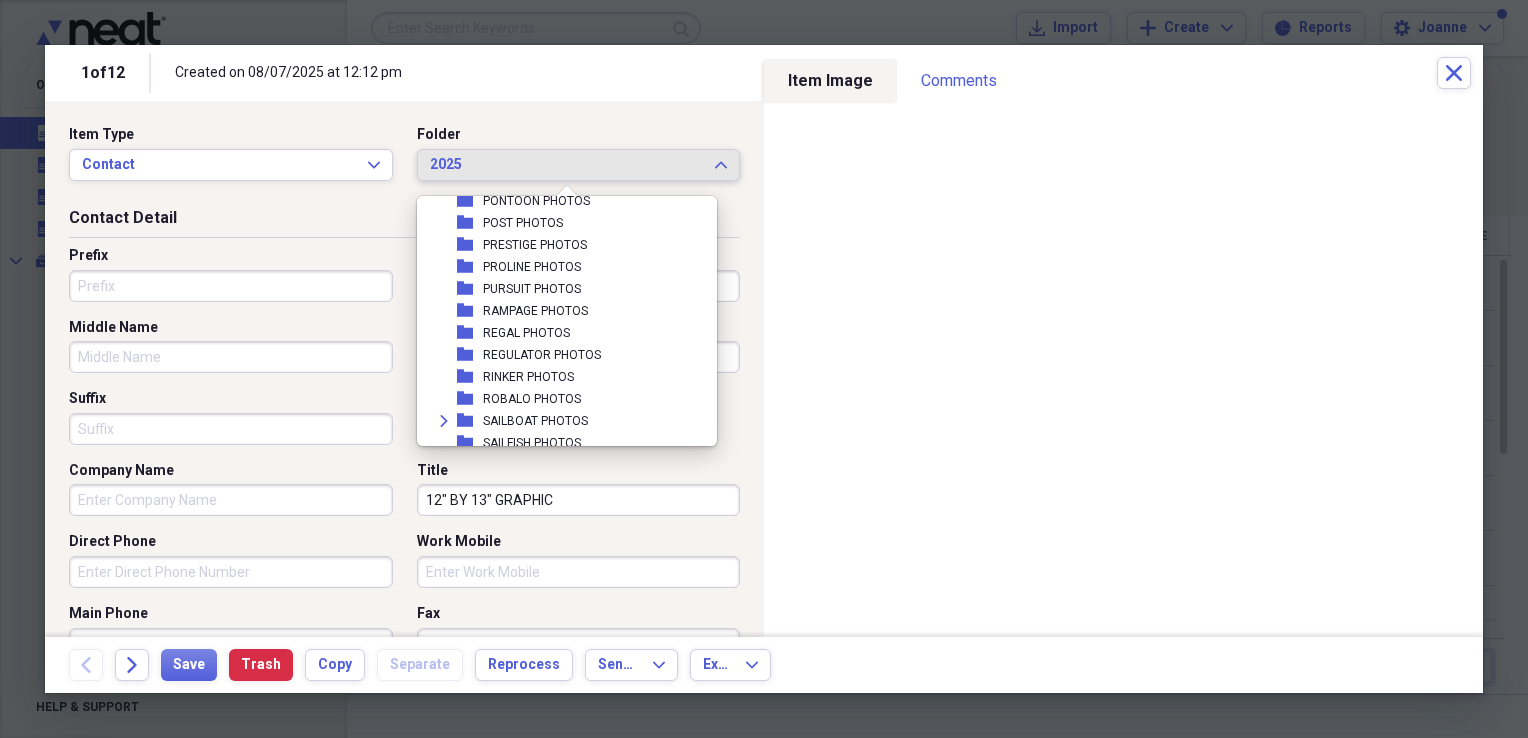 scroll, scrollTop: 2575, scrollLeft: 0, axis: vertical 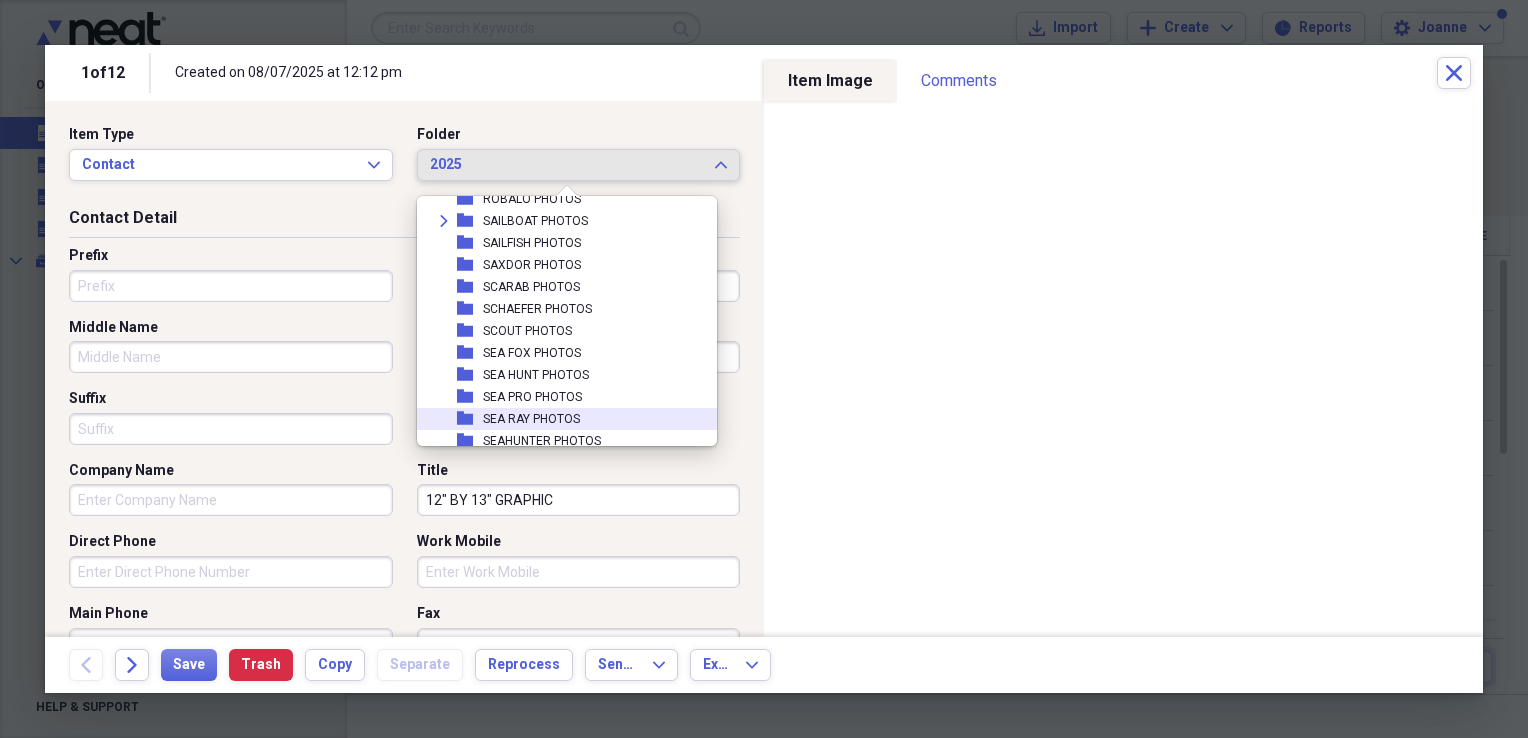 click on "SEA RAY PHOTOS" at bounding box center [531, 419] 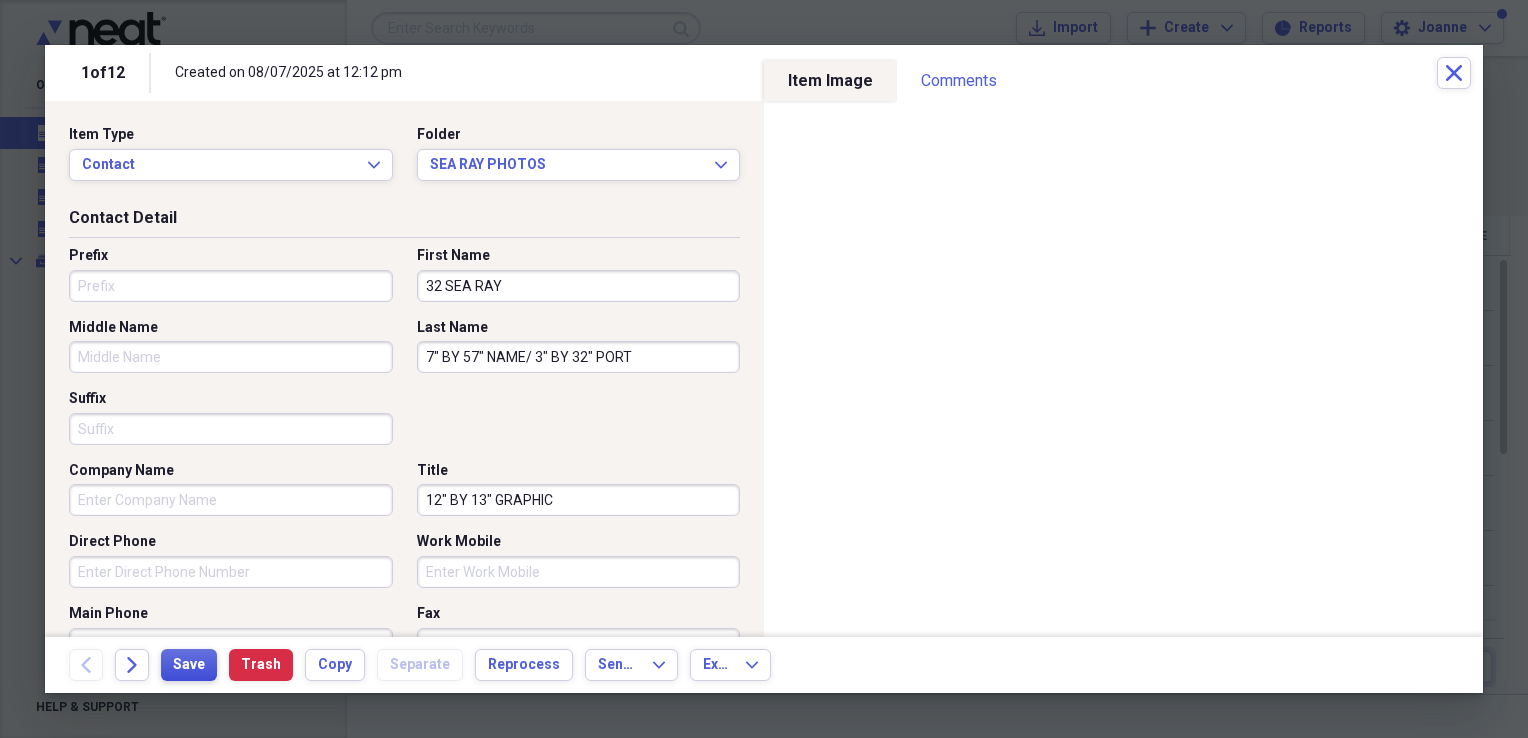 click on "Save" at bounding box center (189, 665) 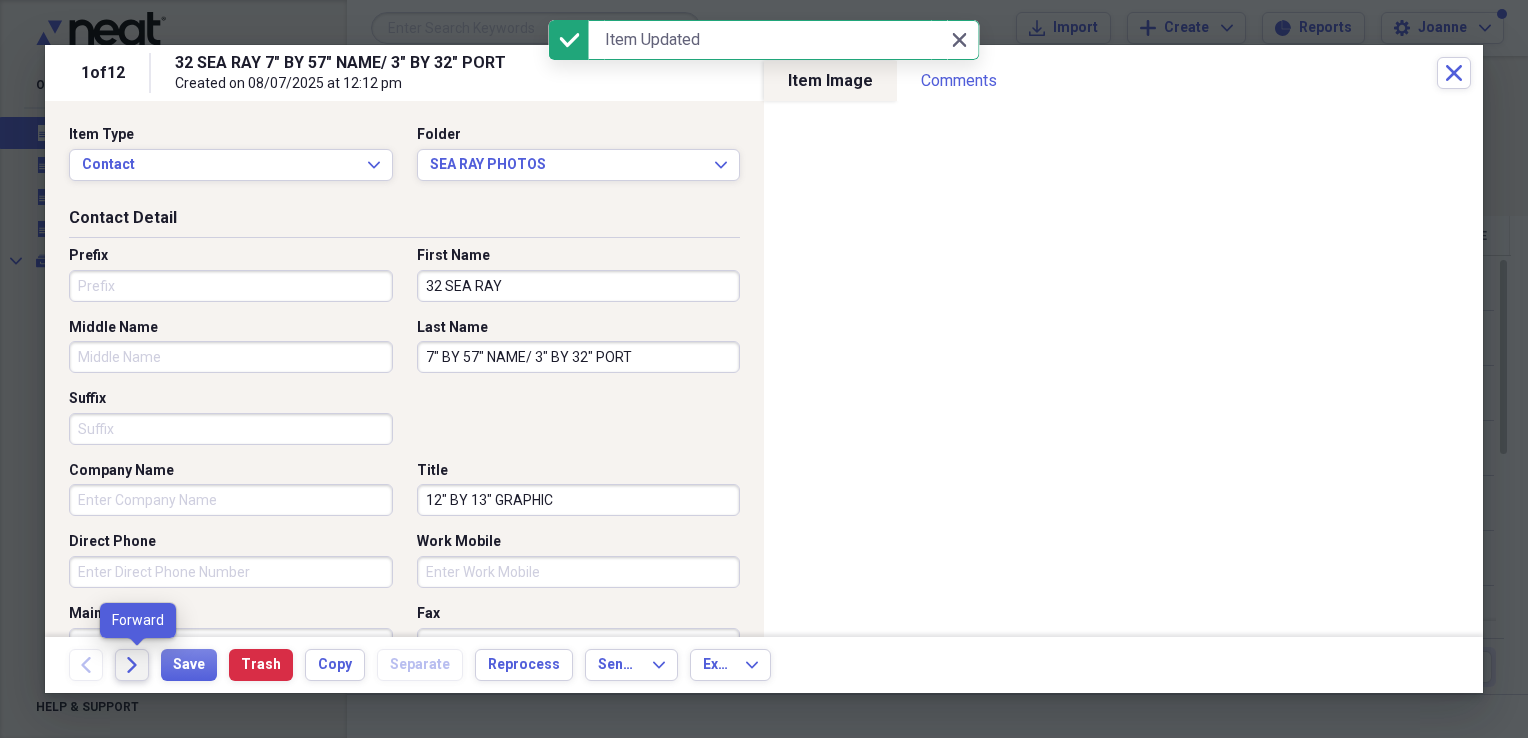 click on "Forward" 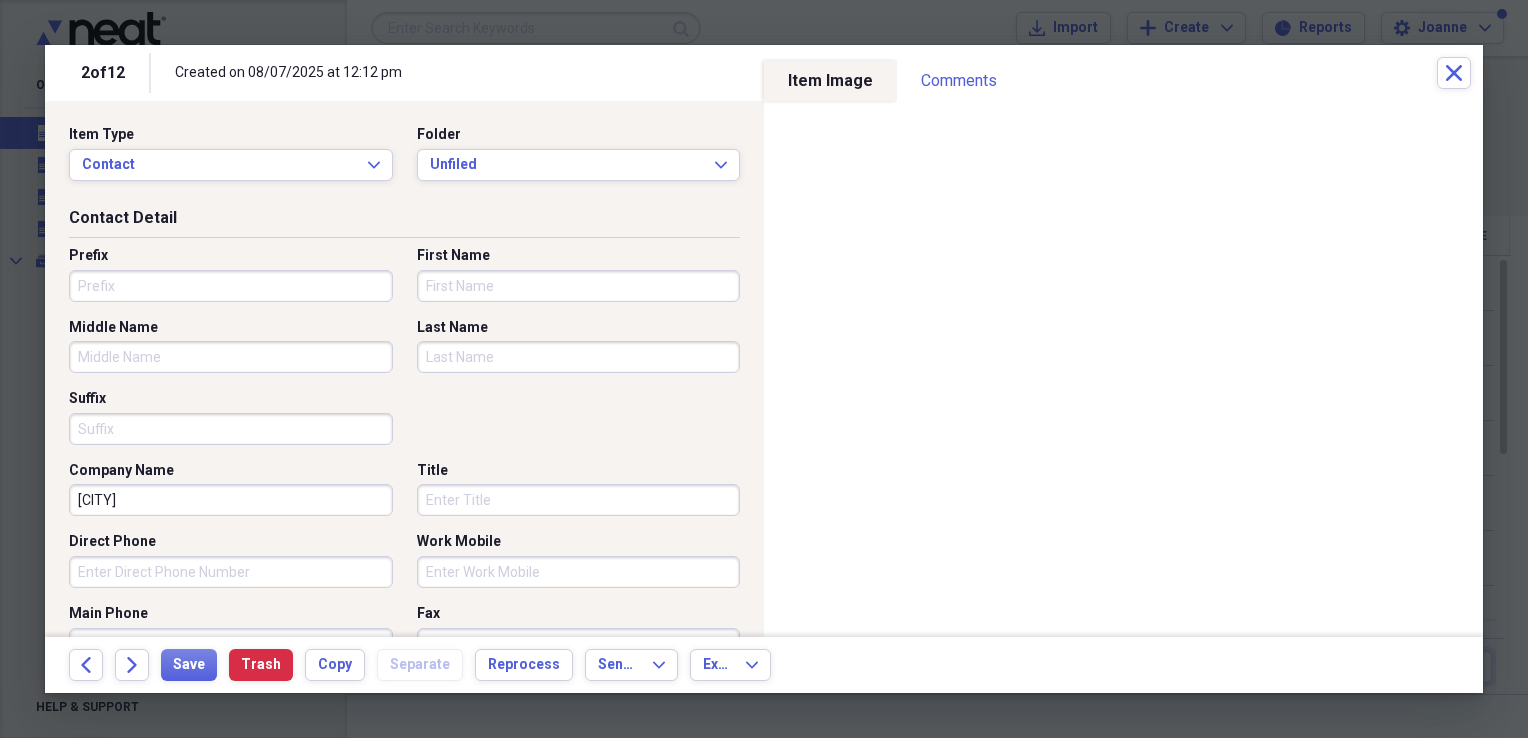 click on "First Name" at bounding box center [579, 286] 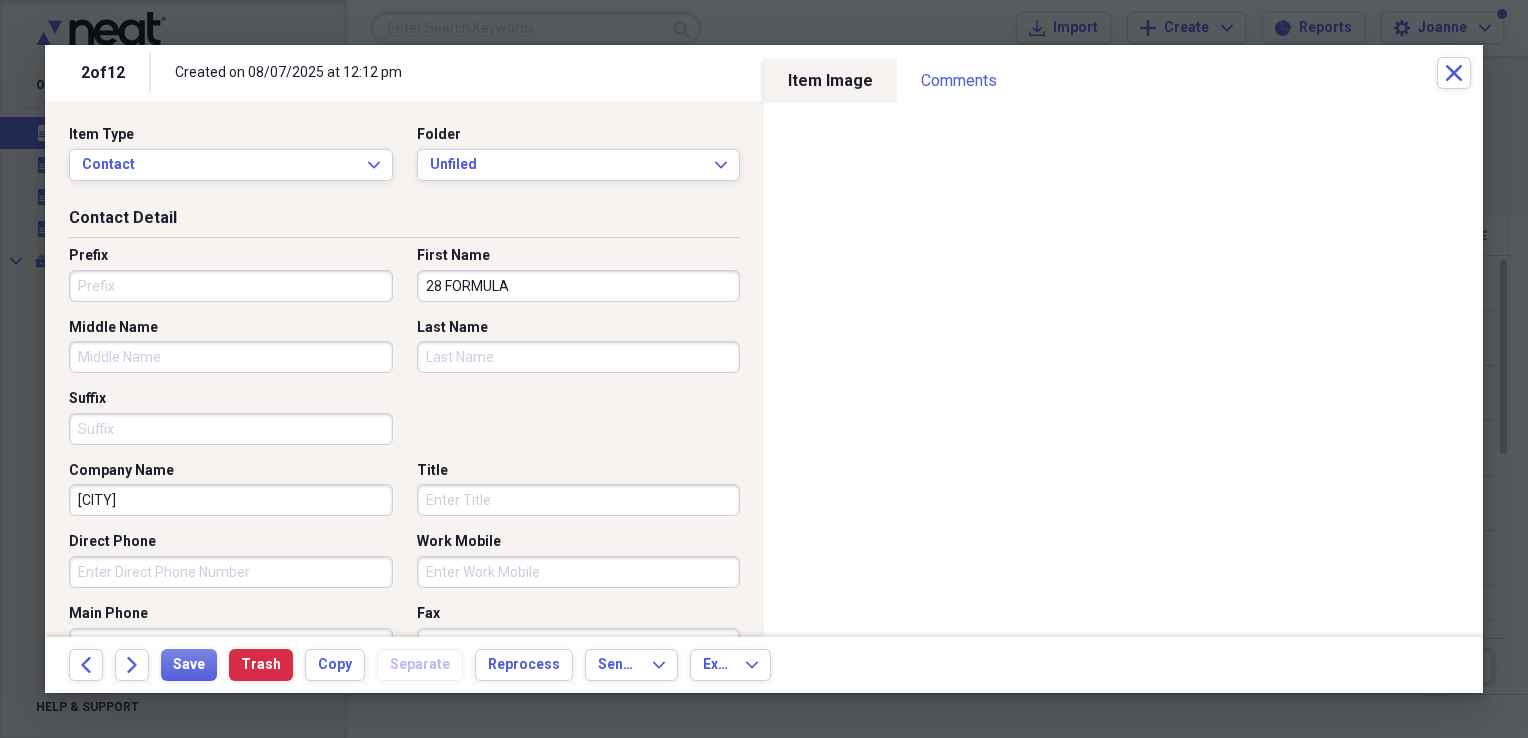 type on "28 FORMULA" 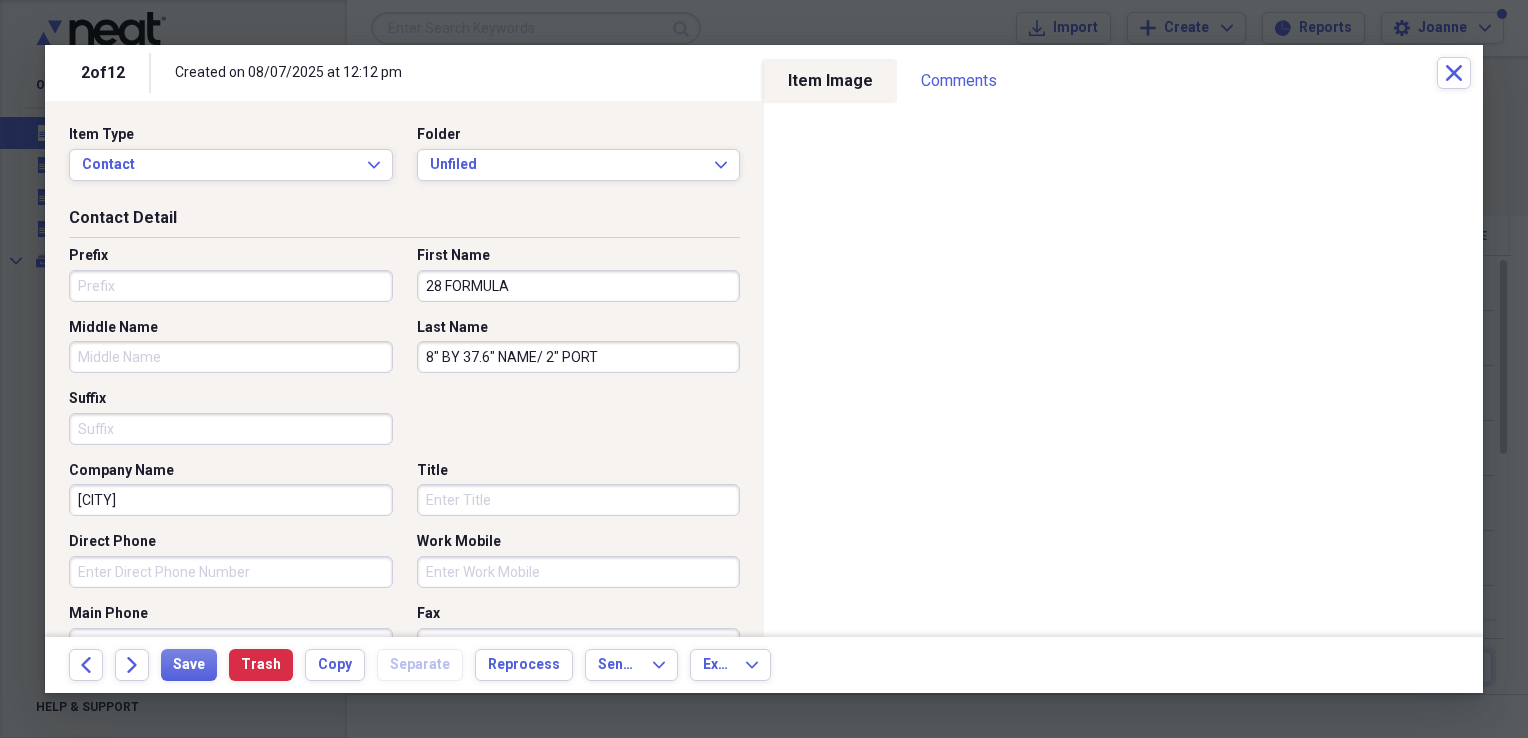 click on "8" BY 37.6" NAME/ 2" PORT" at bounding box center [579, 357] 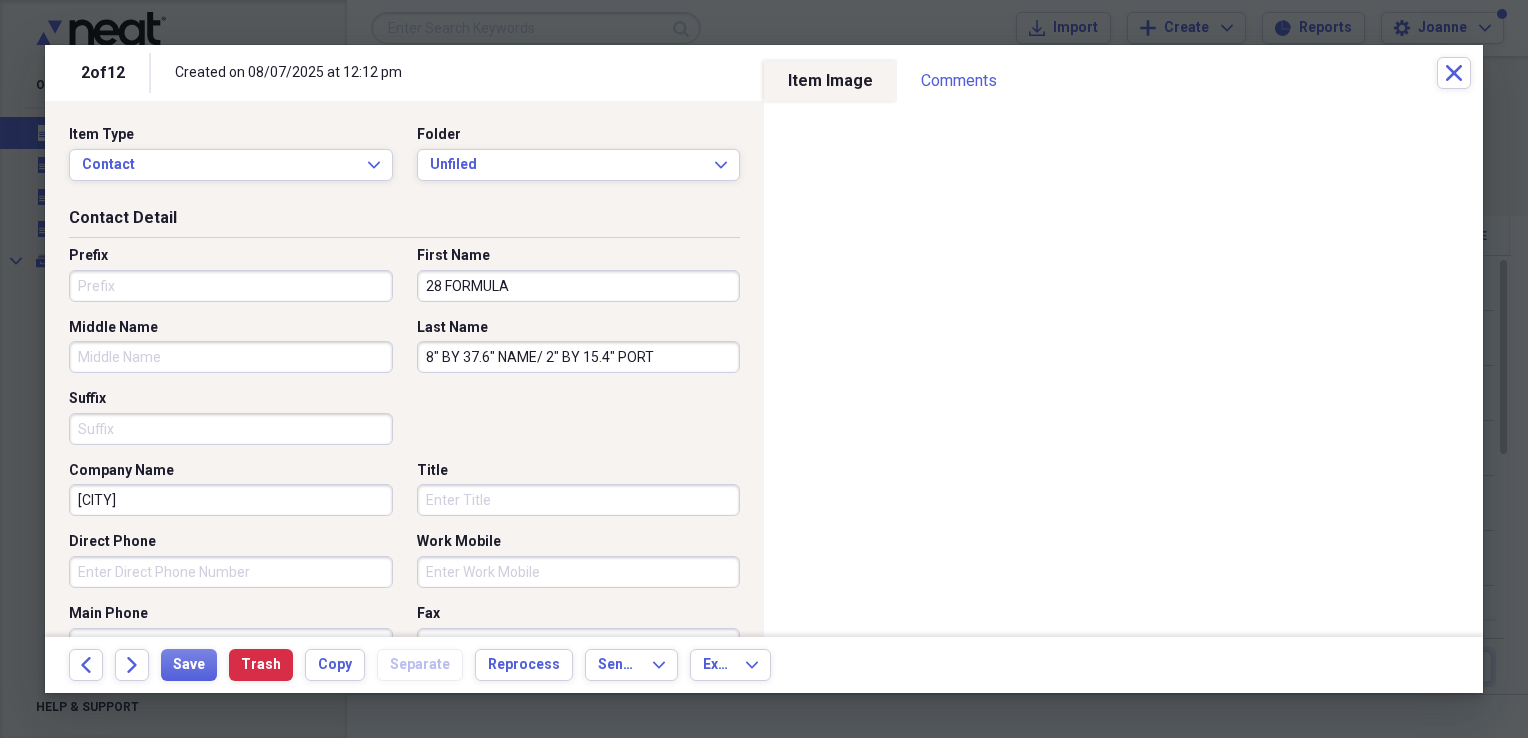 type on "8" BY 37.6" NAME/ 2" BY 15.4" PORT" 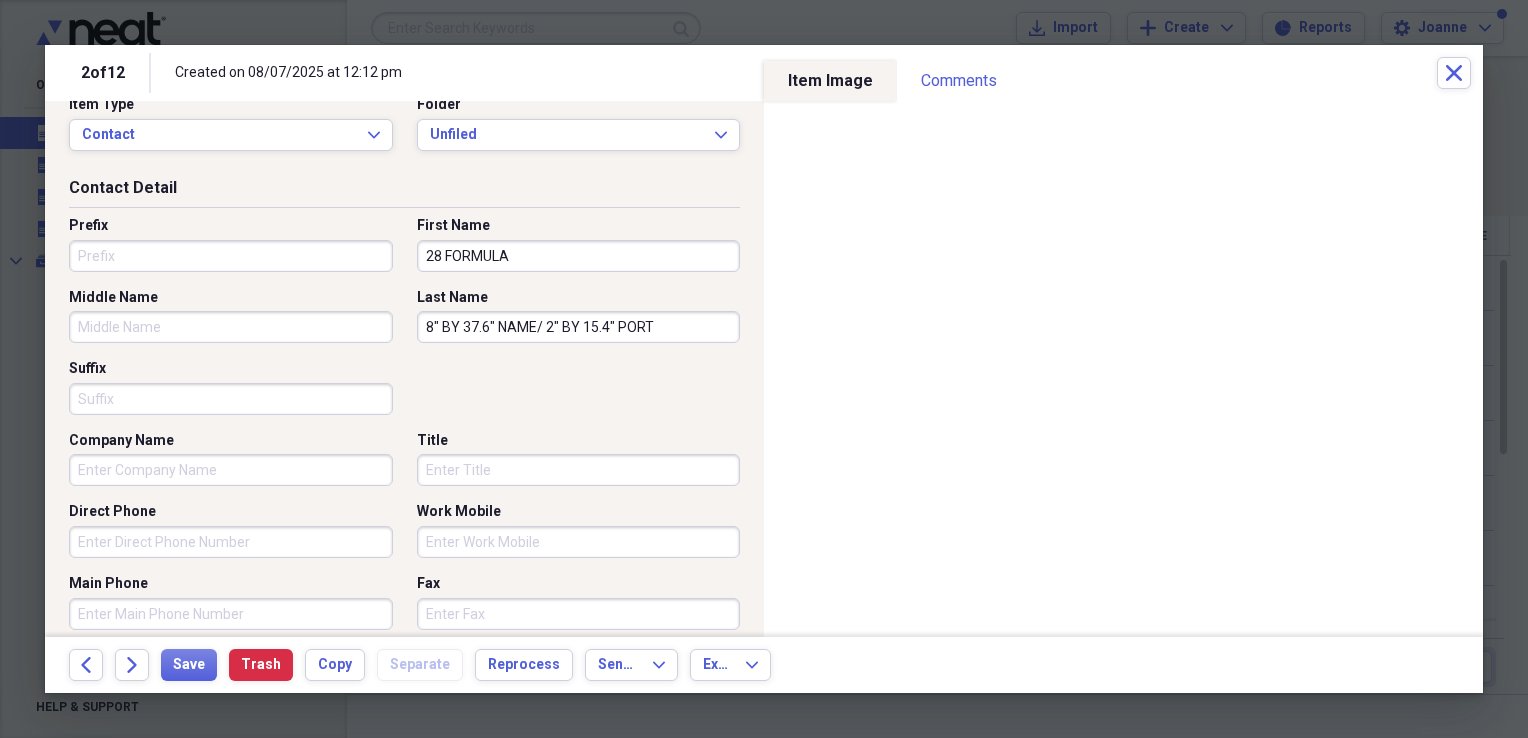 scroll, scrollTop: 0, scrollLeft: 0, axis: both 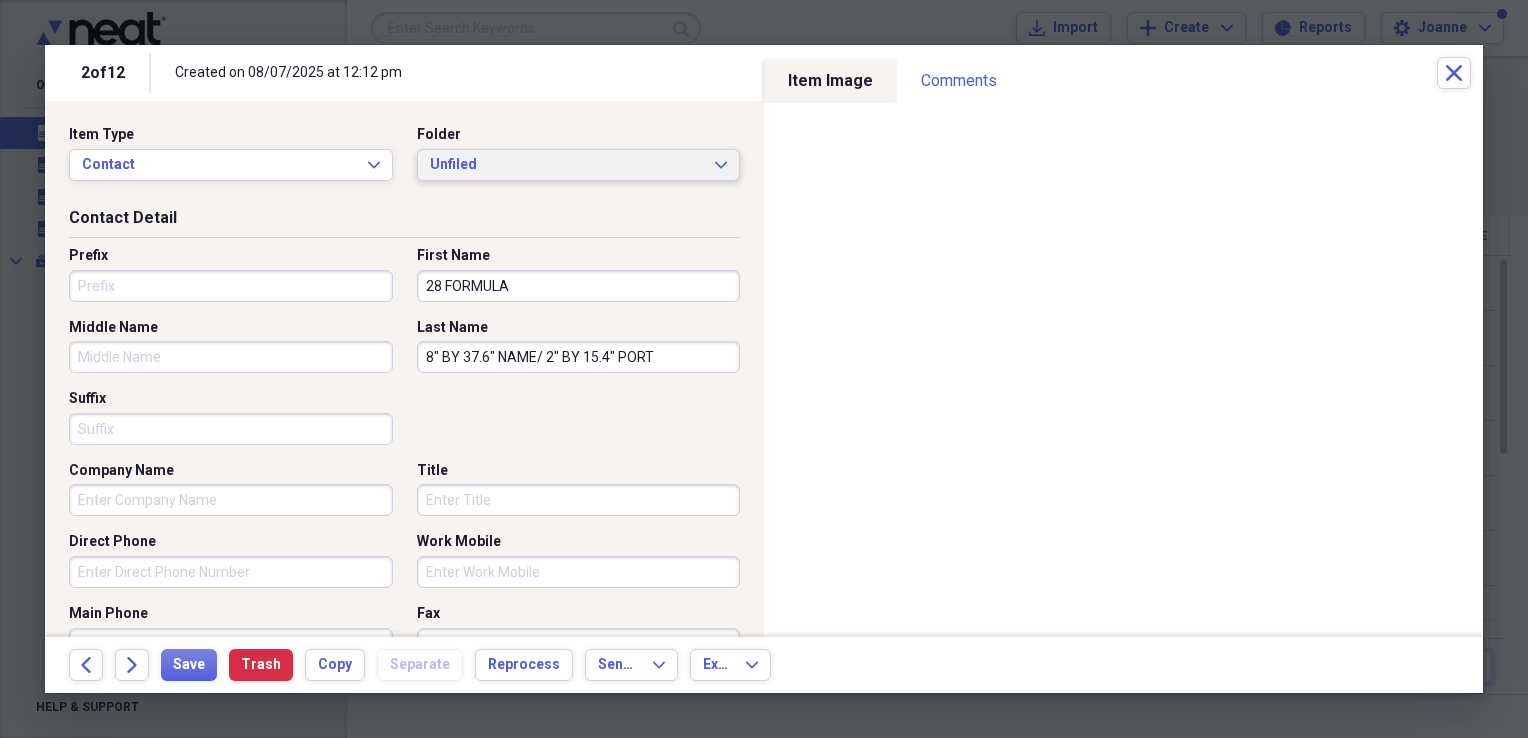 type 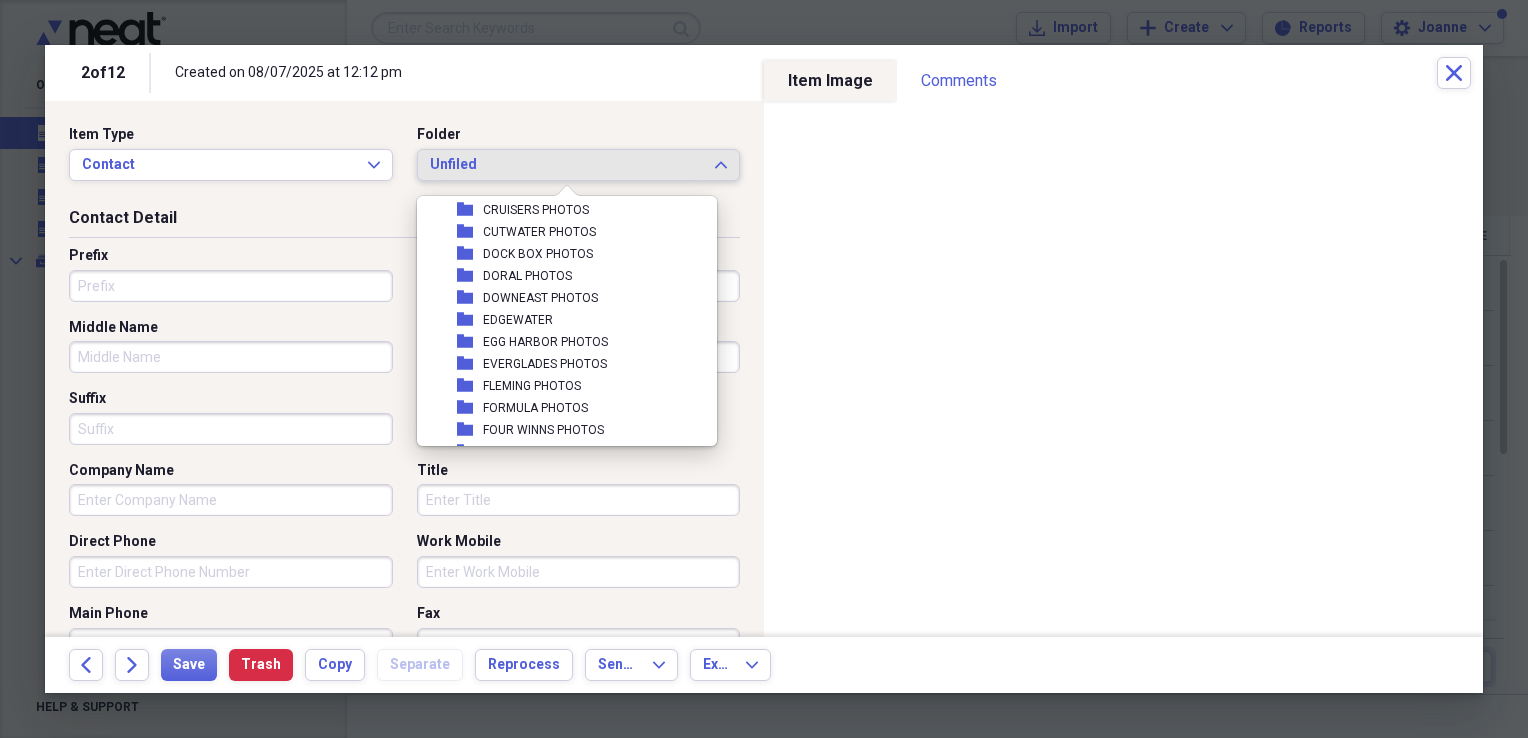 scroll, scrollTop: 1100, scrollLeft: 0, axis: vertical 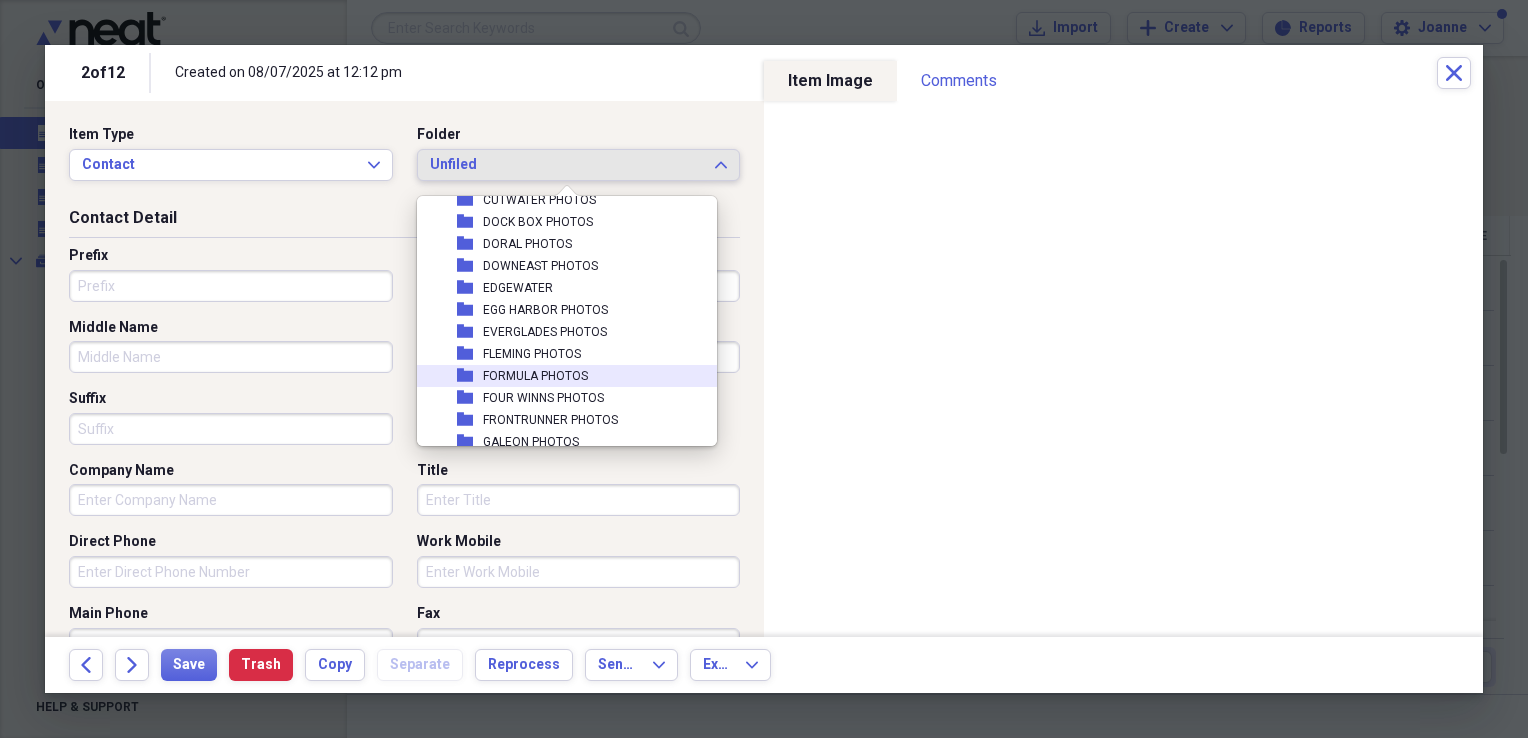 click on "FORMULA PHOTOS" at bounding box center (535, 376) 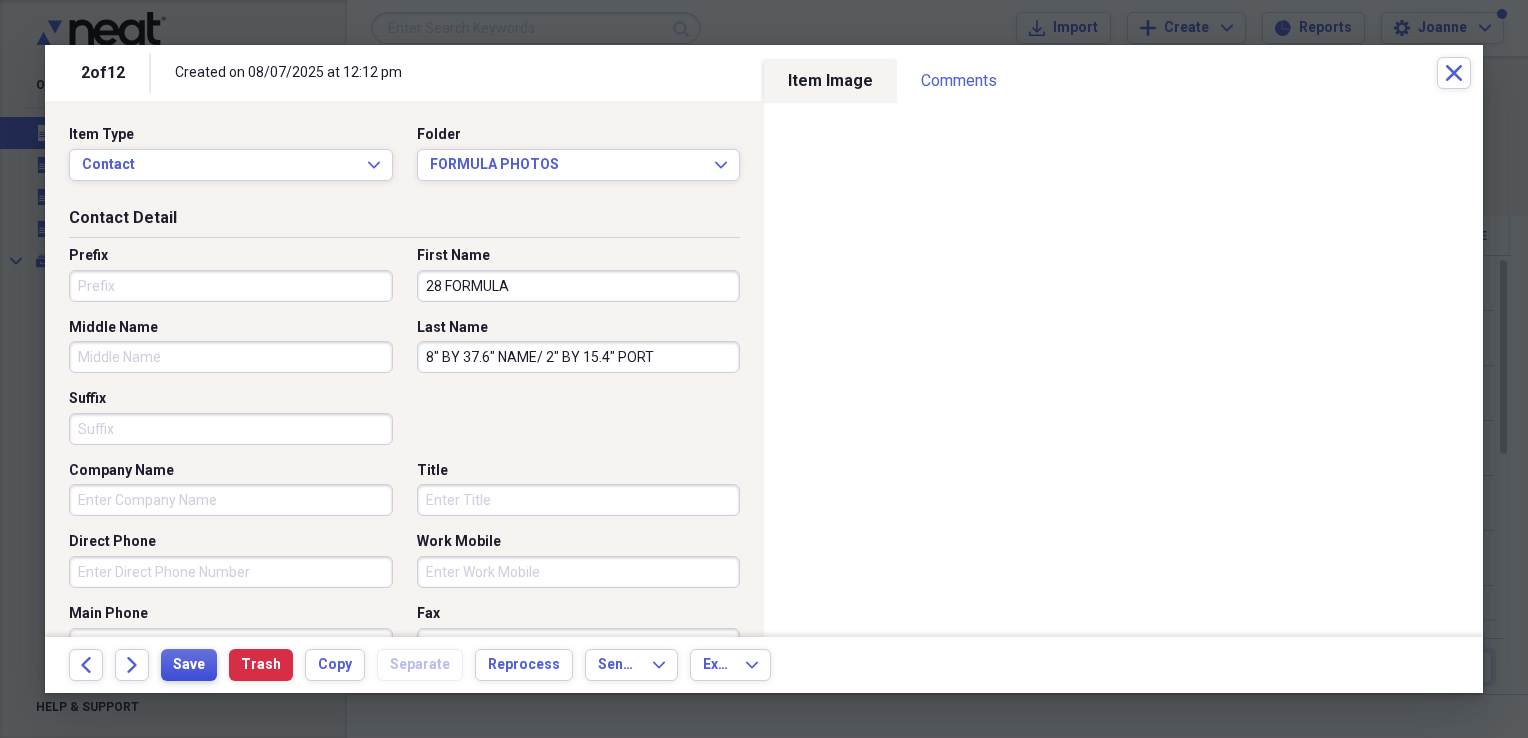 click on "Save" at bounding box center [189, 665] 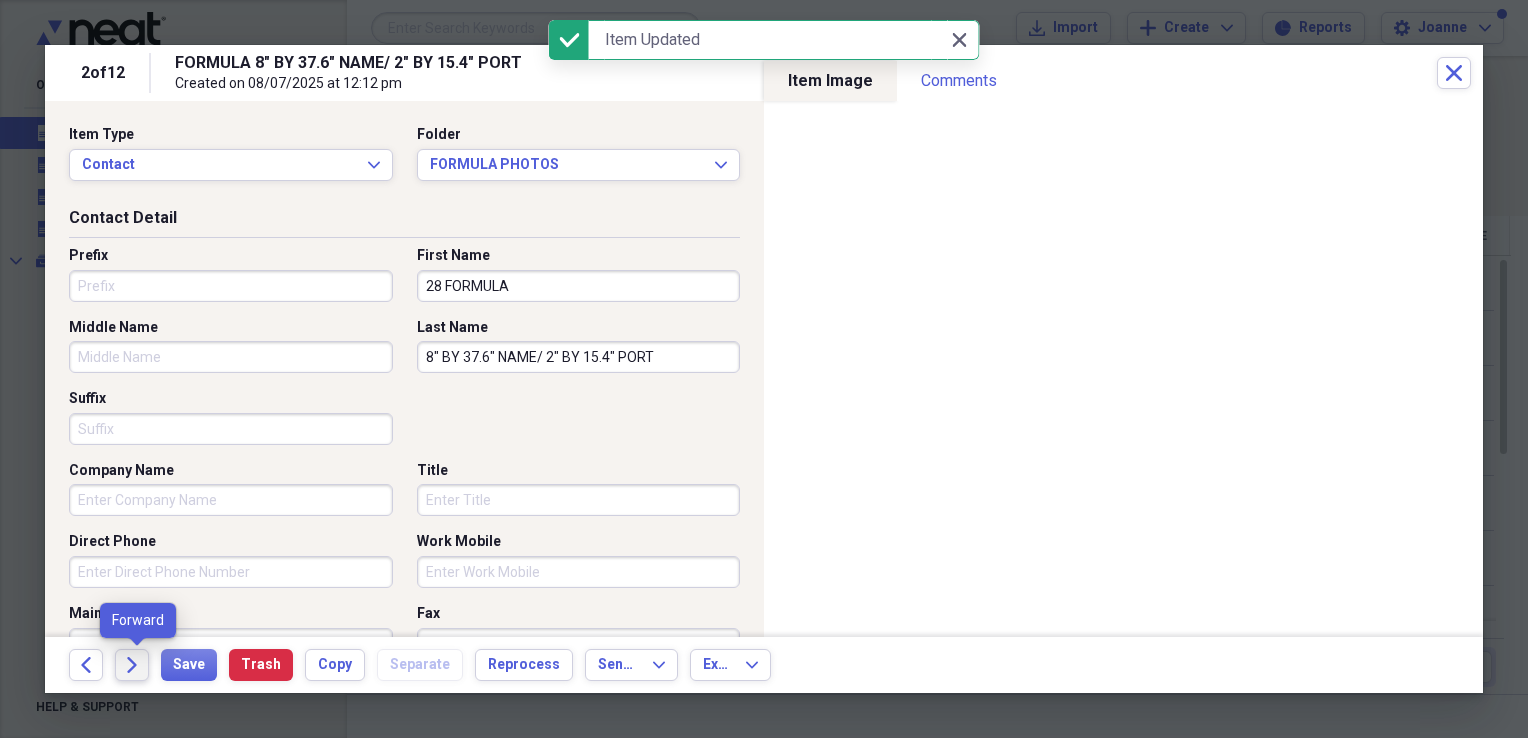 click on "Forward" 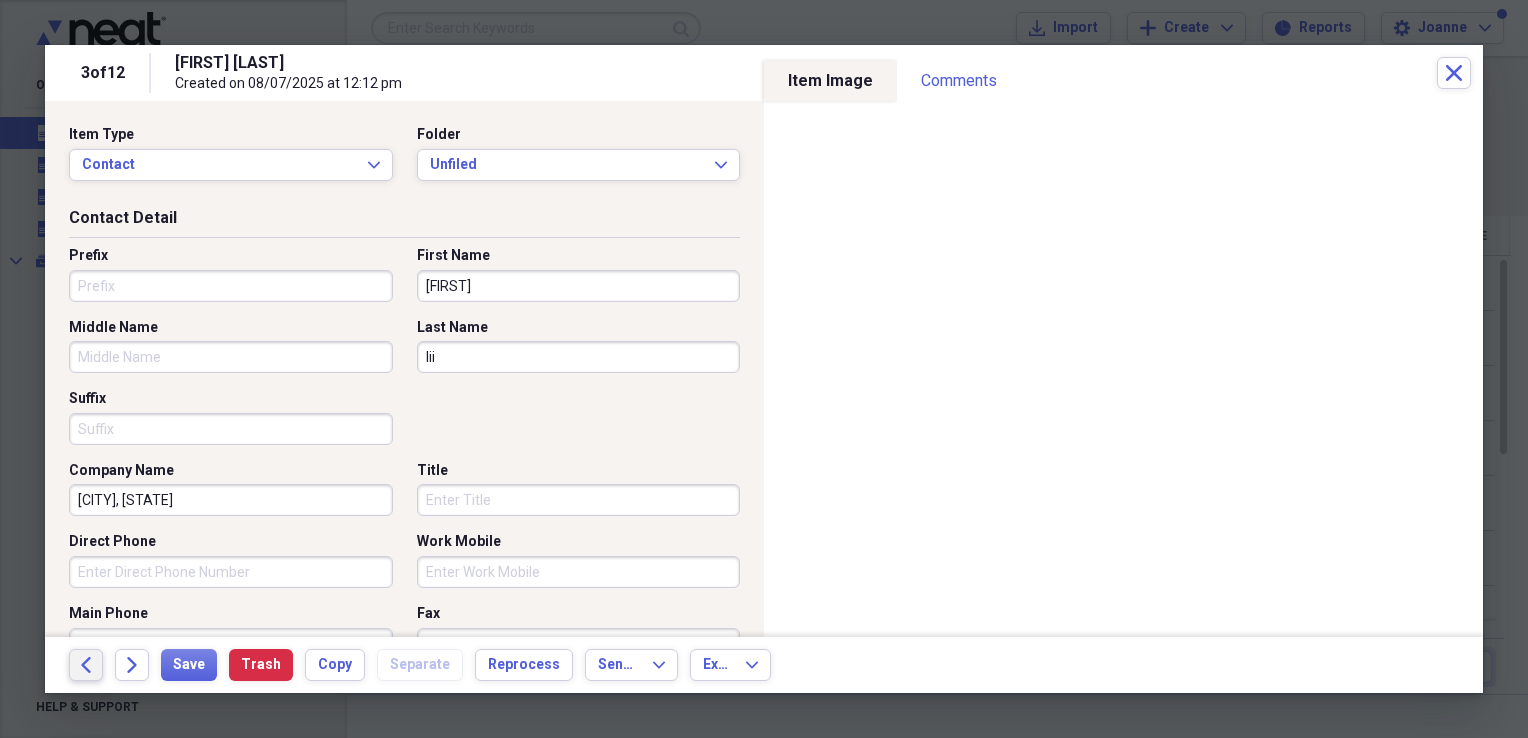 click on "Back" 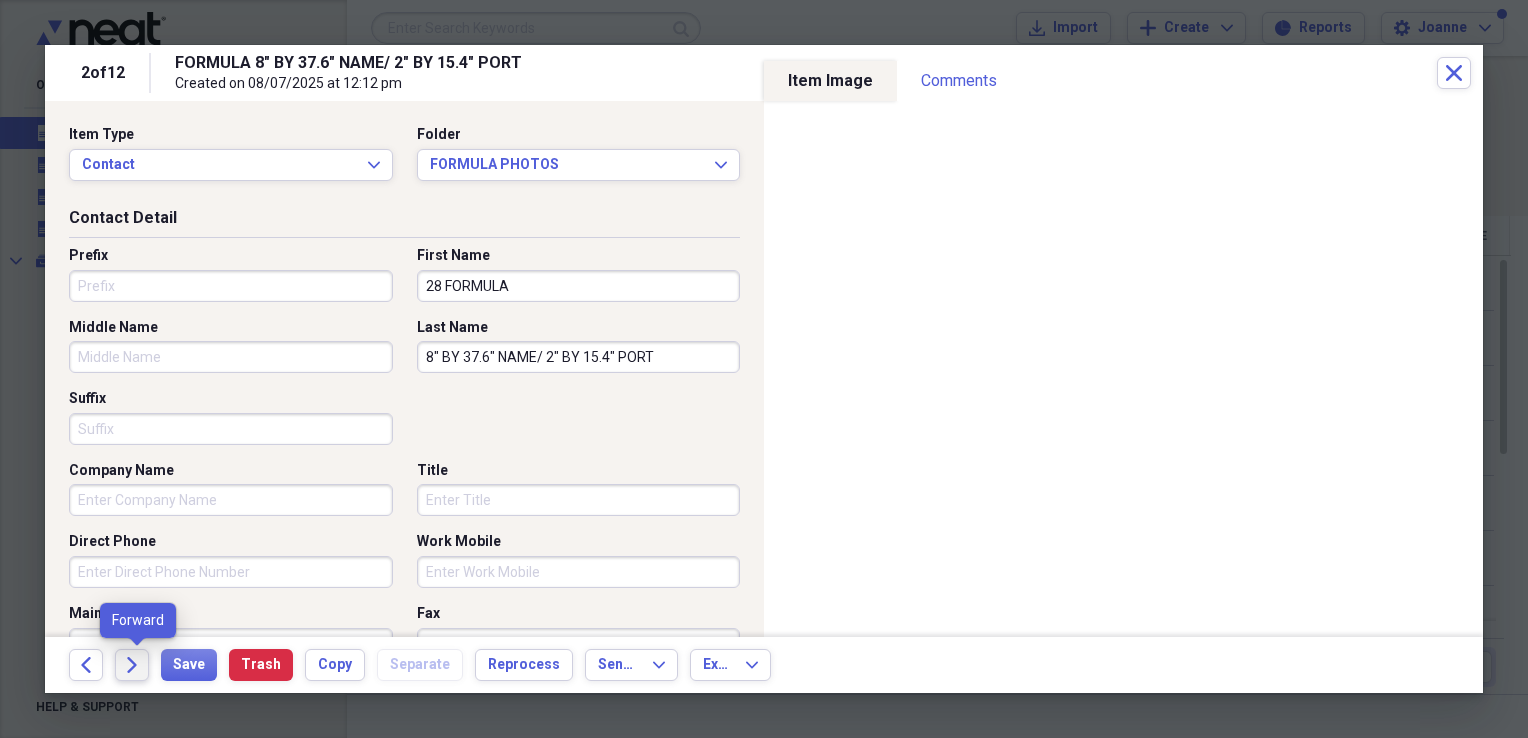 click on "Forward" 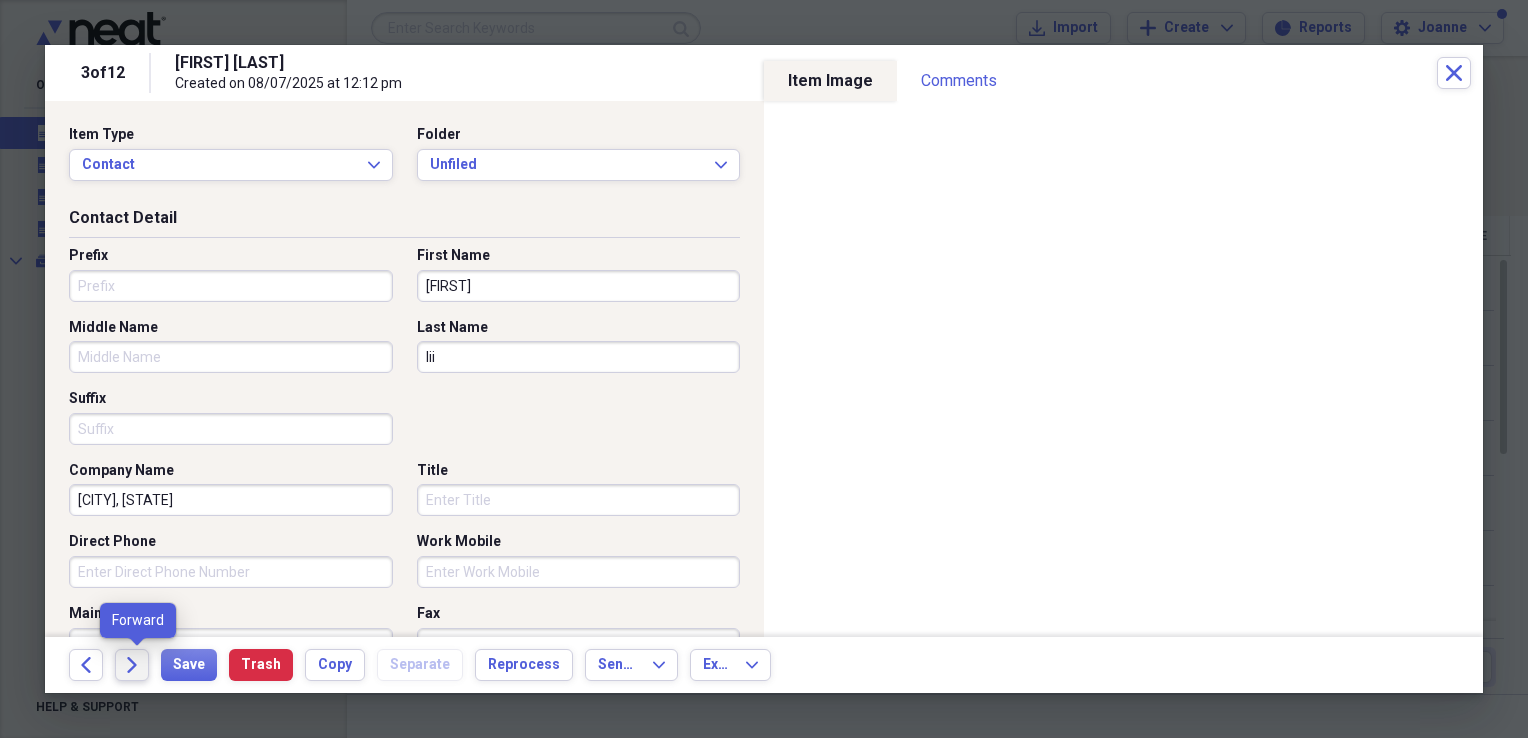 click on "Forward" 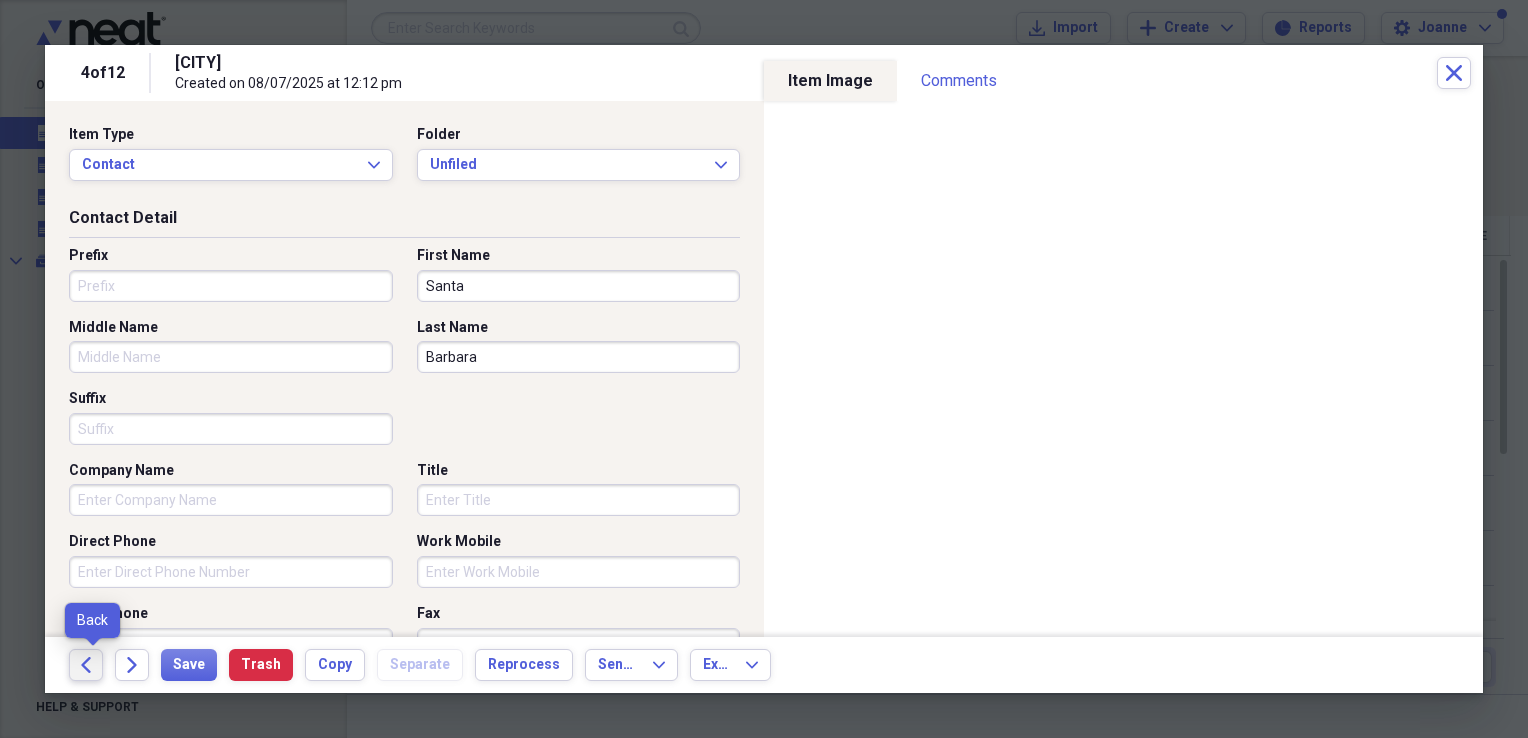 click on "Back" at bounding box center (86, 665) 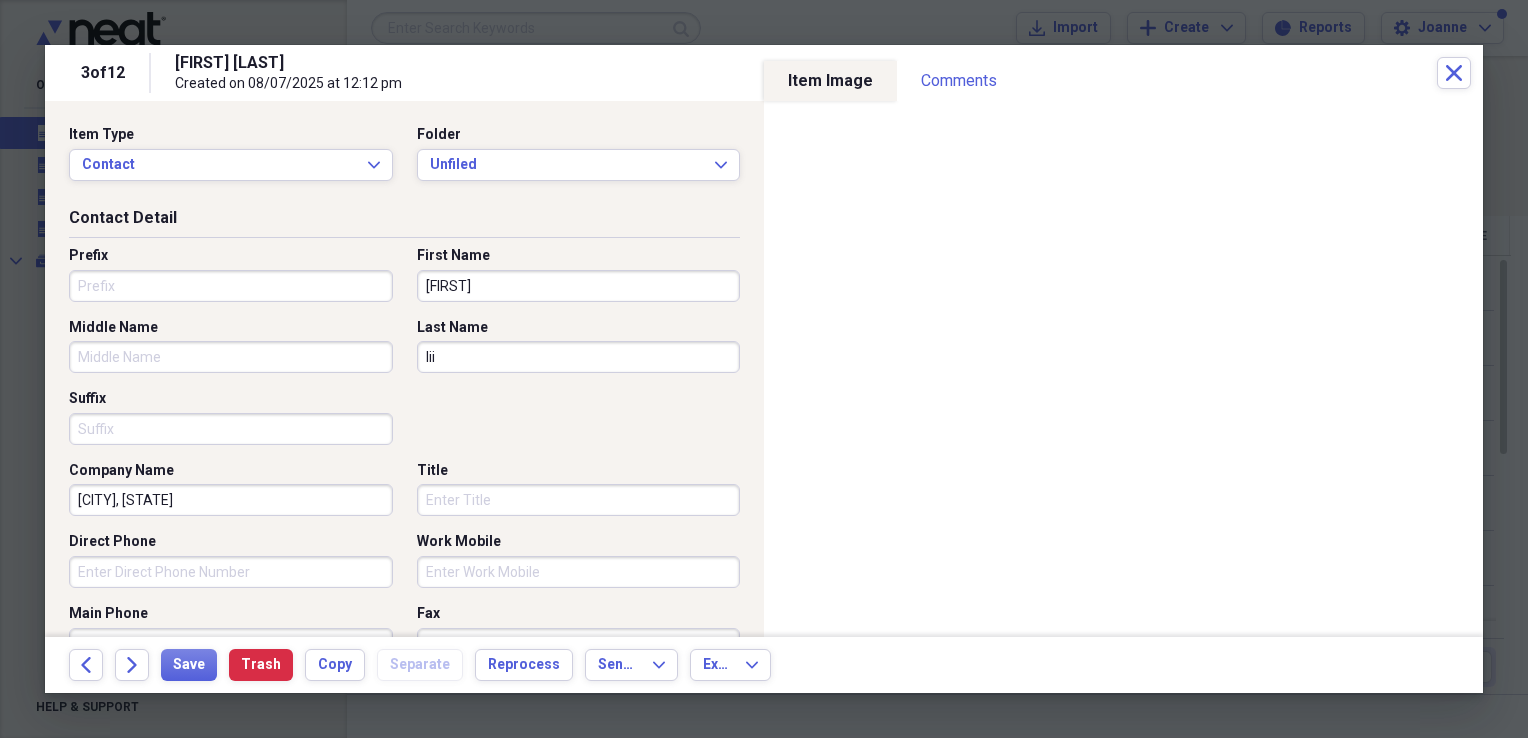 click on "[FIRST]" at bounding box center [579, 286] 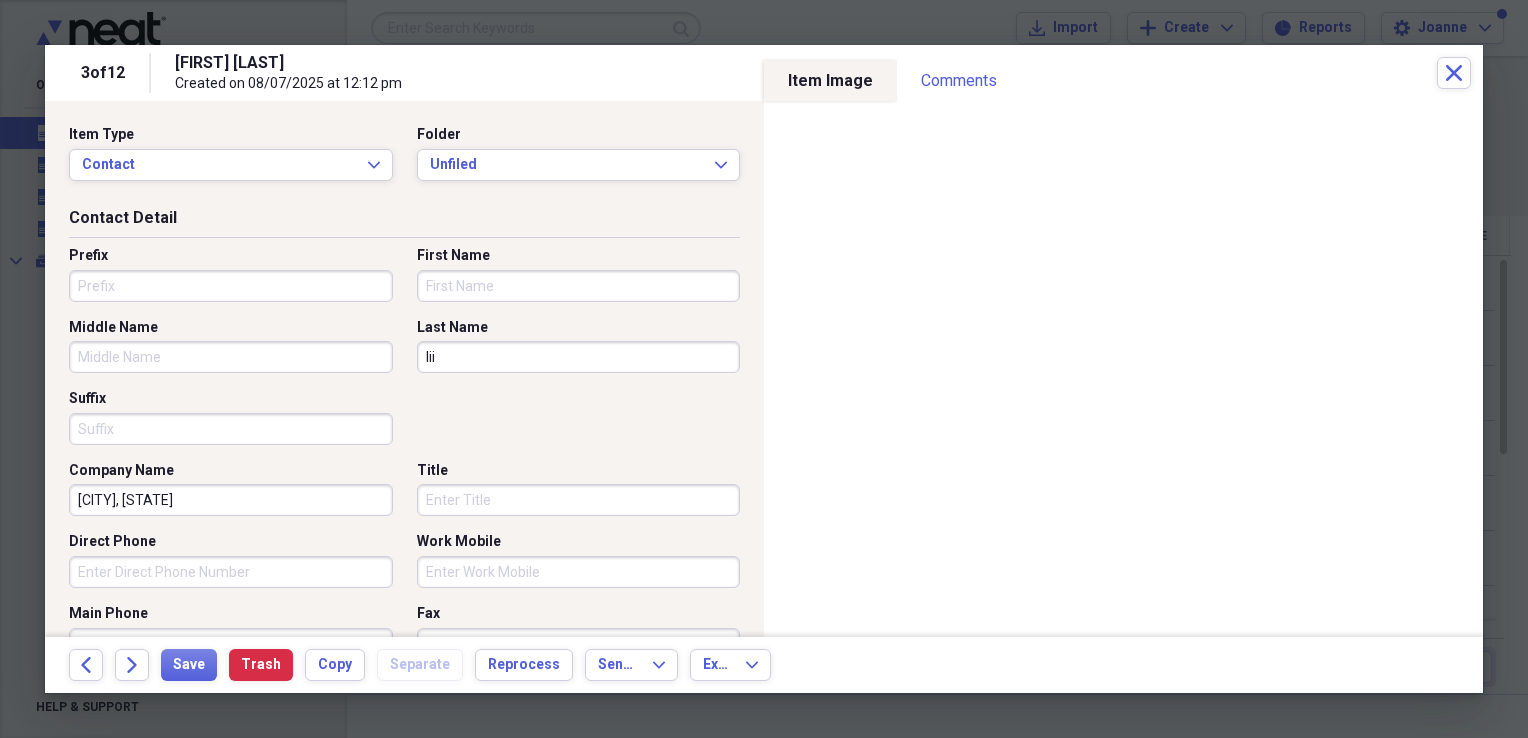 type 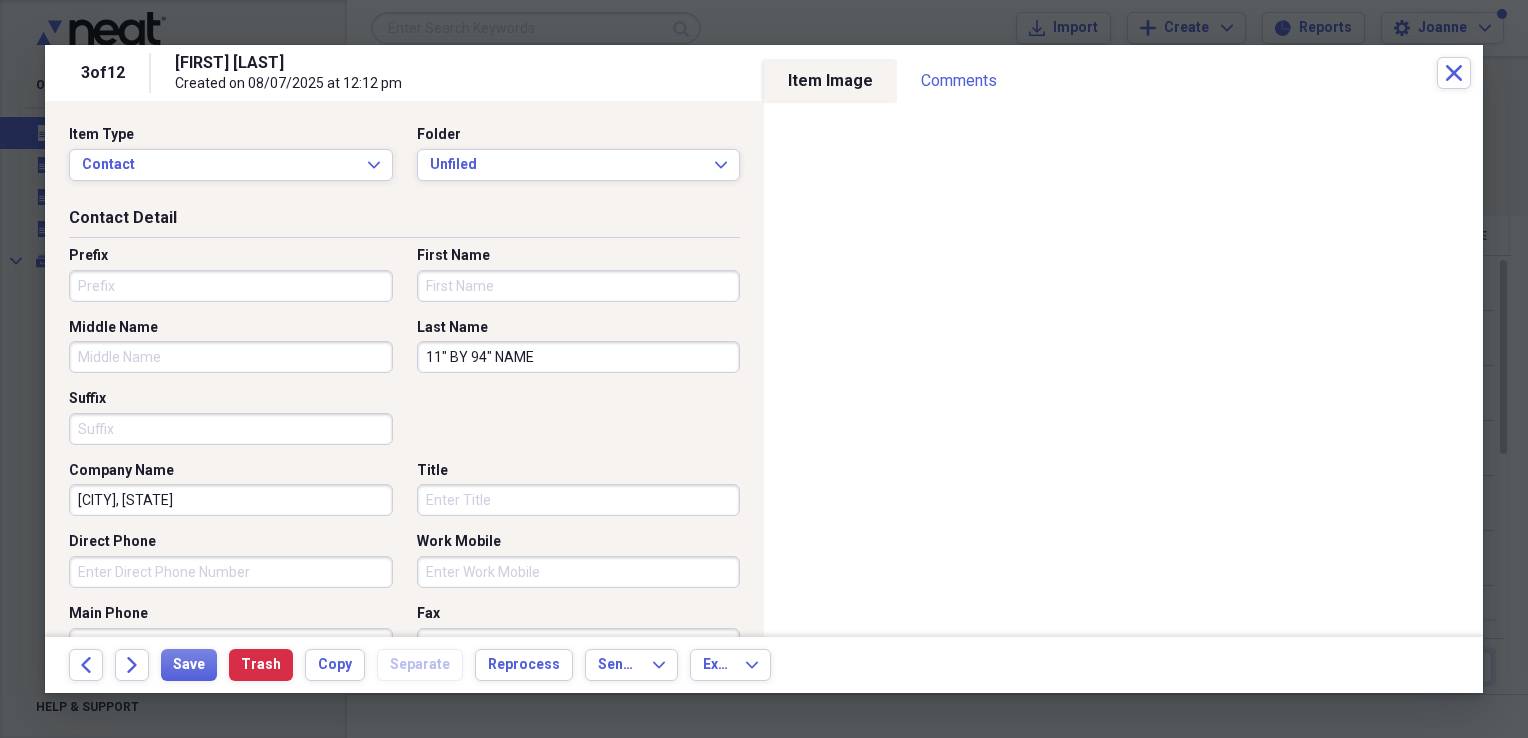type on "11" BY 94" NAME" 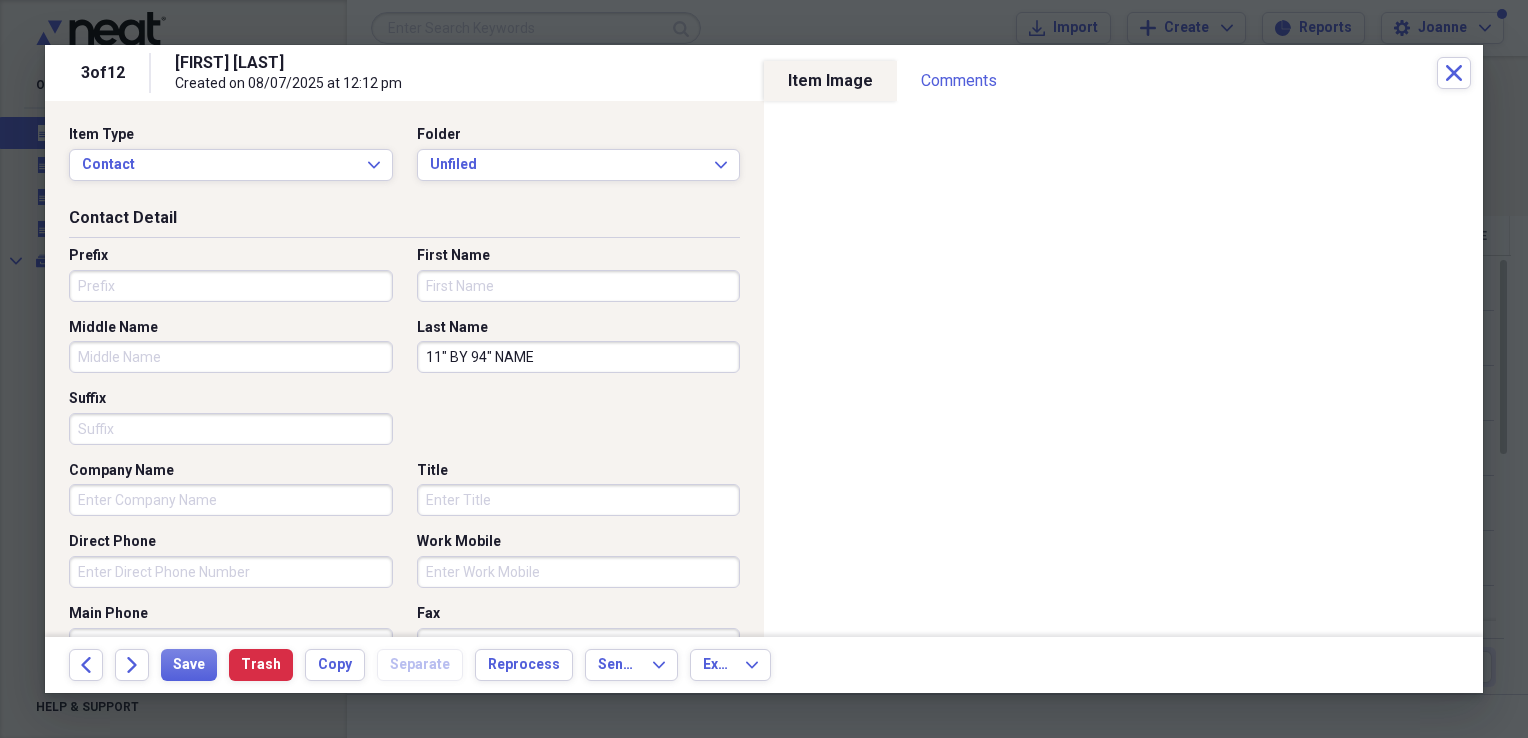 type 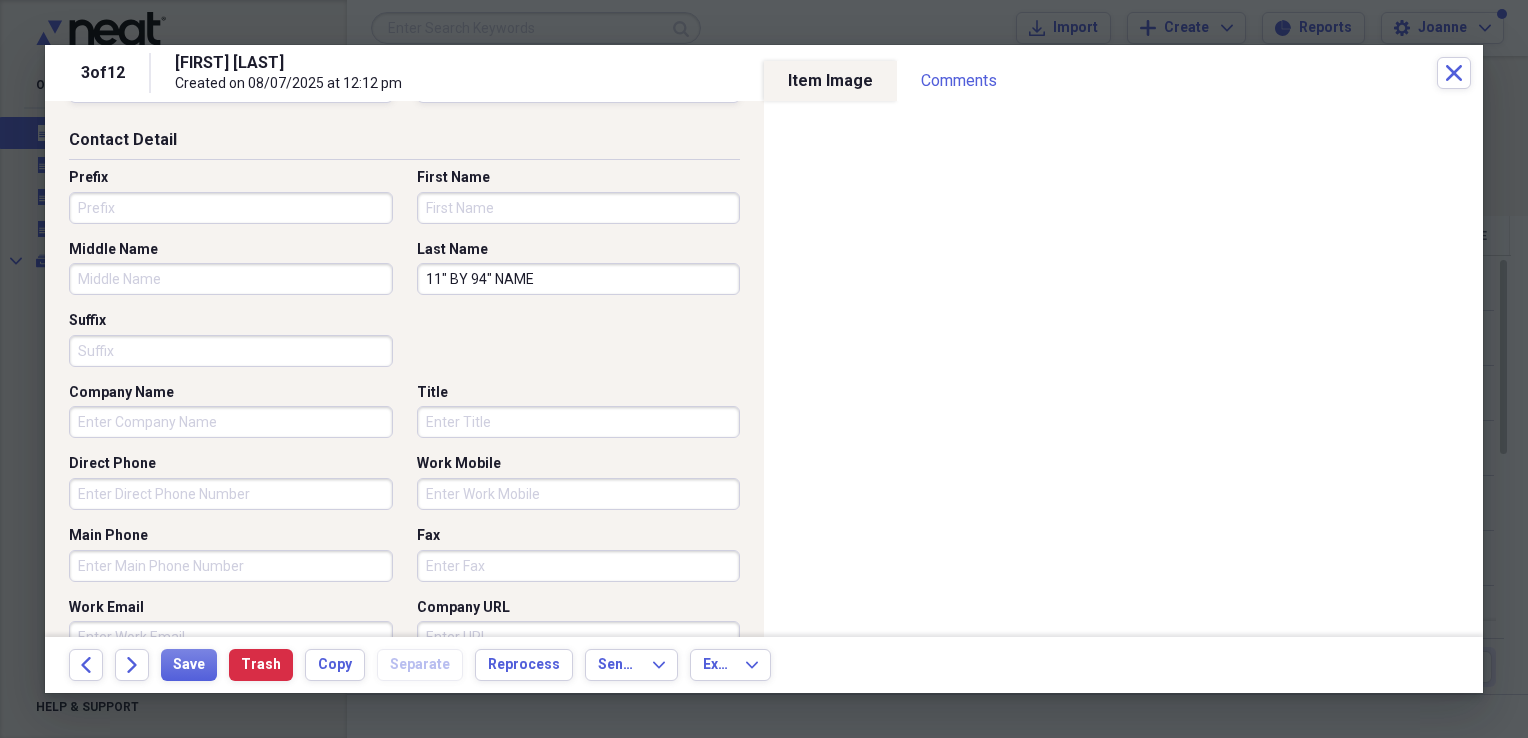 scroll, scrollTop: 0, scrollLeft: 0, axis: both 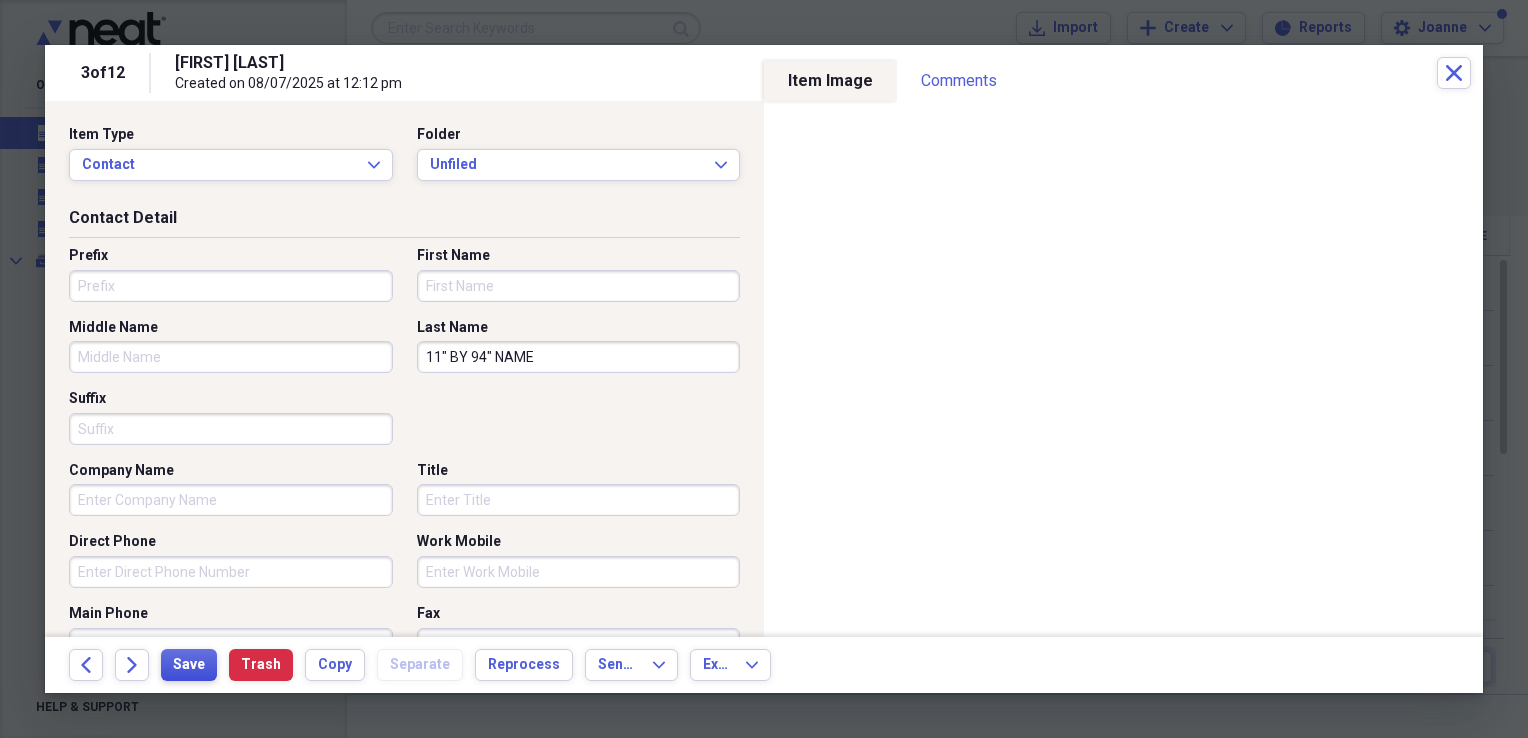 click on "Save" at bounding box center [189, 665] 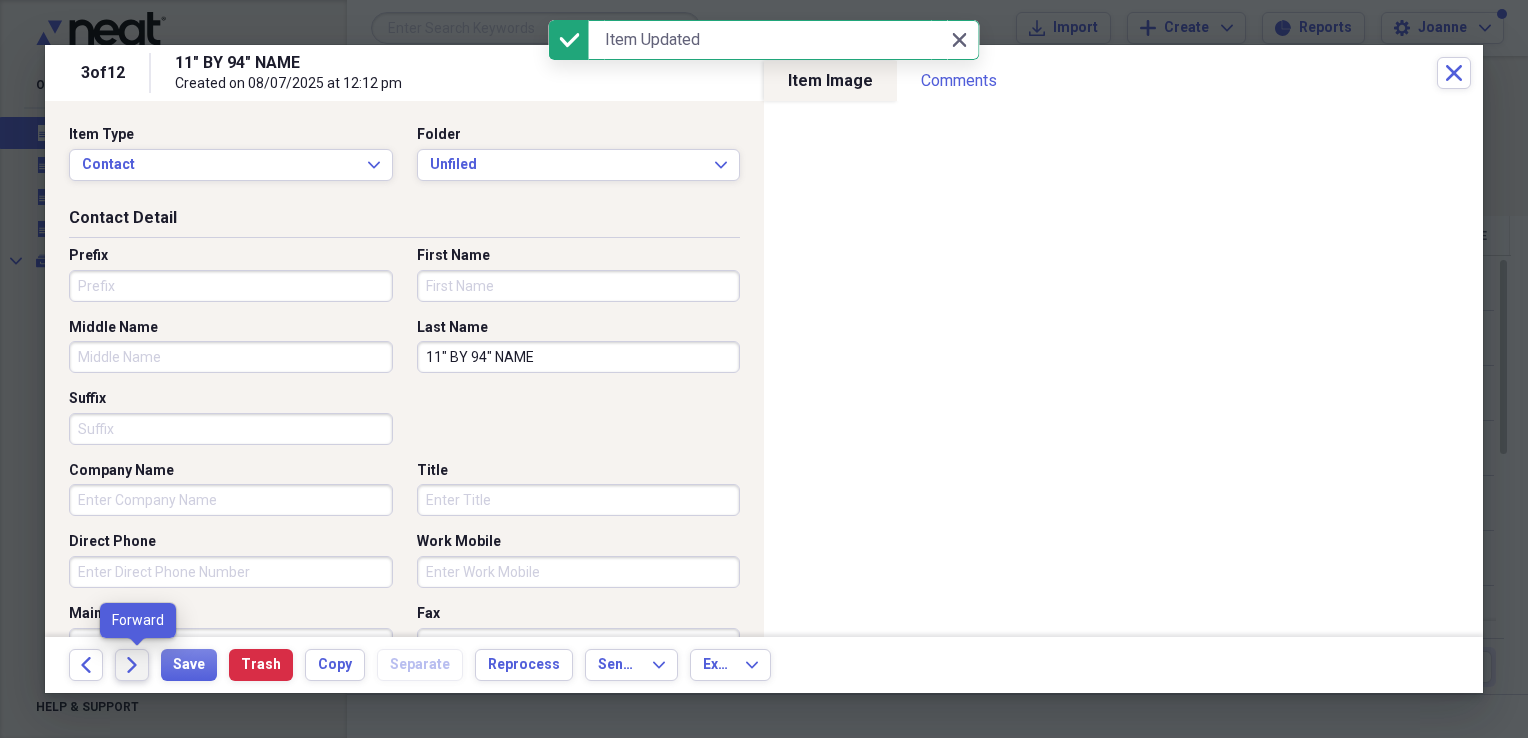 click on "Forward" 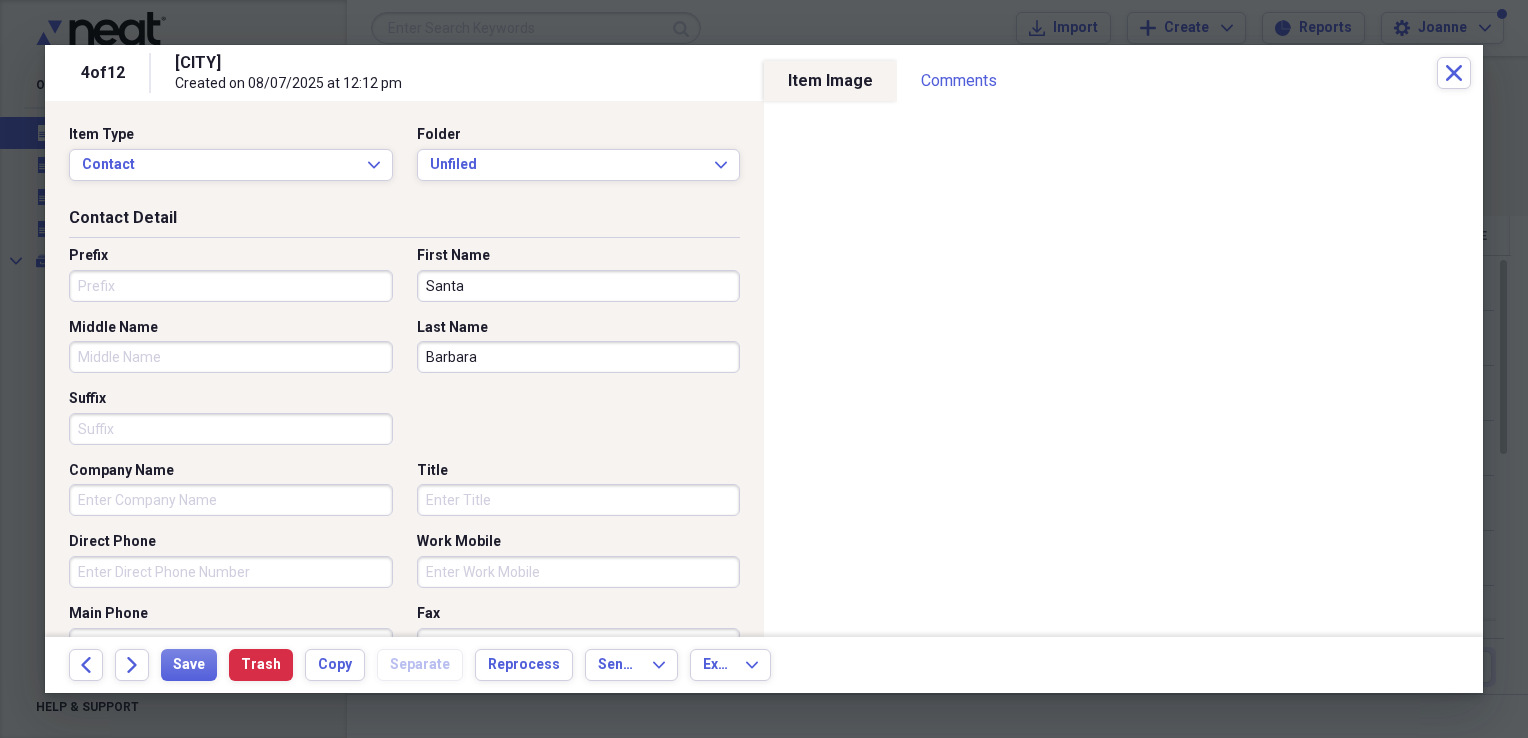 click on "Barbara" at bounding box center (579, 357) 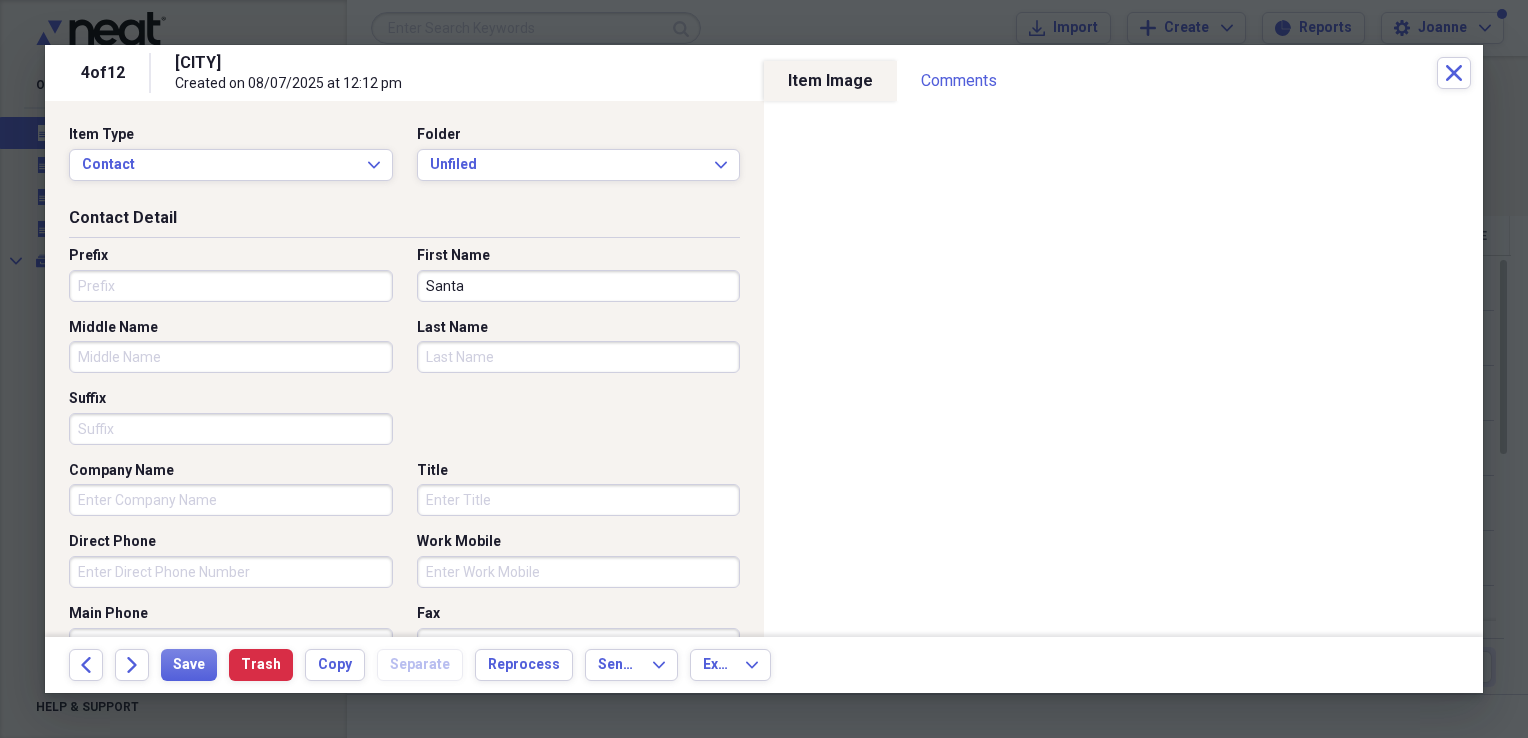 type 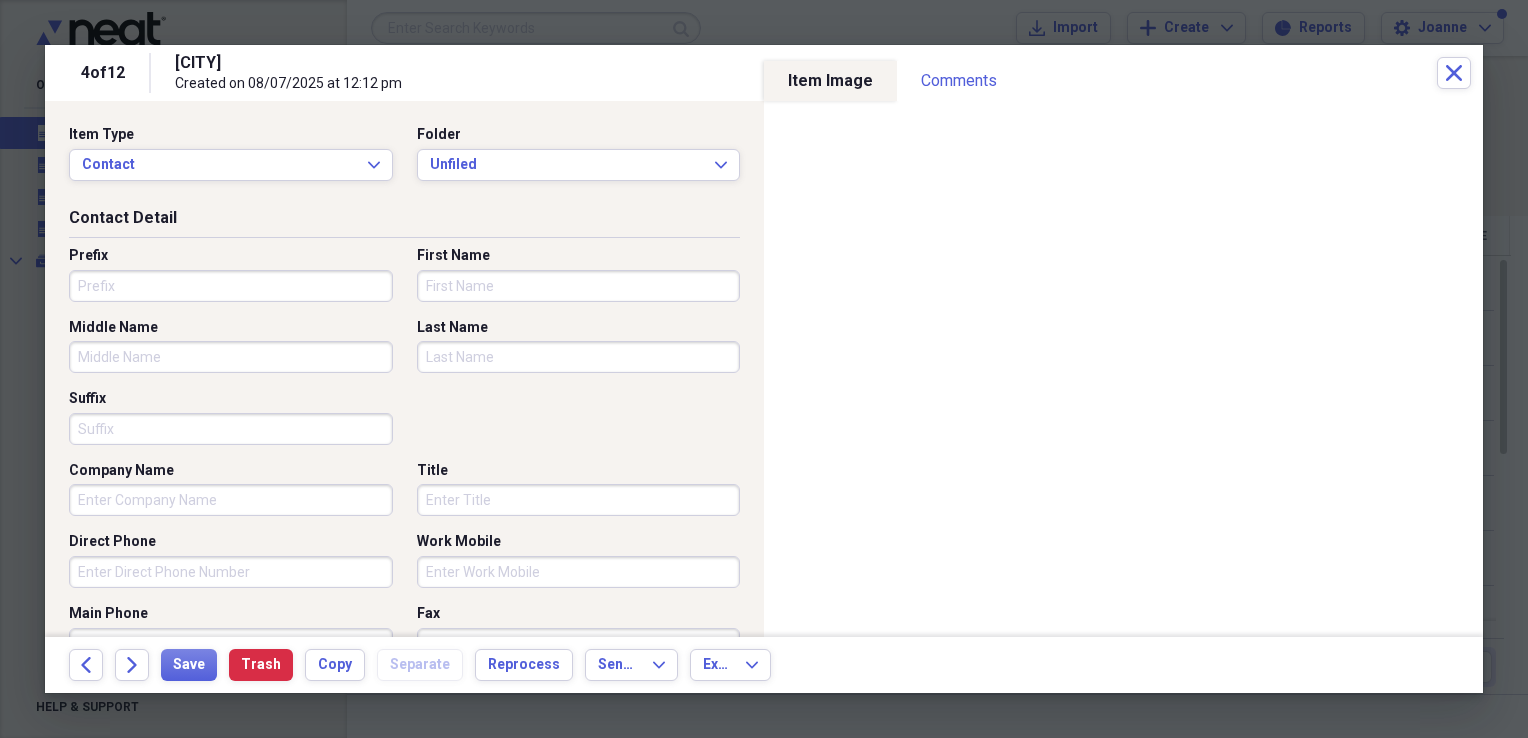 type 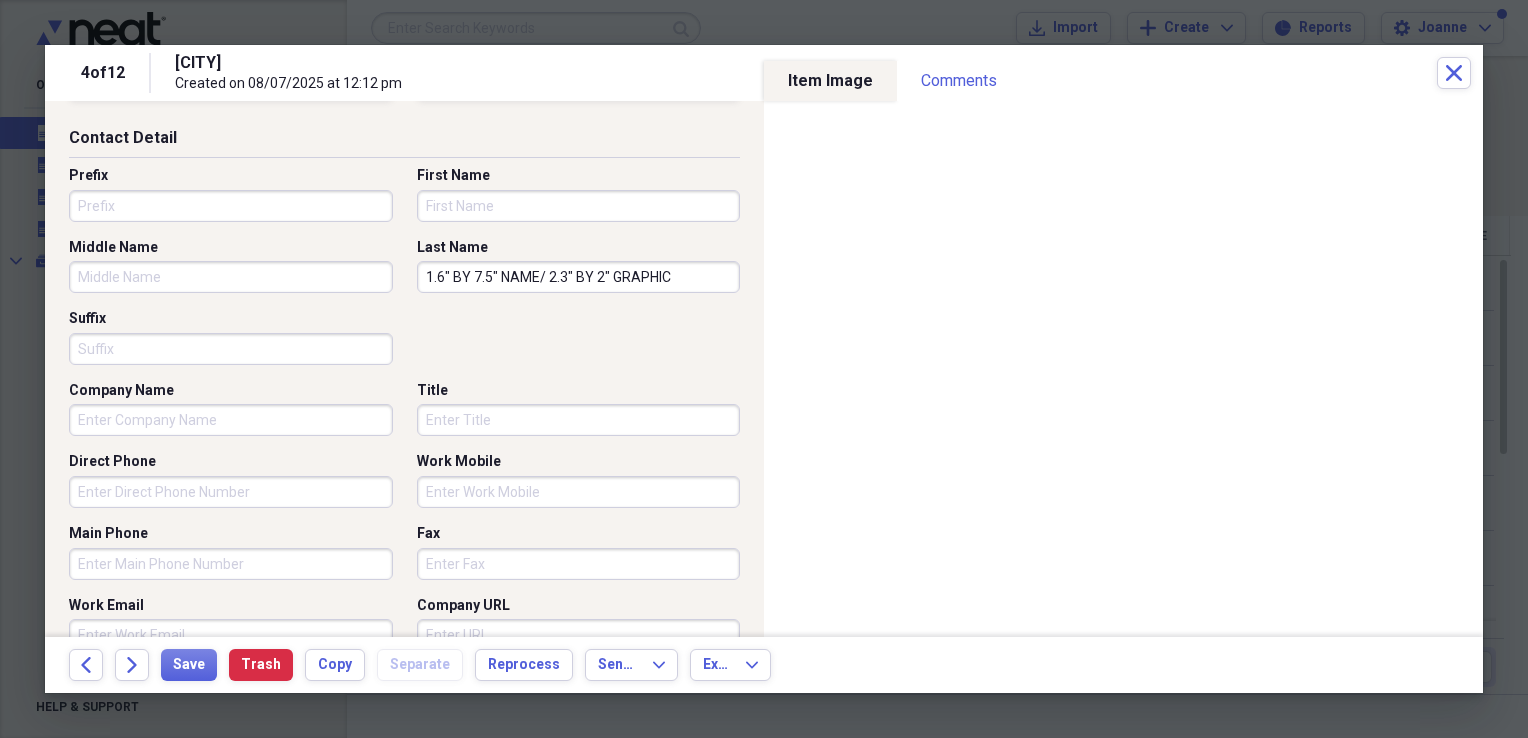 scroll, scrollTop: 0, scrollLeft: 0, axis: both 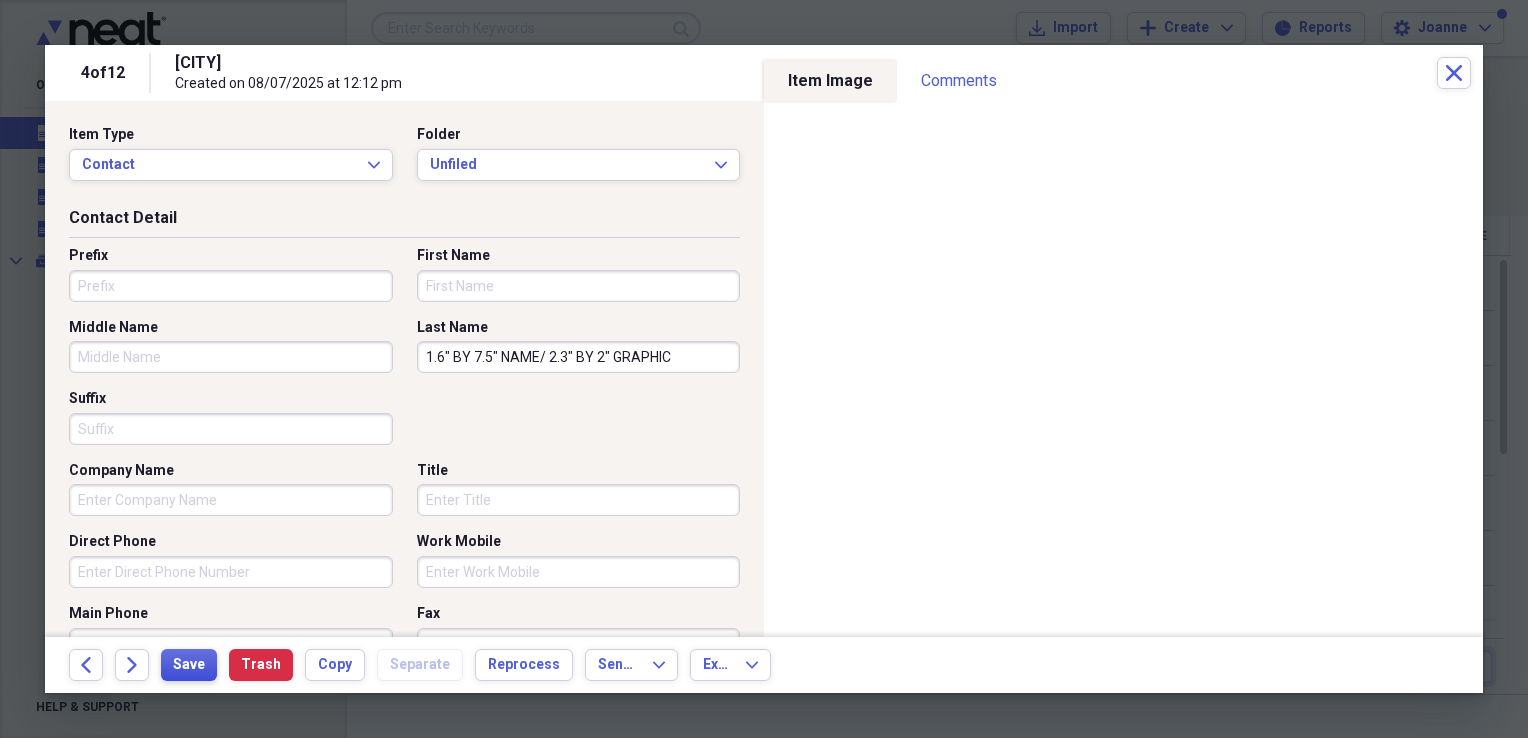 type on "1.6" BY 7.5" NAME/ 2.3" BY 2" GRAPHIC" 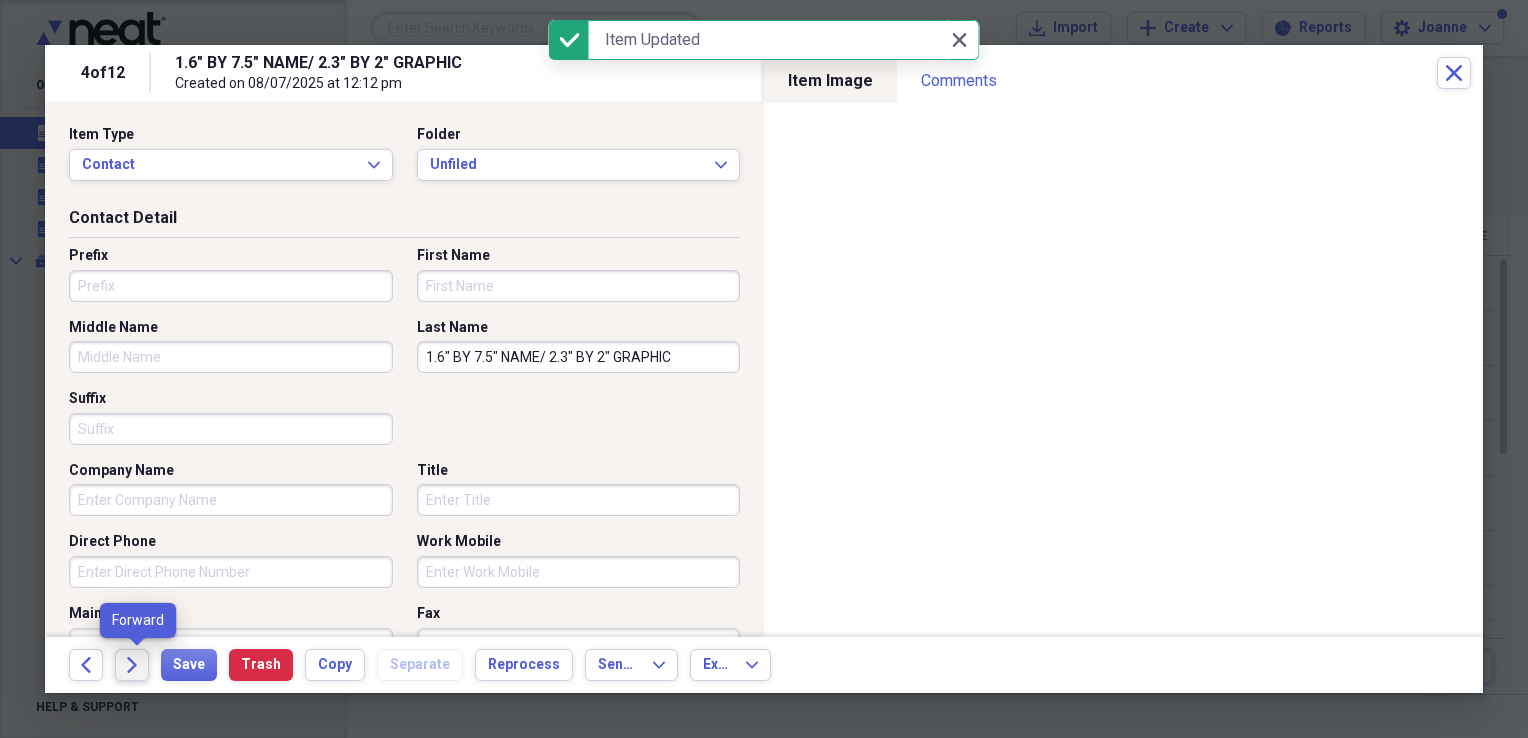 click on "Forward" 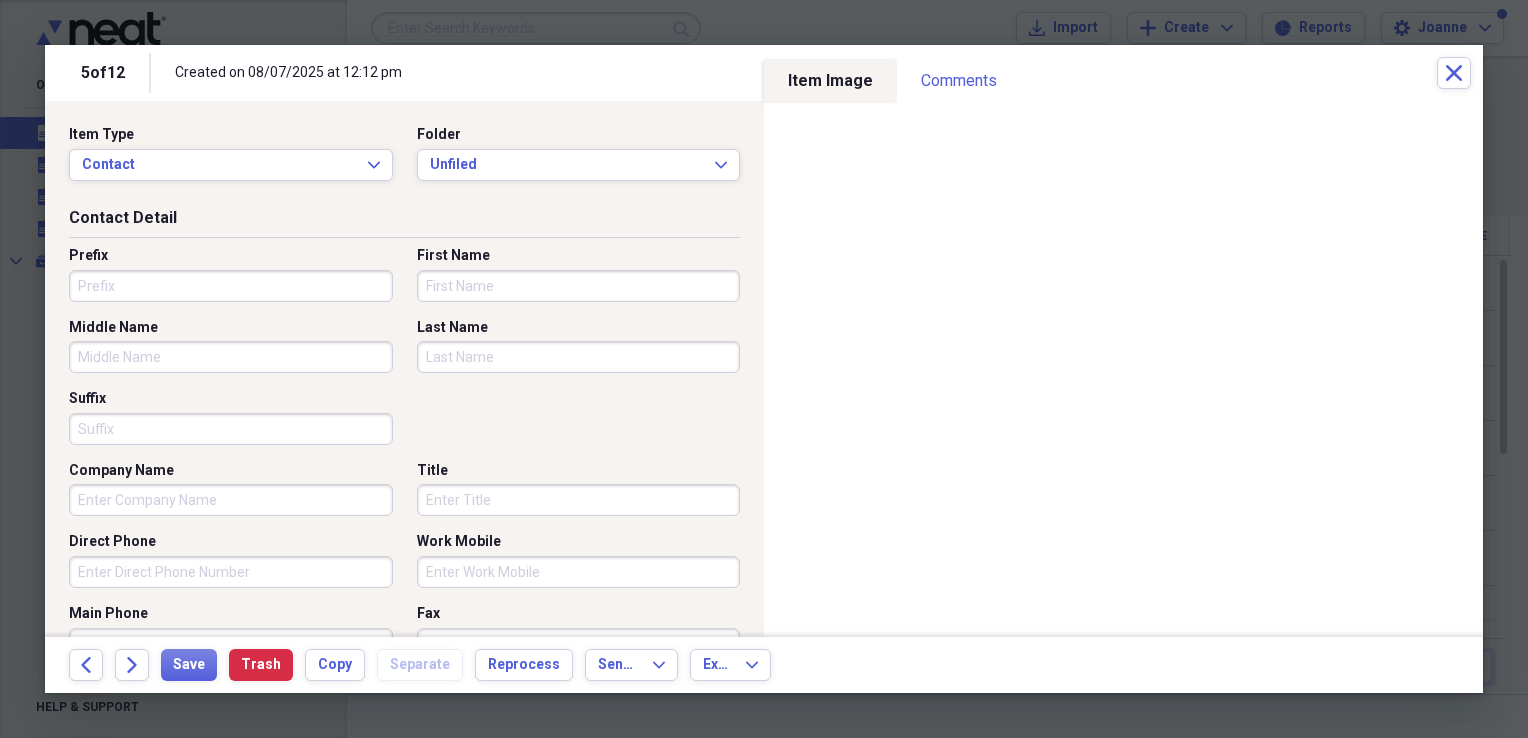 click on "Last Name" at bounding box center (579, 357) 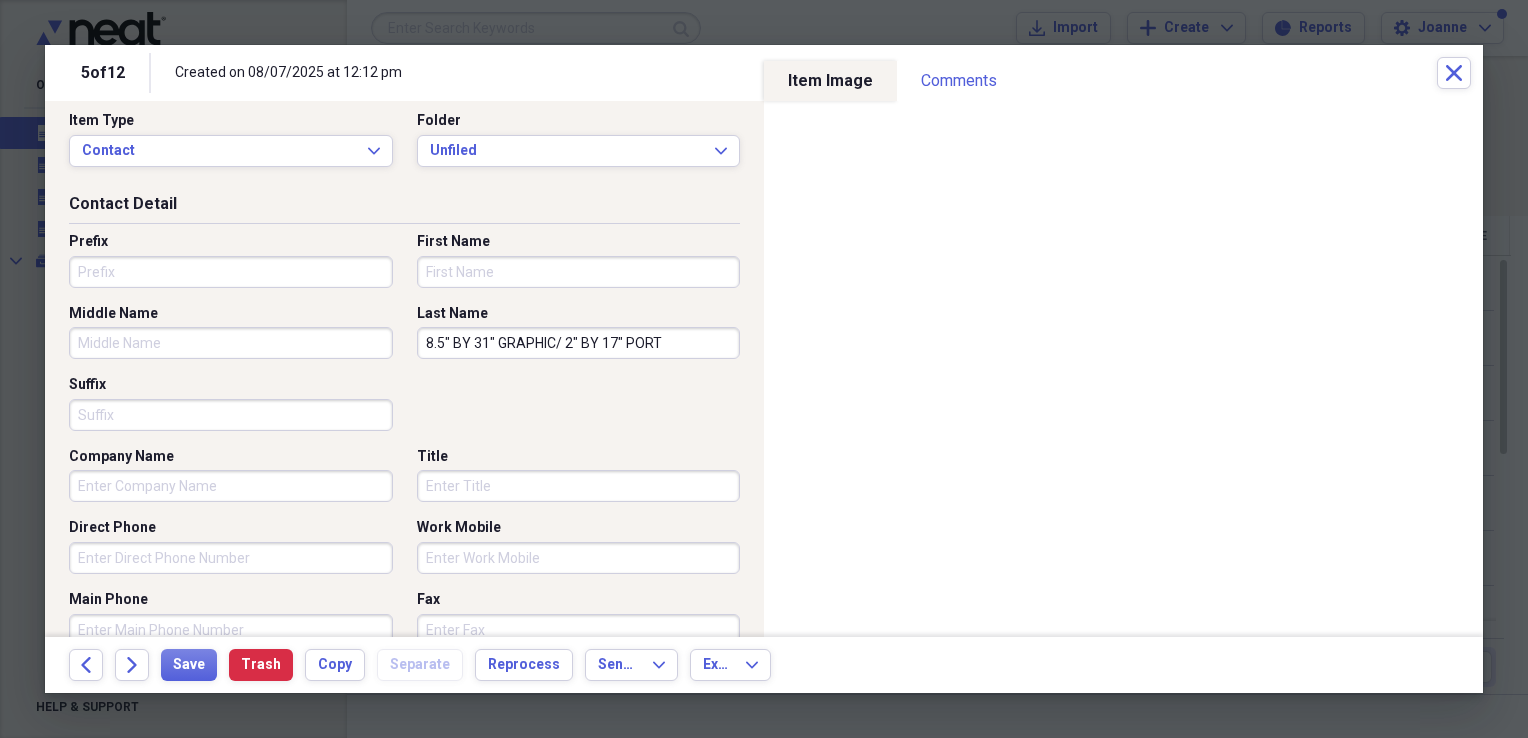 scroll, scrollTop: 0, scrollLeft: 0, axis: both 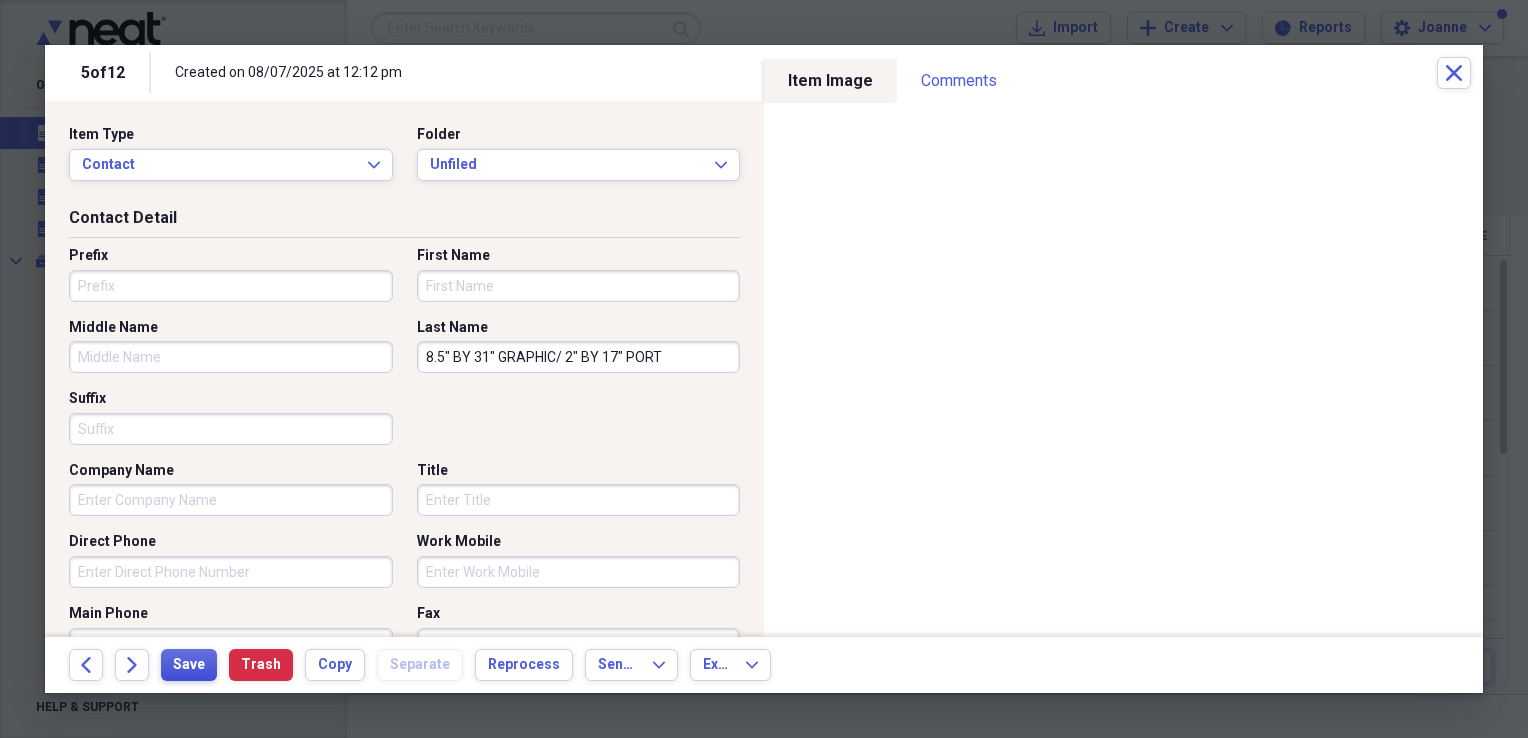 type on "8.5" BY 31" GRAPHIC/ 2" BY 17" PORT" 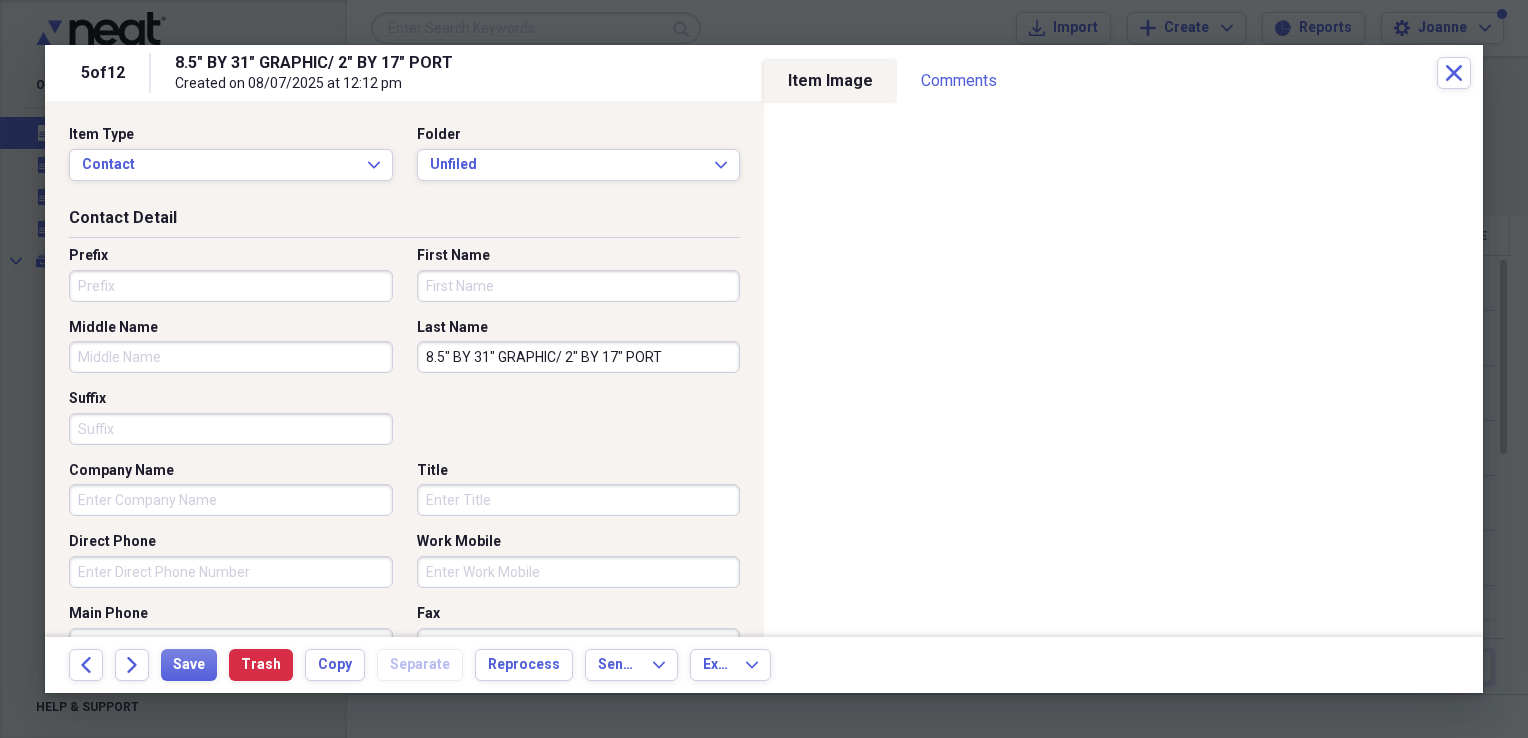 click on "First Name" at bounding box center [579, 286] 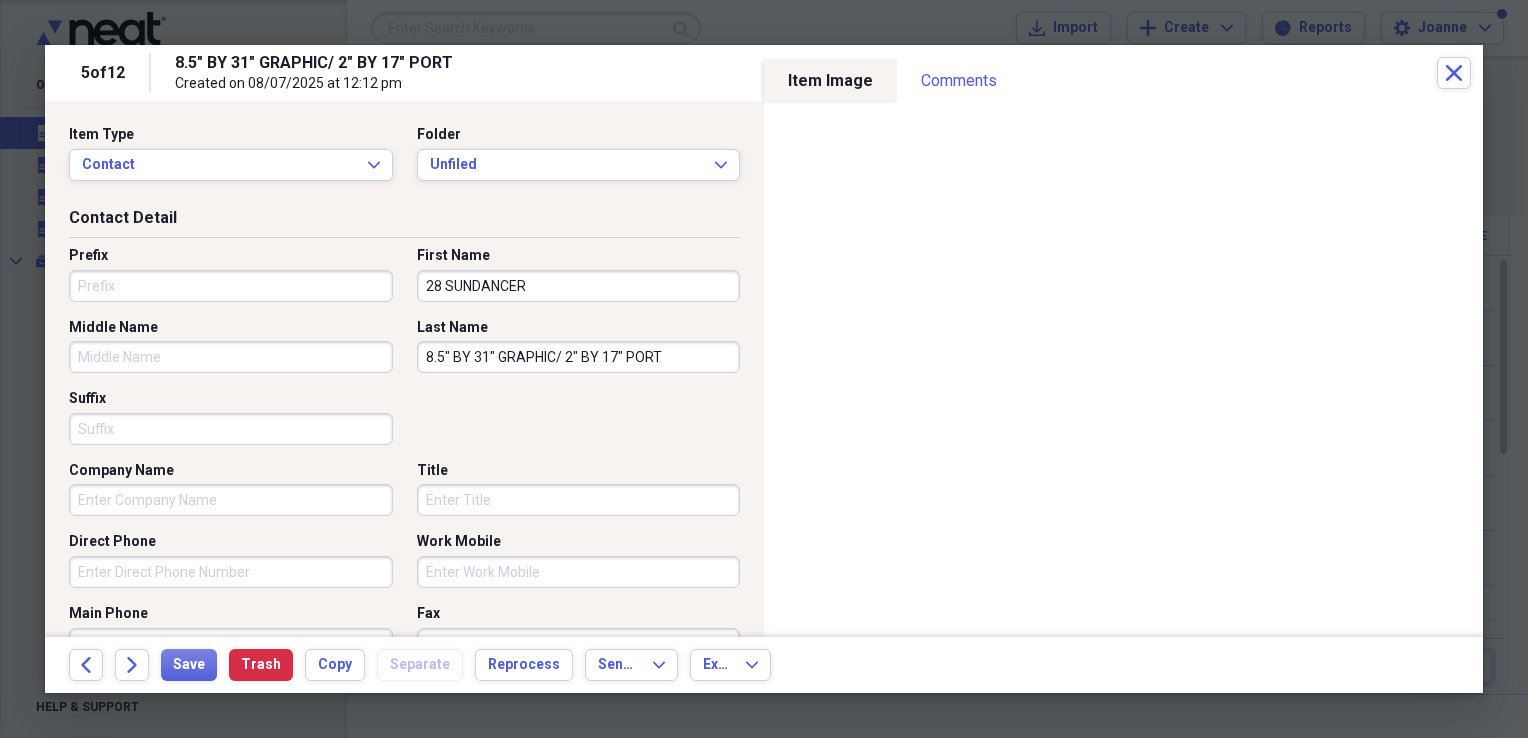 type on "28 SUNDANCER" 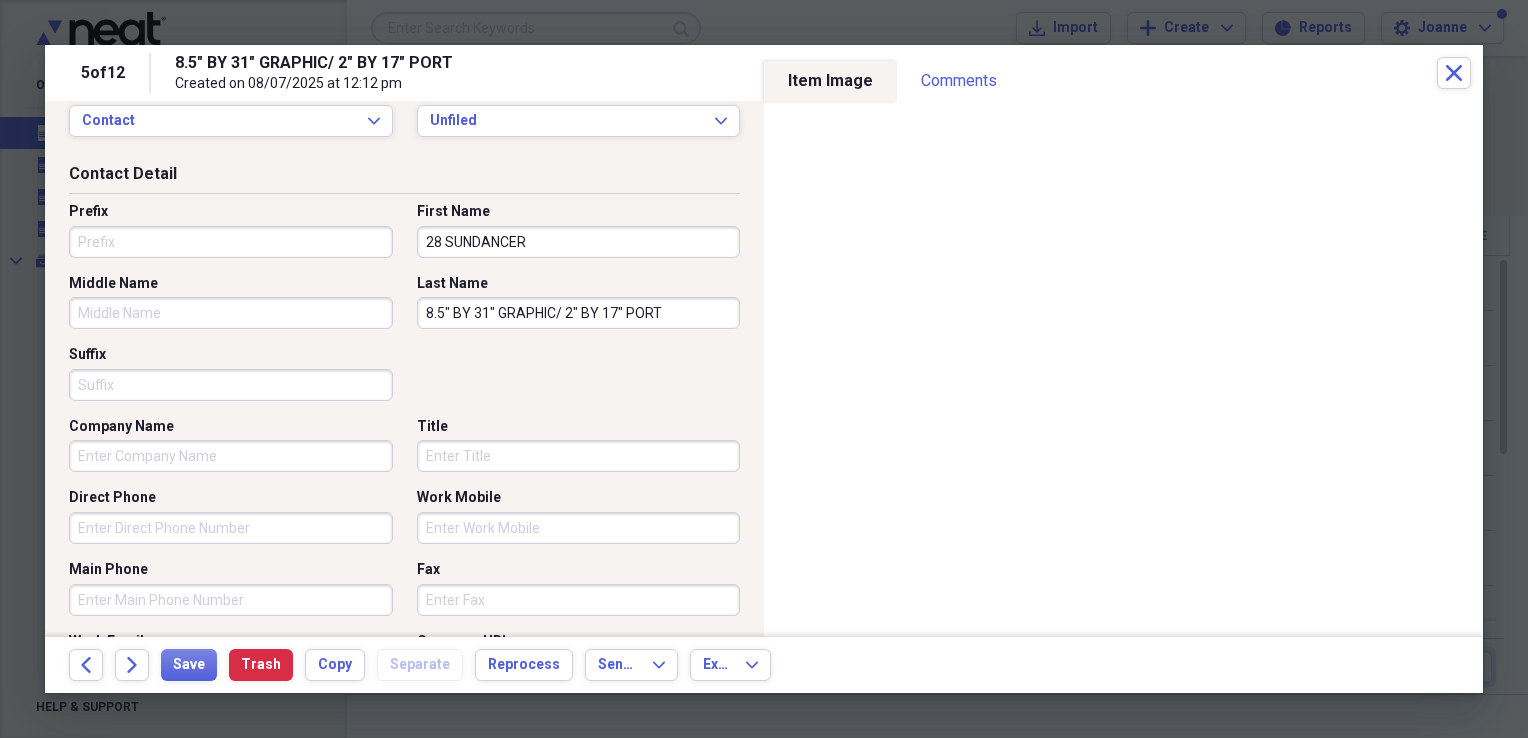 scroll, scrollTop: 0, scrollLeft: 0, axis: both 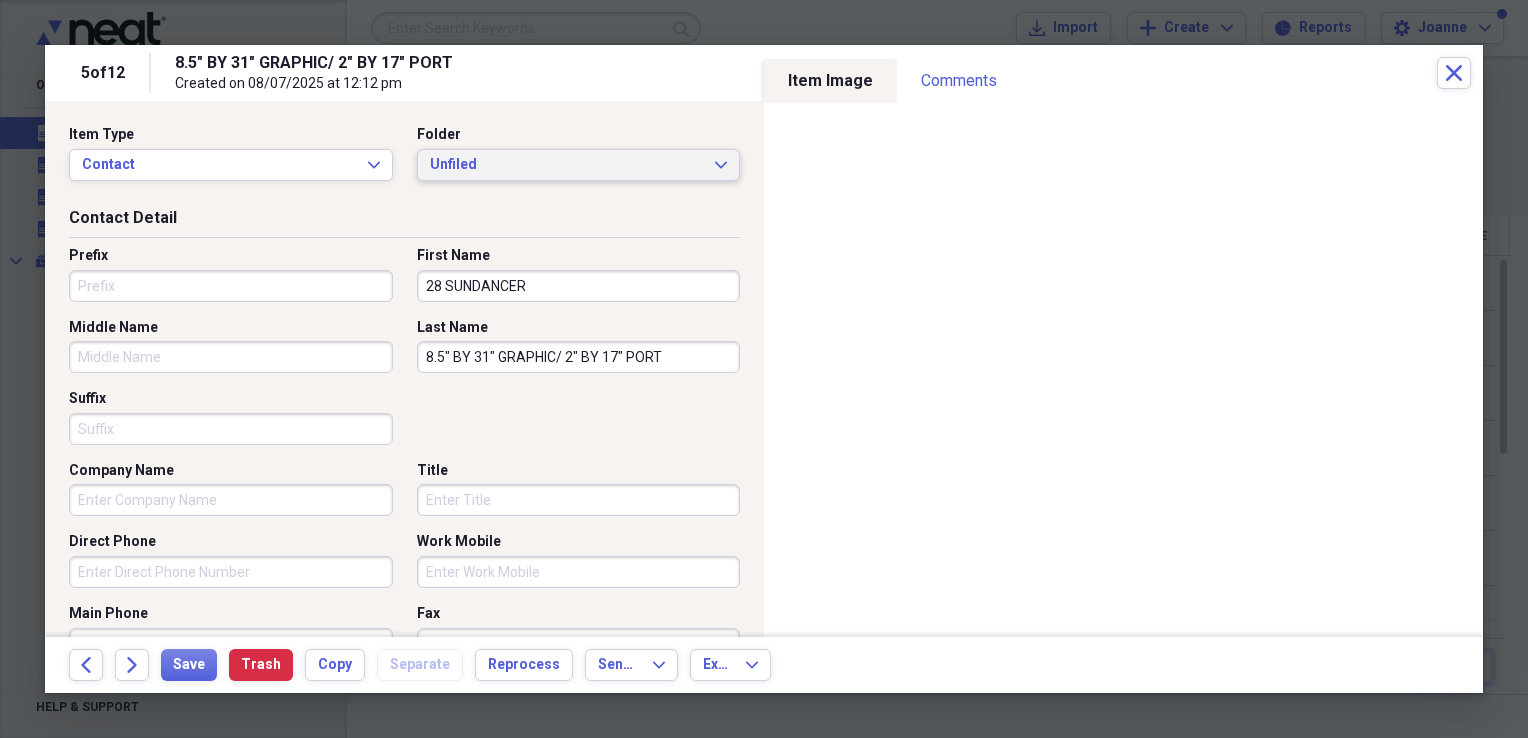 click on "Unfiled" at bounding box center (567, 165) 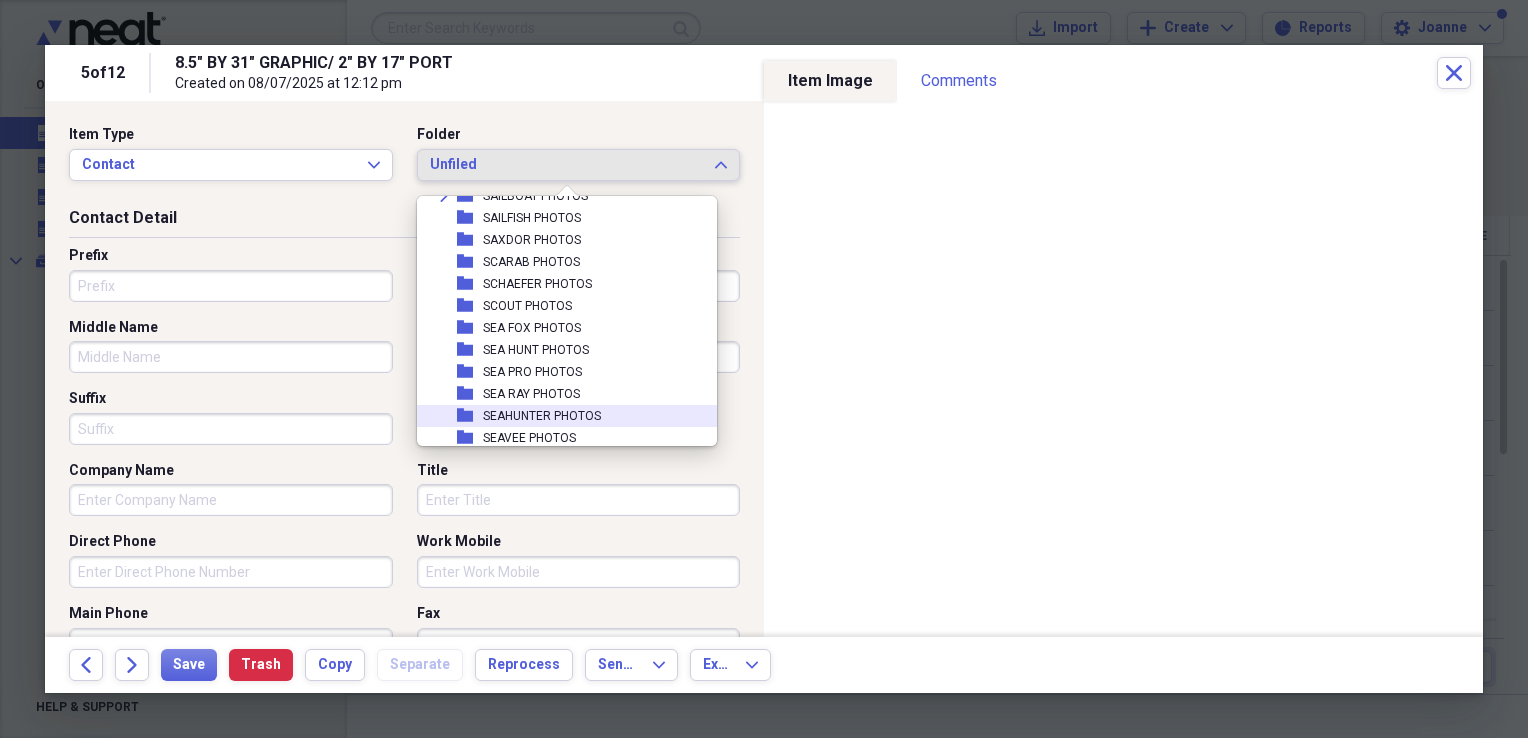 scroll, scrollTop: 2651, scrollLeft: 0, axis: vertical 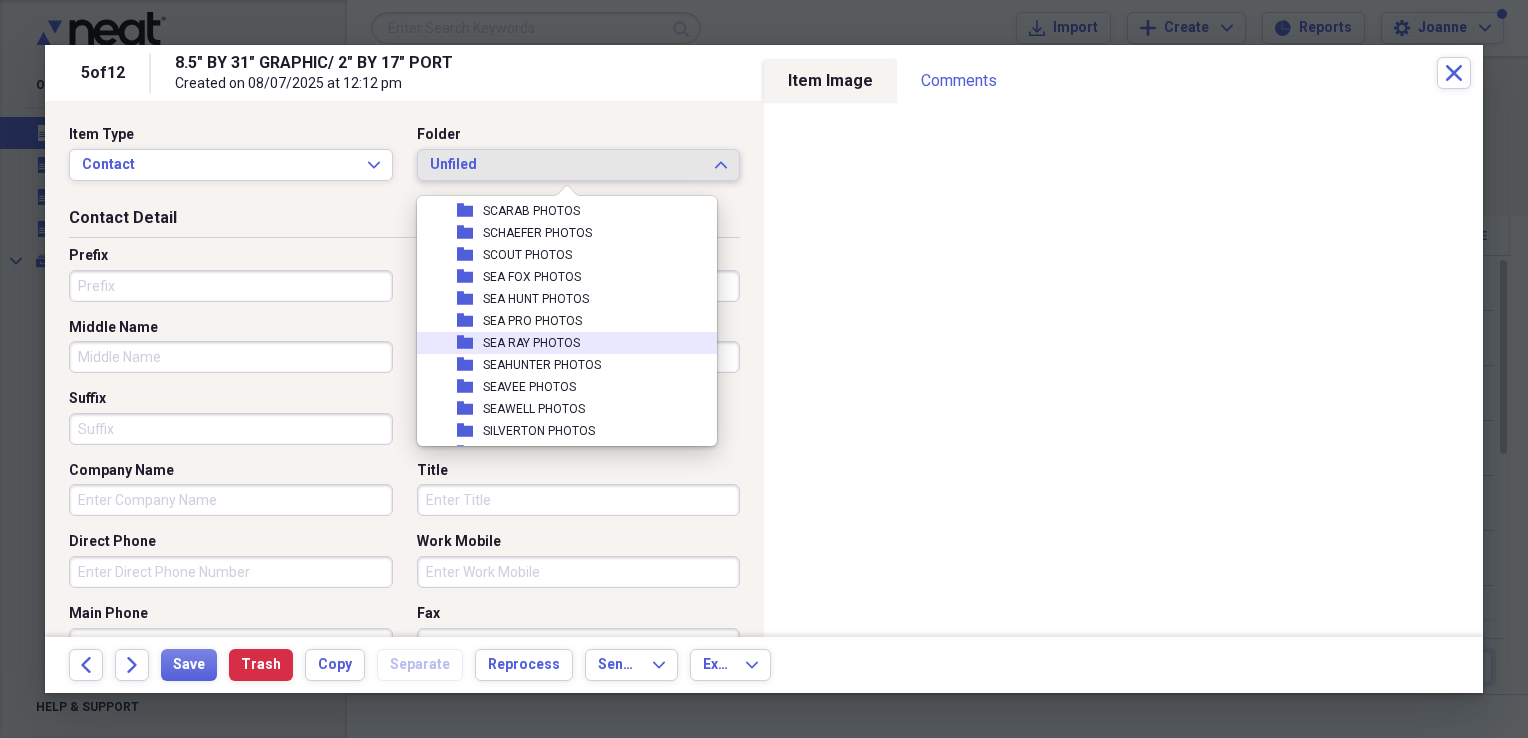 click on "SEA RAY PHOTOS" at bounding box center (531, 343) 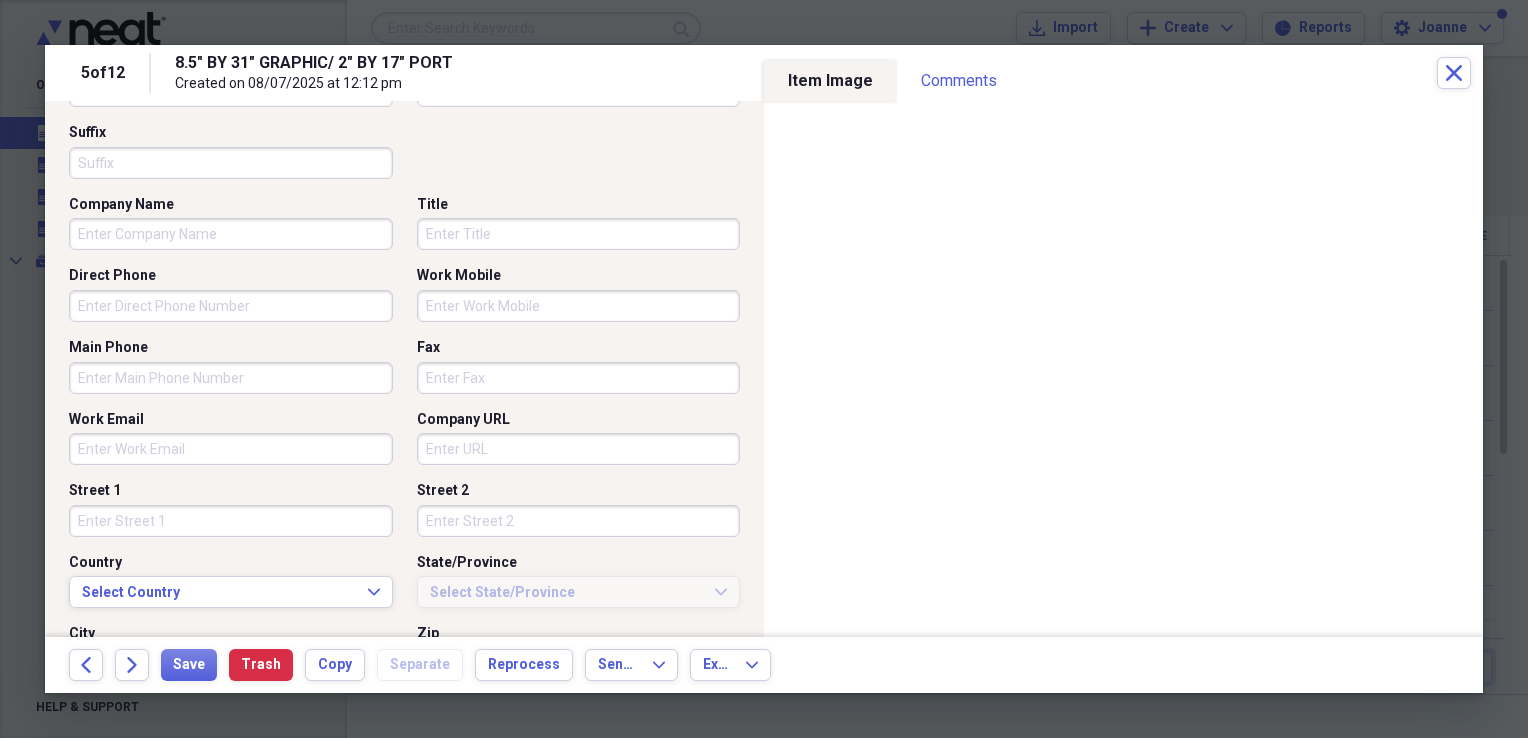 scroll, scrollTop: 400, scrollLeft: 0, axis: vertical 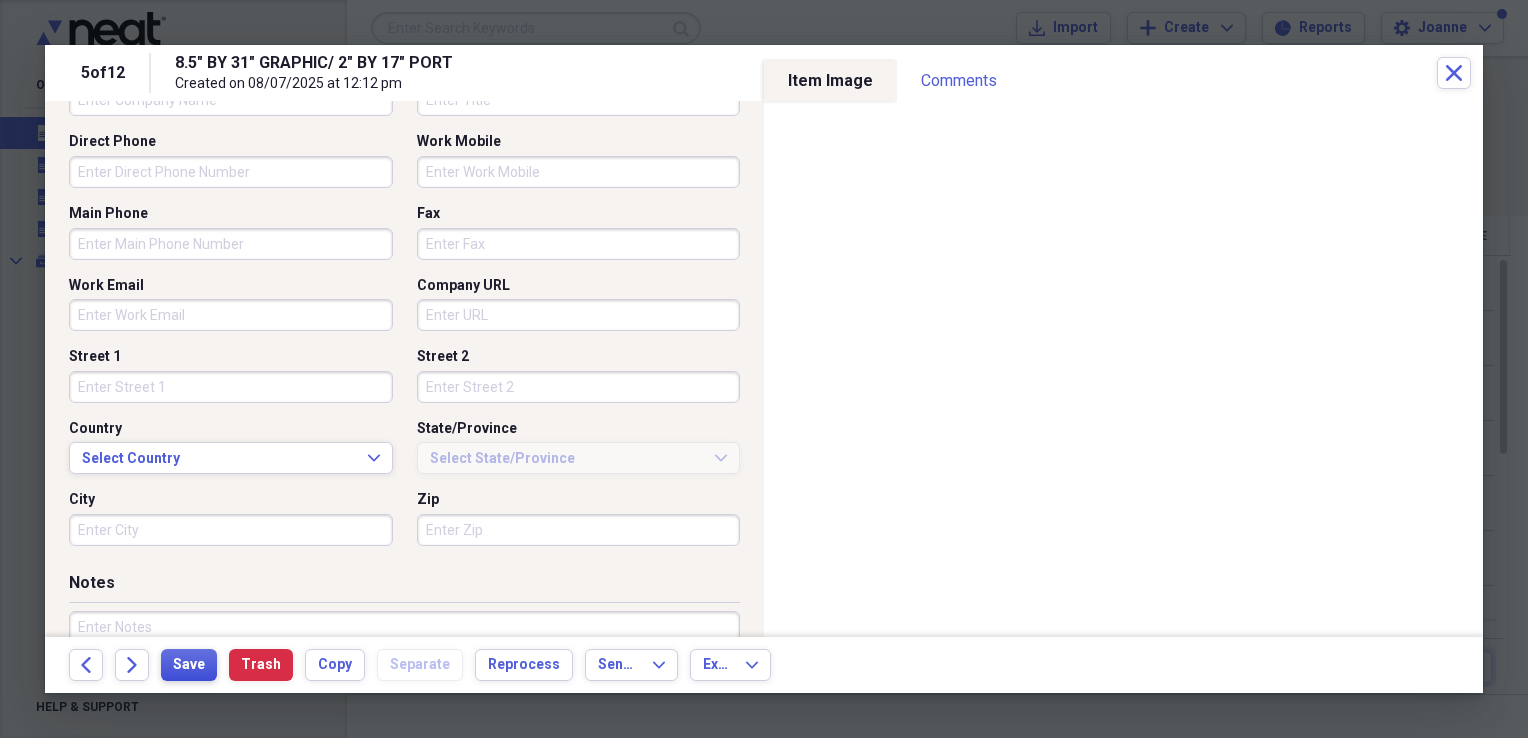 click on "Save" at bounding box center [189, 665] 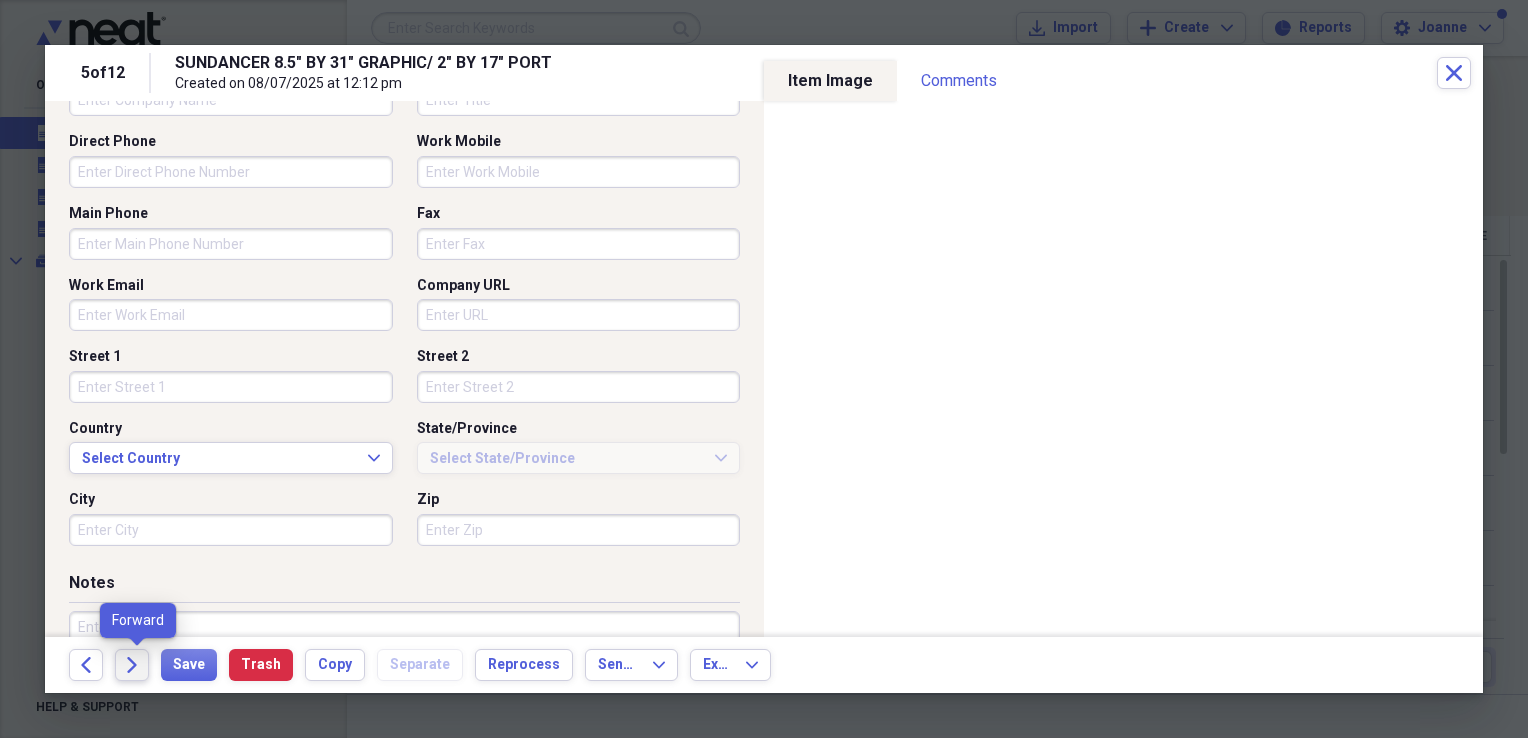 click on "Forward" at bounding box center [132, 665] 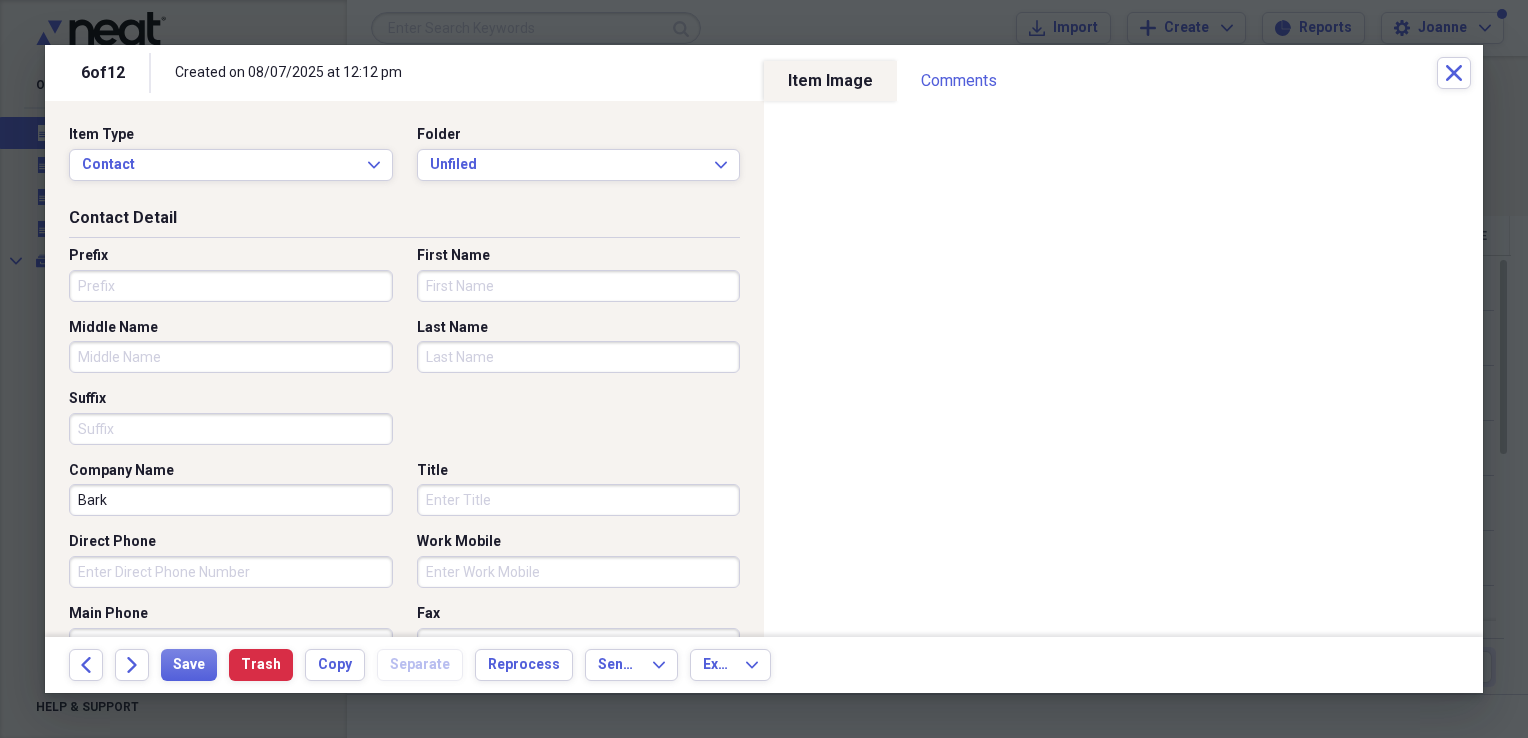 click on "Last Name" at bounding box center (579, 357) 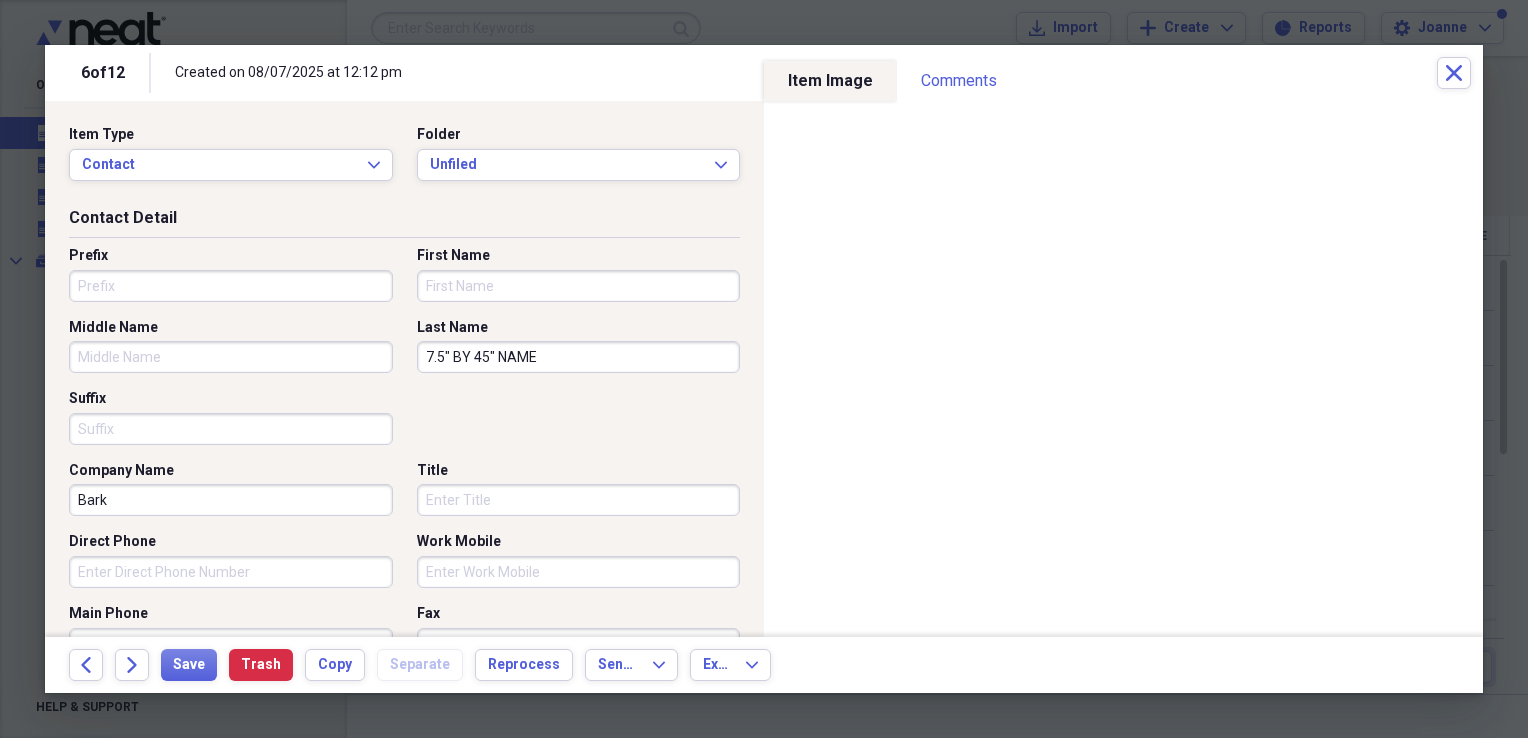 type on "7.5" BY 45" NAME" 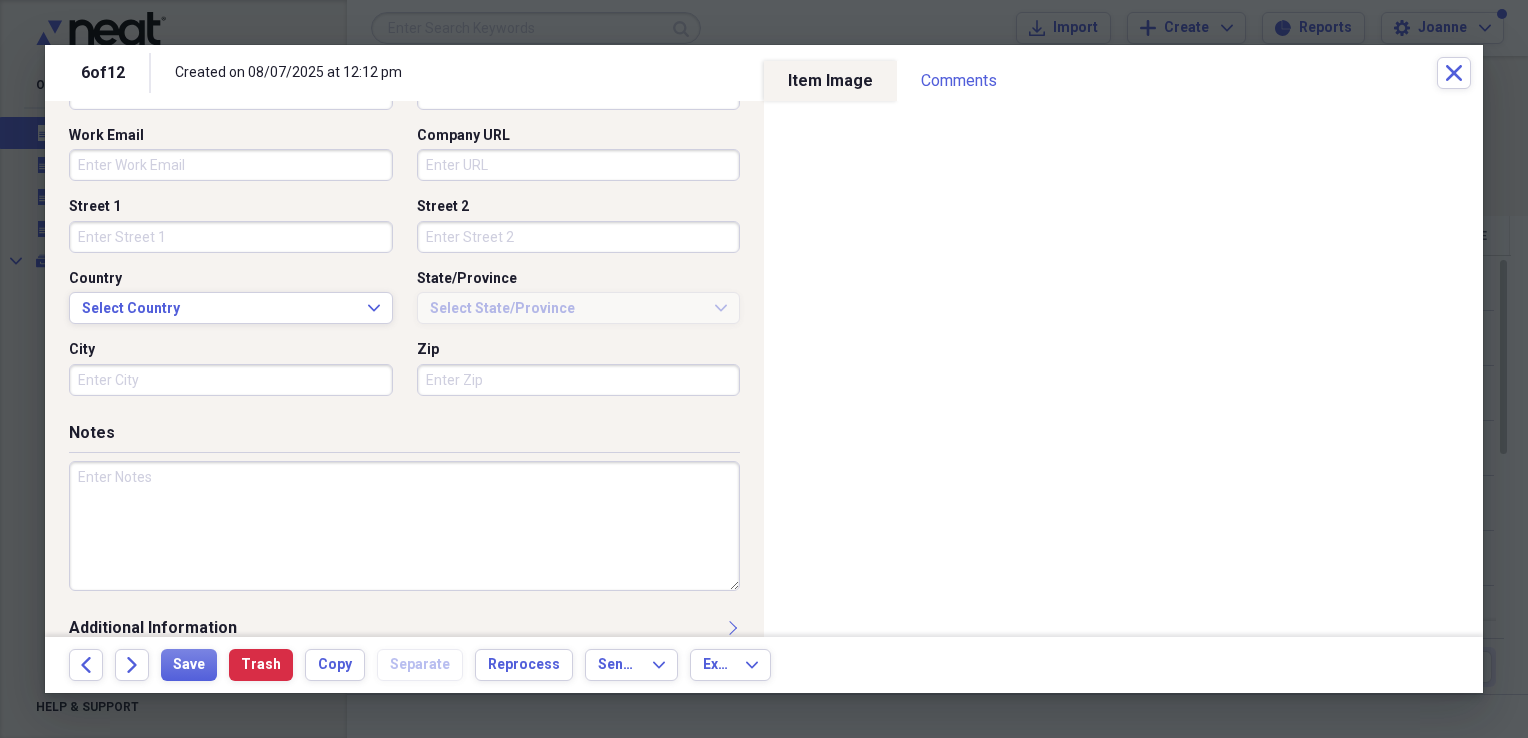 scroll, scrollTop: 578, scrollLeft: 0, axis: vertical 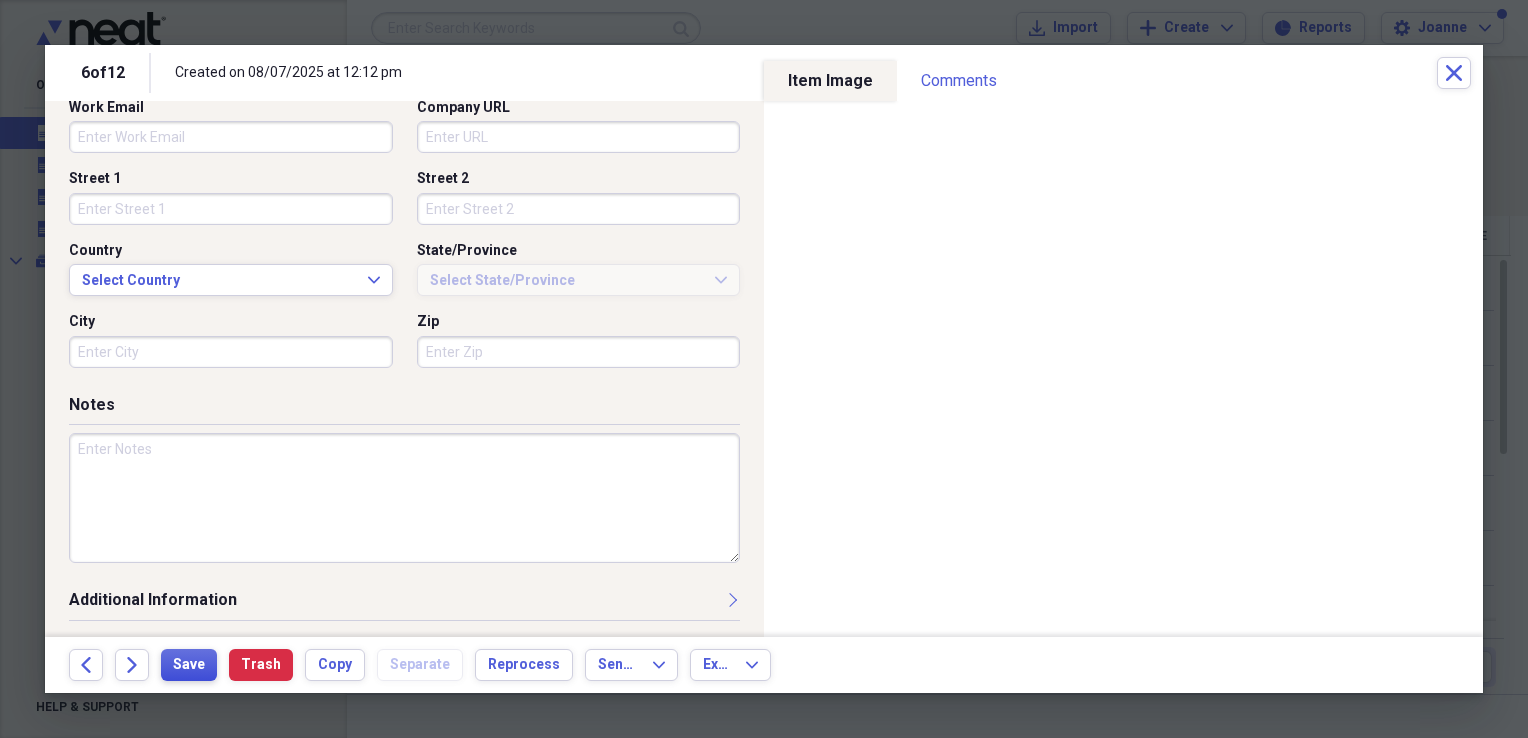 type 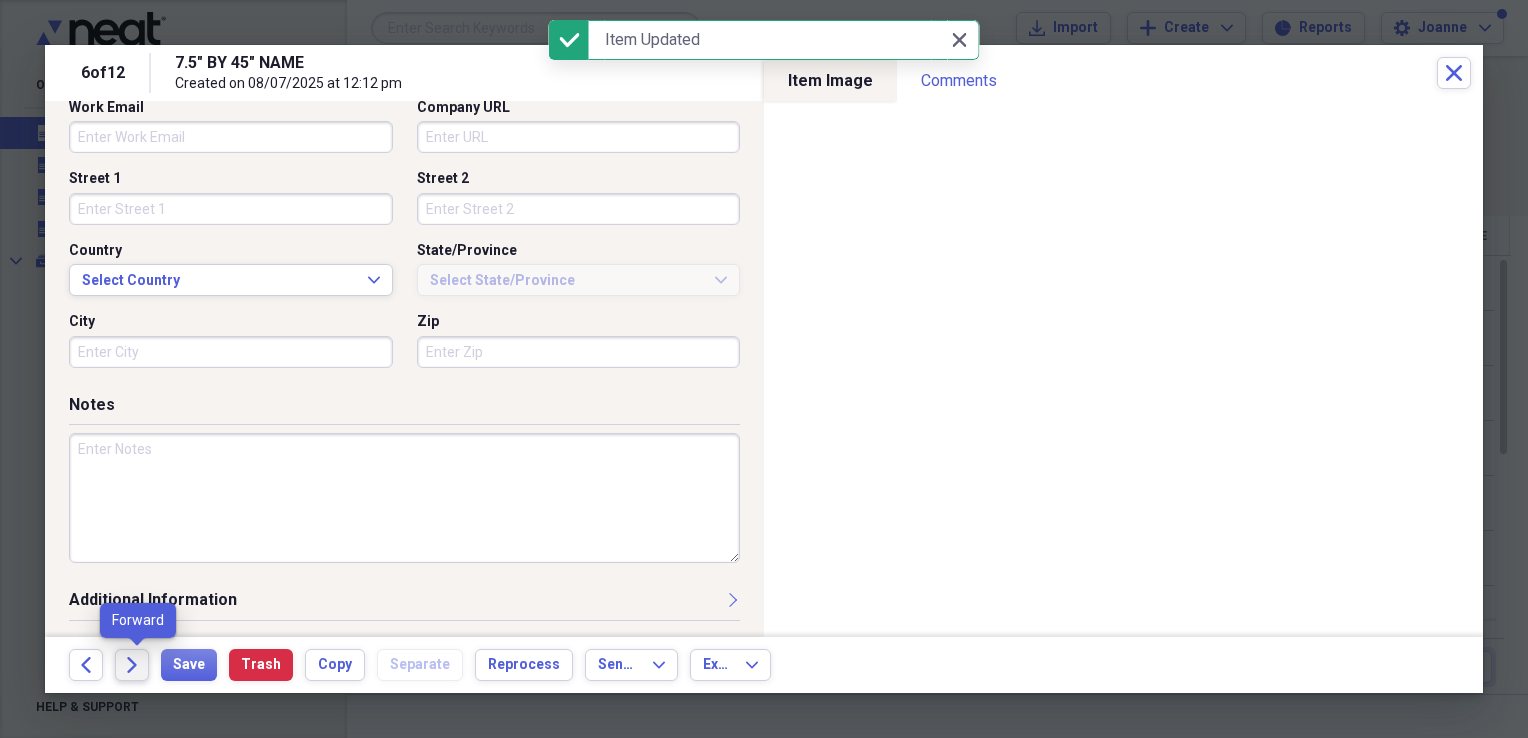 click on "Forward" at bounding box center [132, 665] 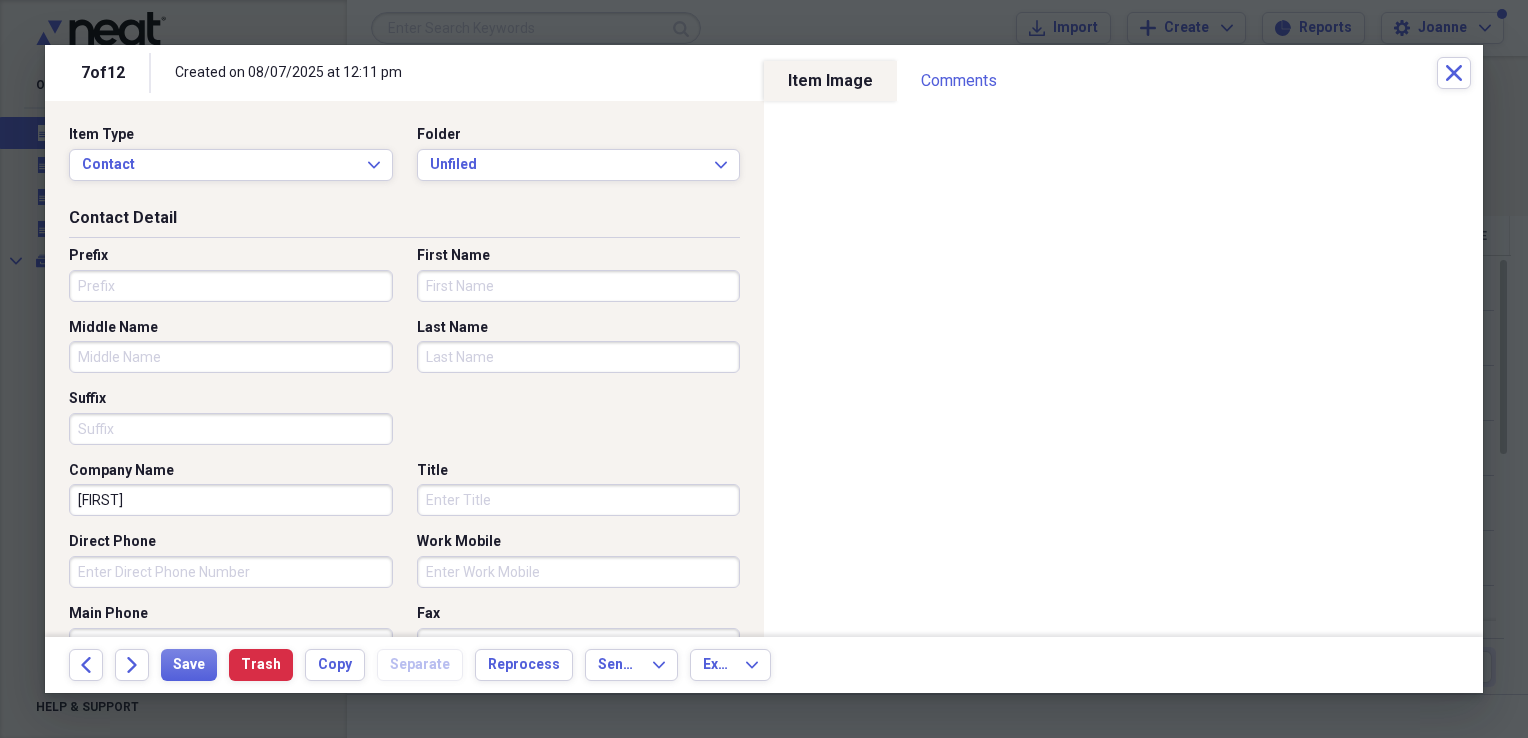 click on "Last Name" at bounding box center [579, 357] 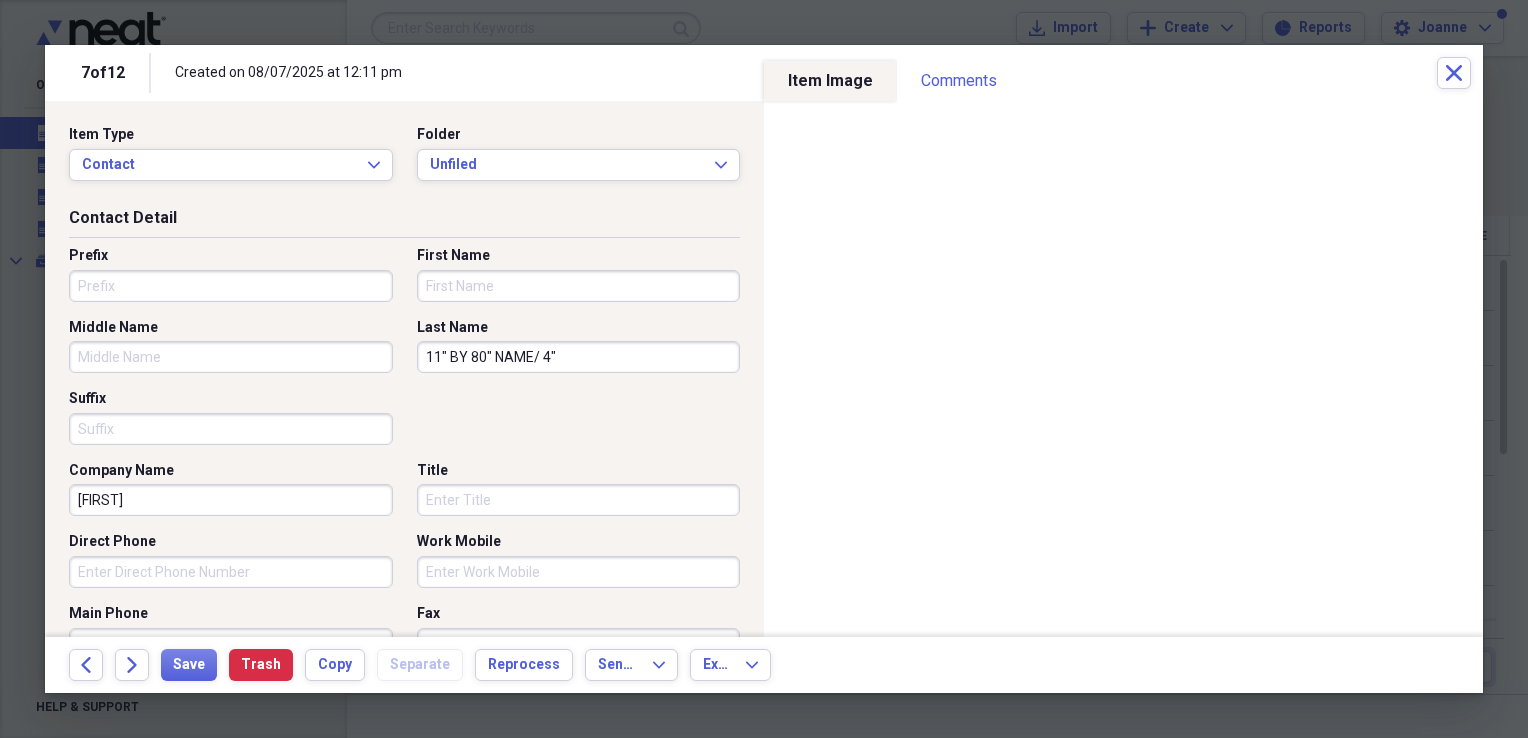 click on "11" BY 80" NAME/ 4"" at bounding box center (579, 357) 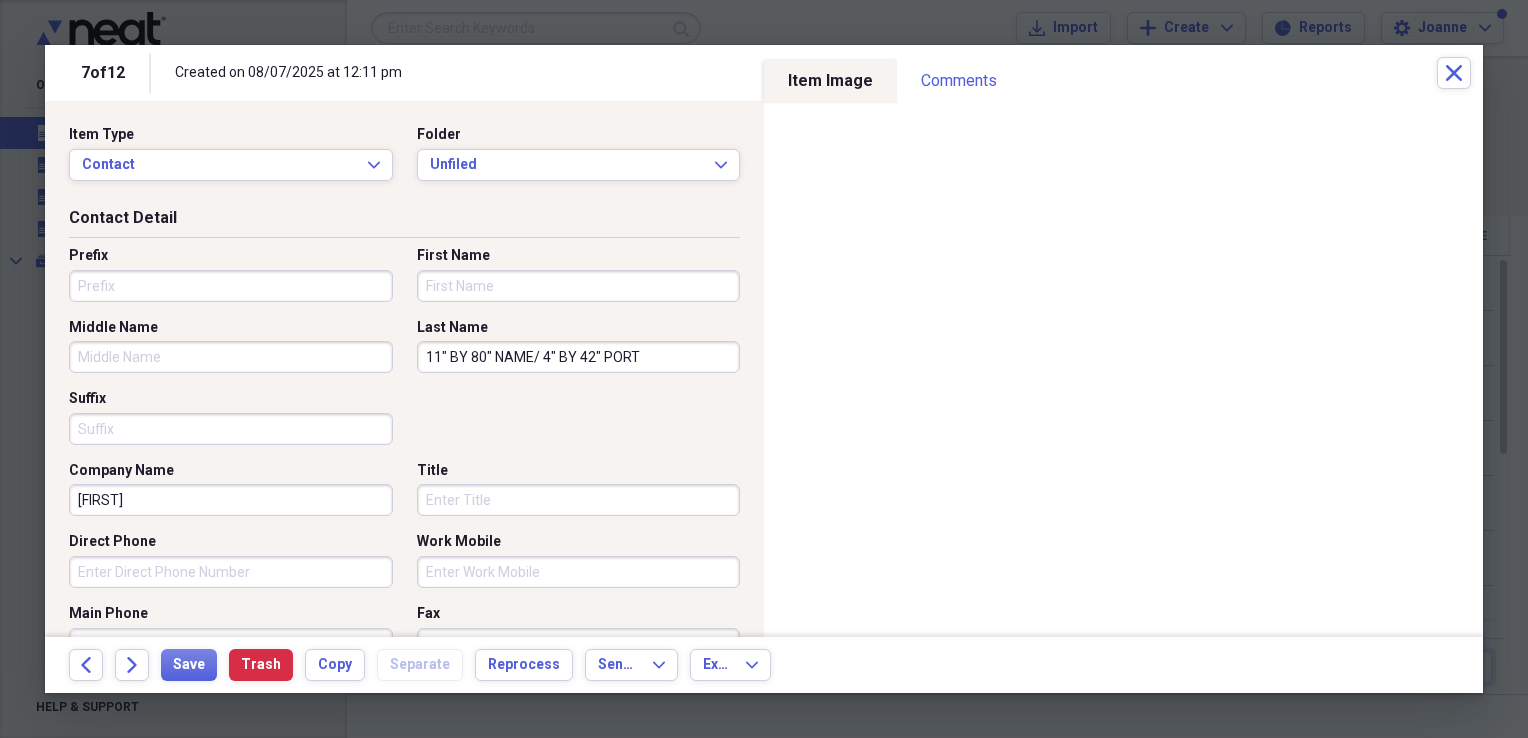 type on "11" BY 80" NAME/ 4" BY 42" PORT" 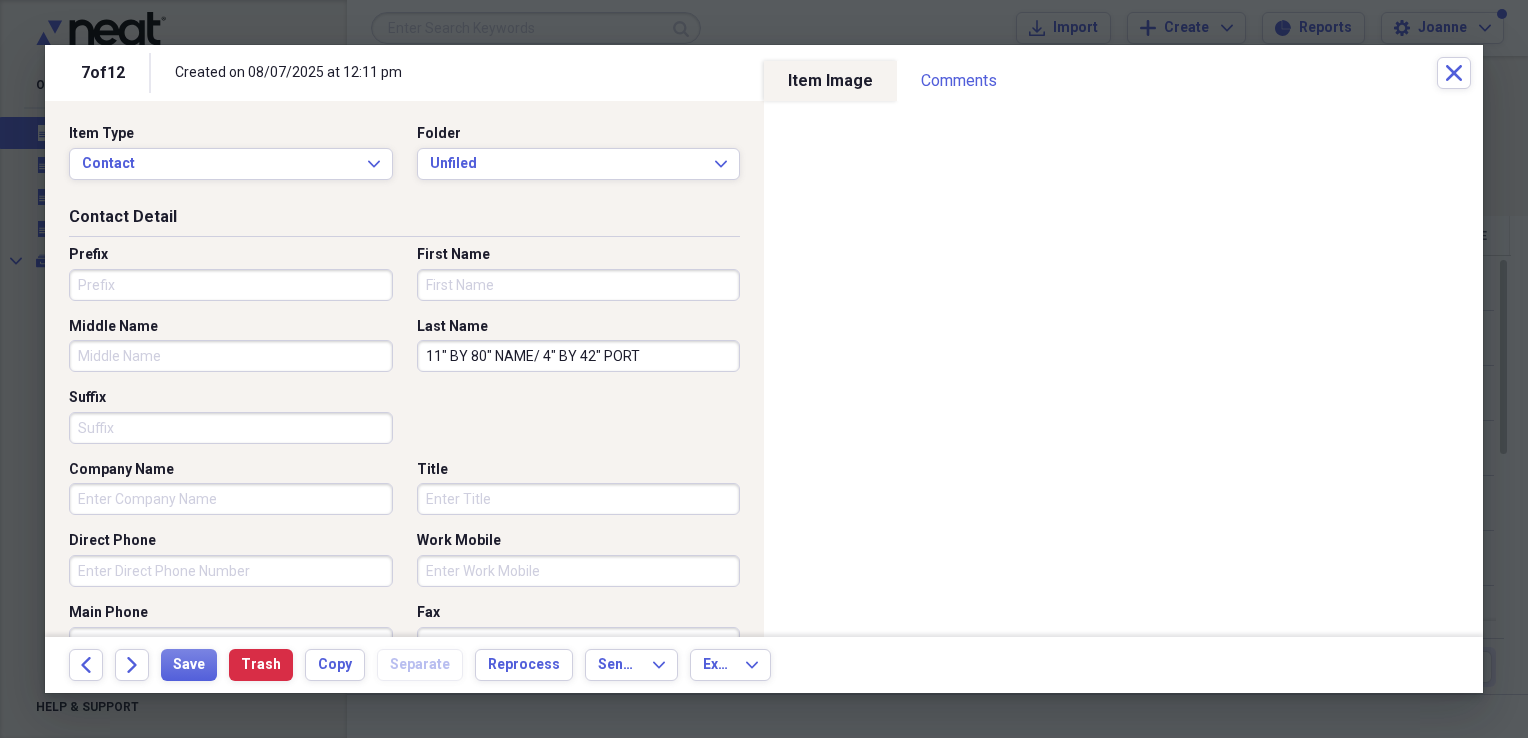 scroll, scrollTop: 0, scrollLeft: 0, axis: both 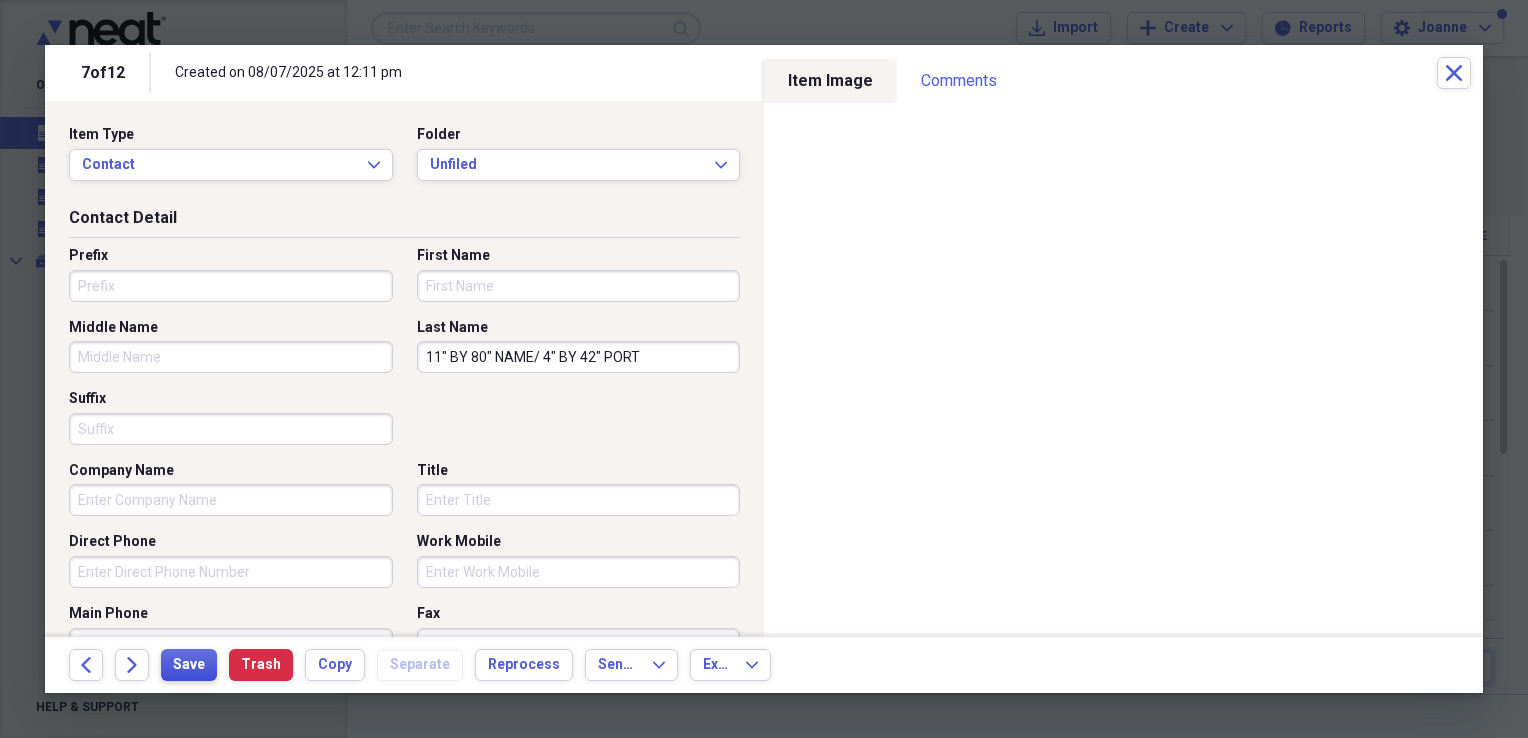 type 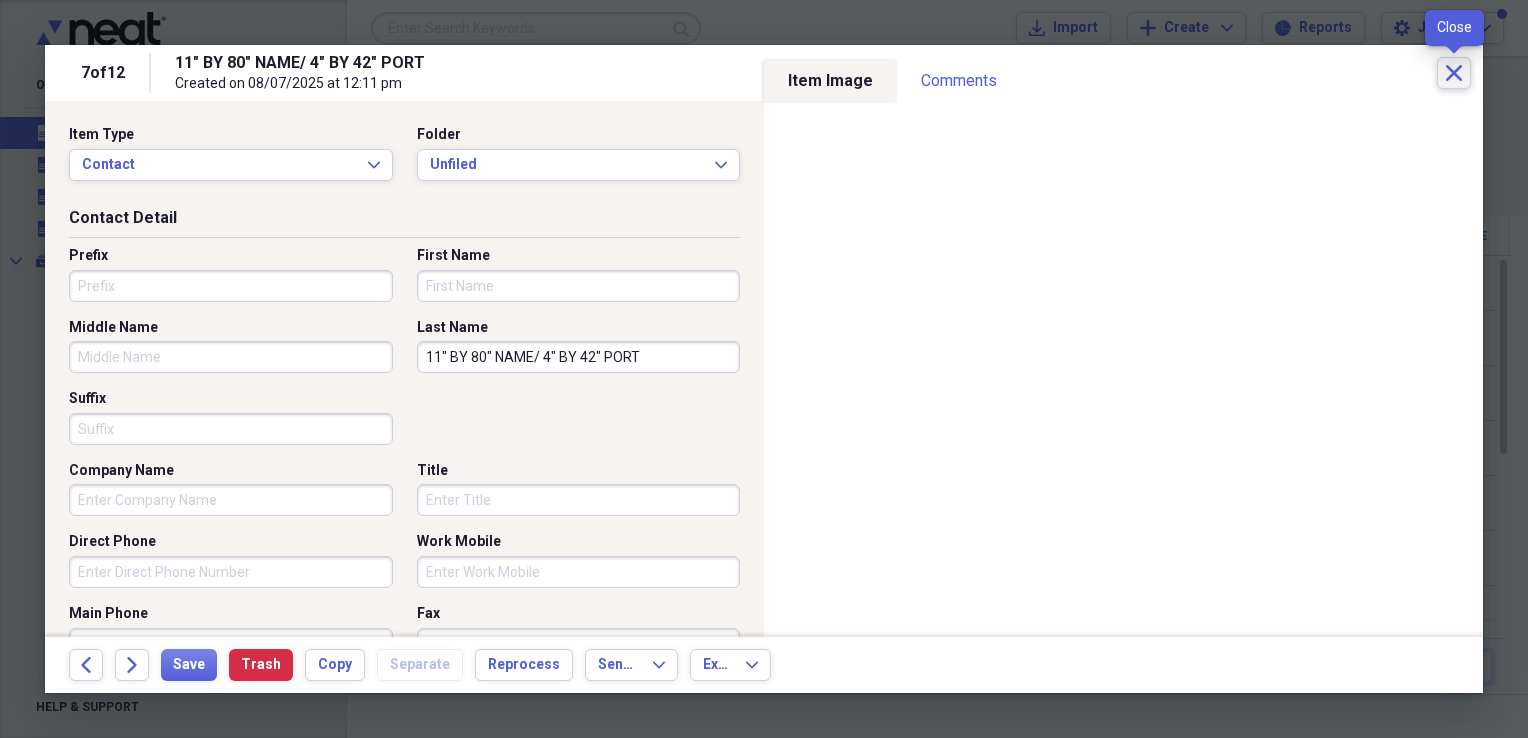 click on "Close" 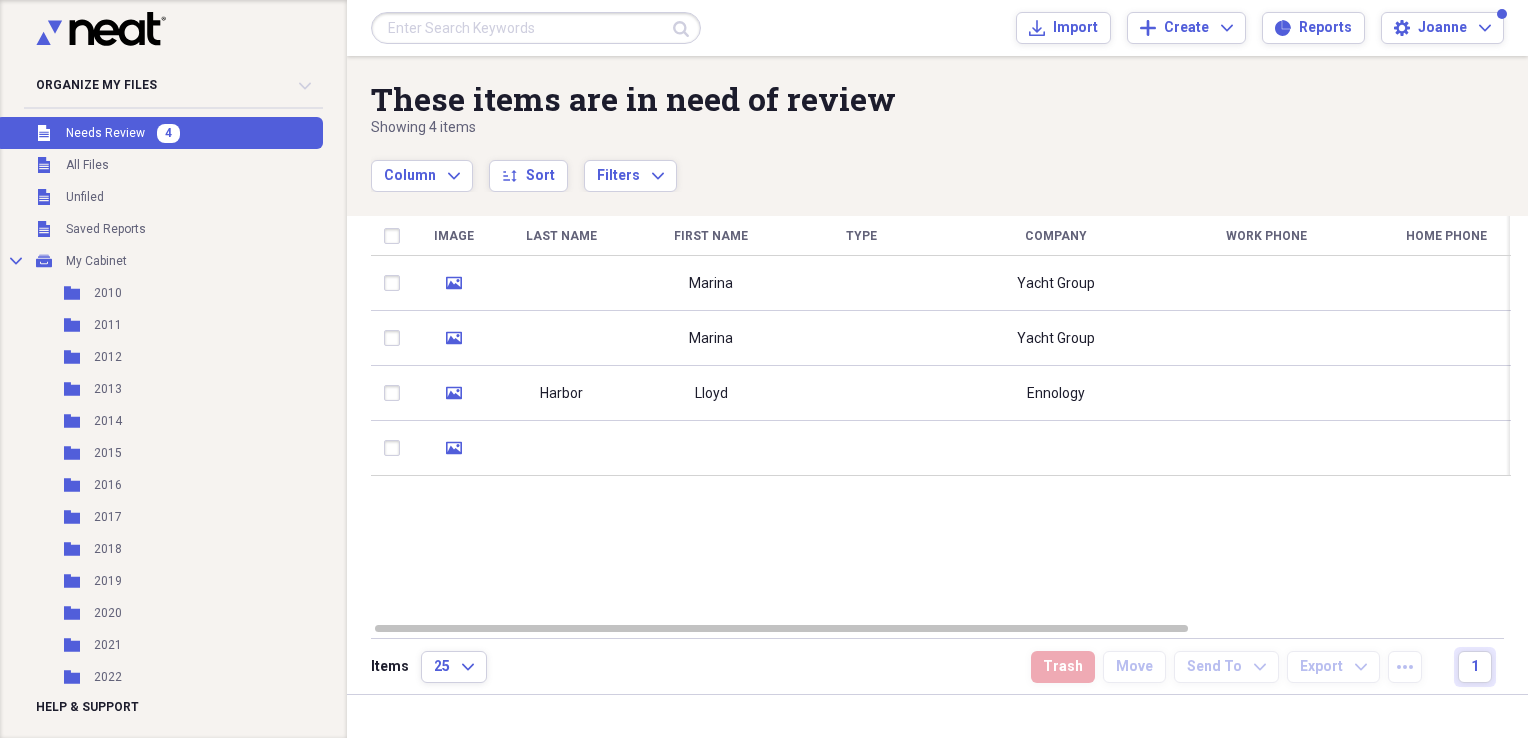 click at bounding box center [536, 28] 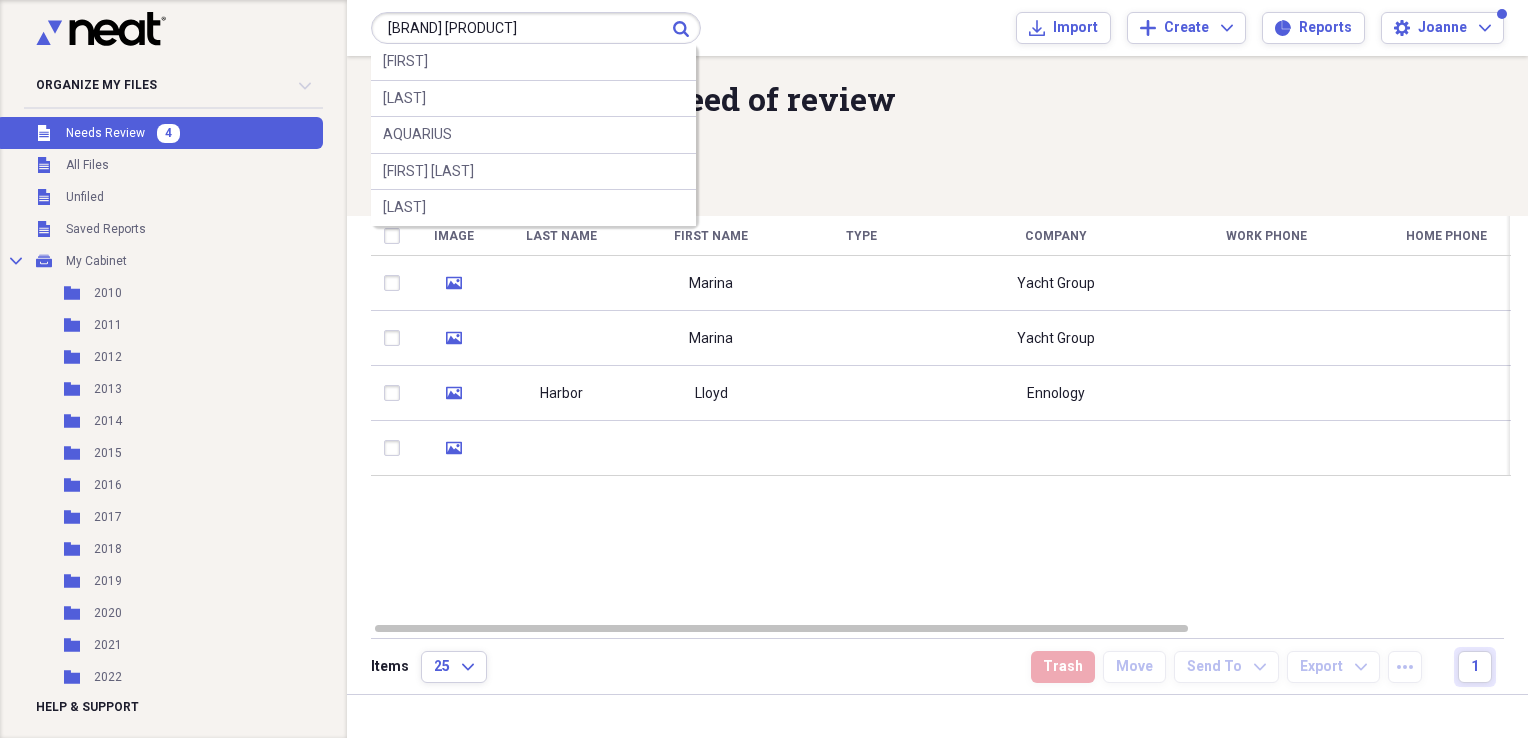 type on "[BRAND] [PRODUCT]" 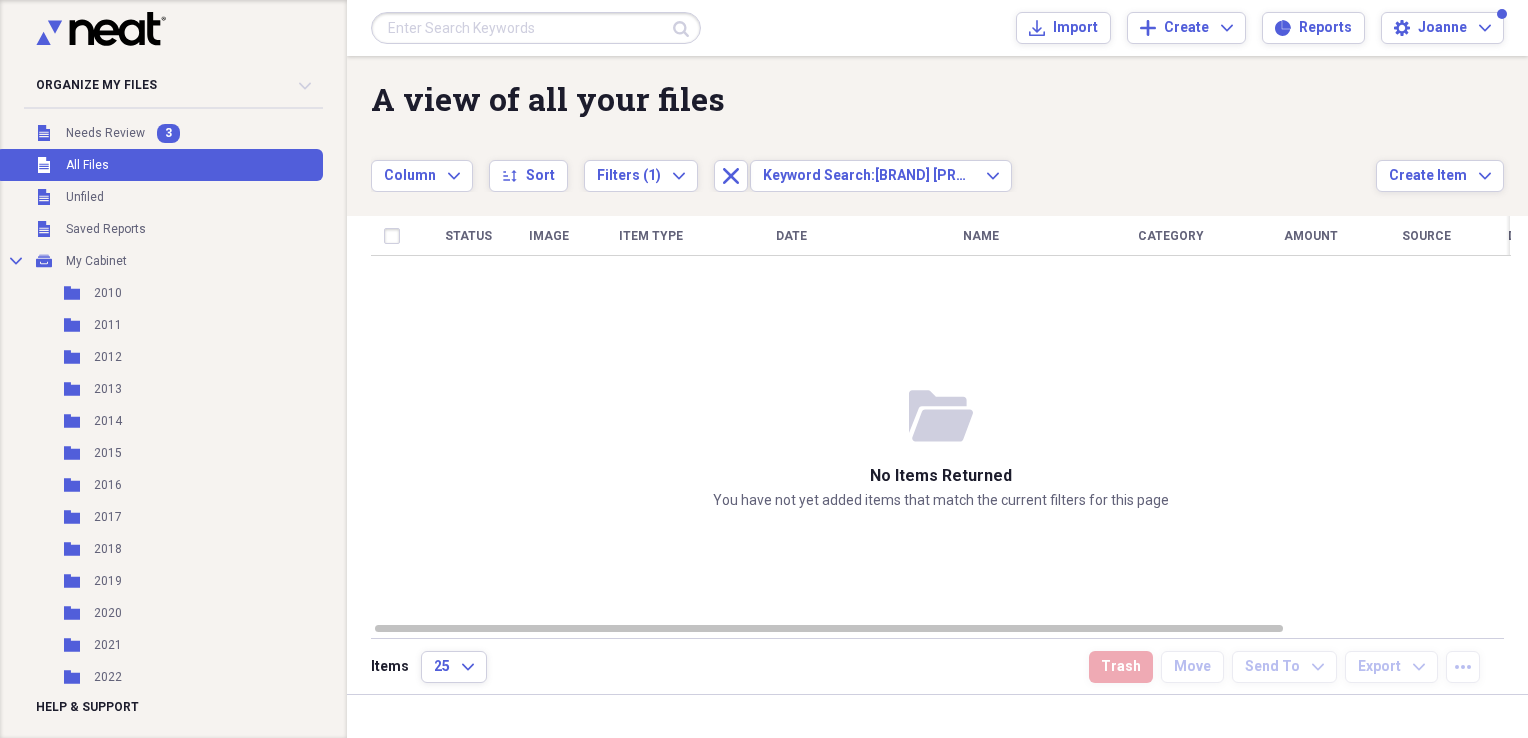 click at bounding box center (536, 28) 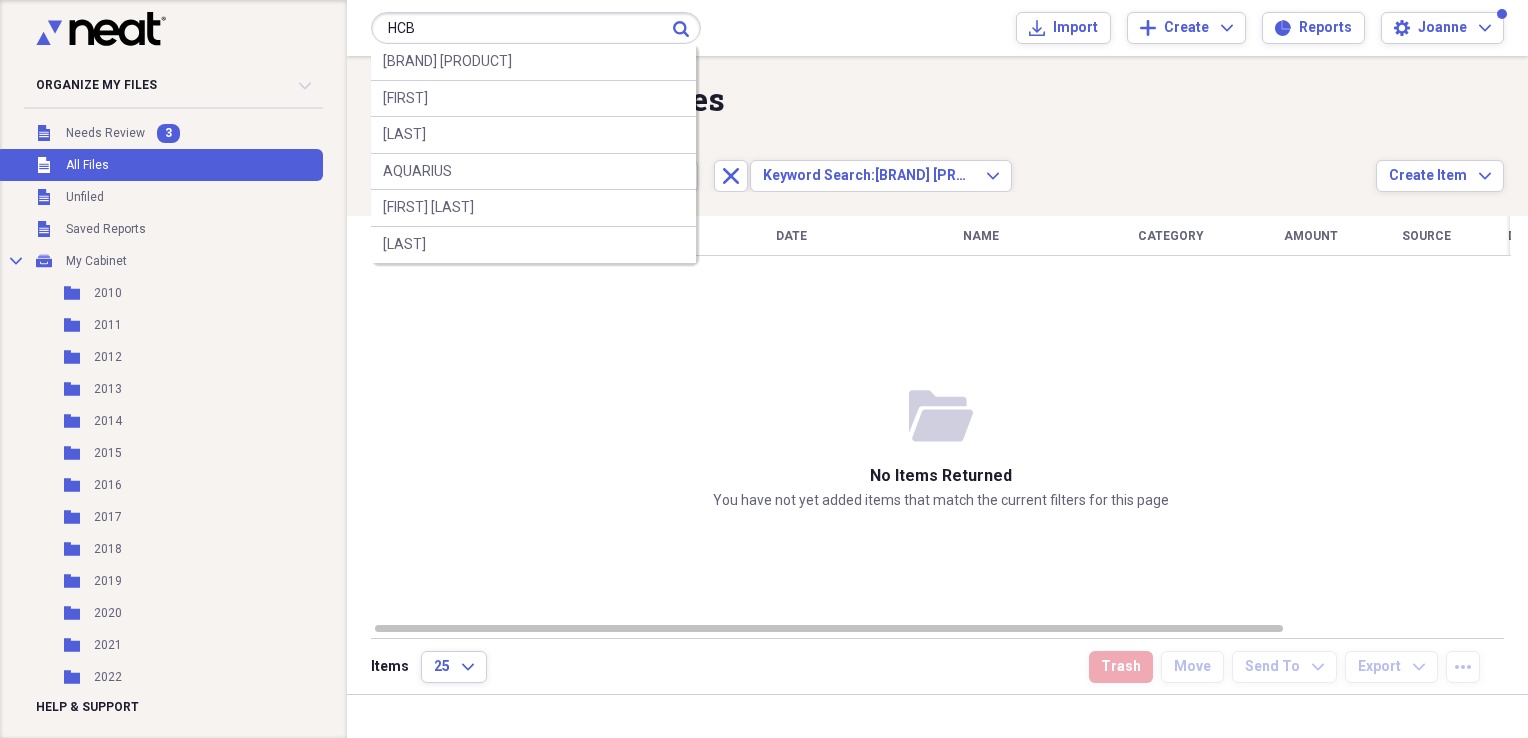 type on "HCB" 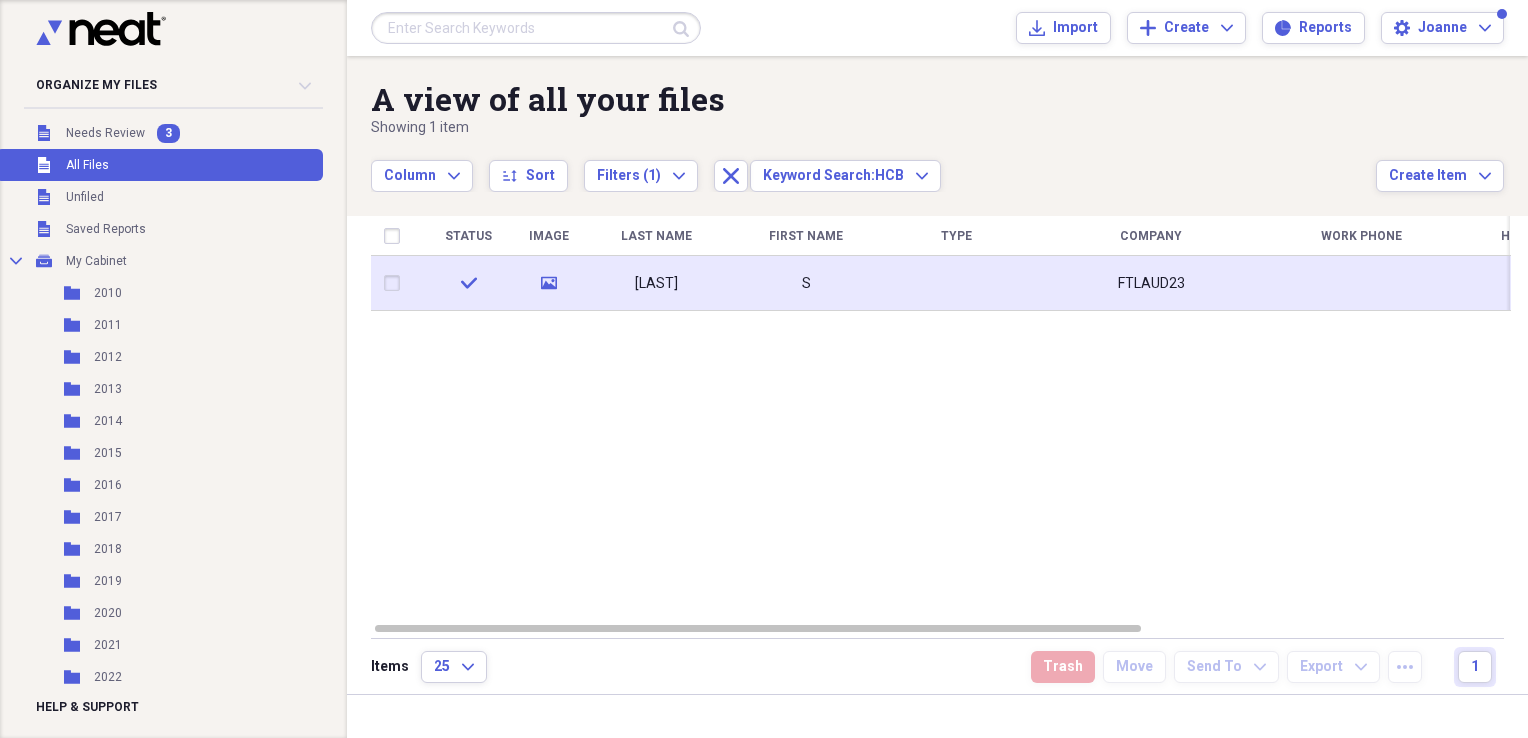 click on "FTLAUD23" at bounding box center (1151, 283) 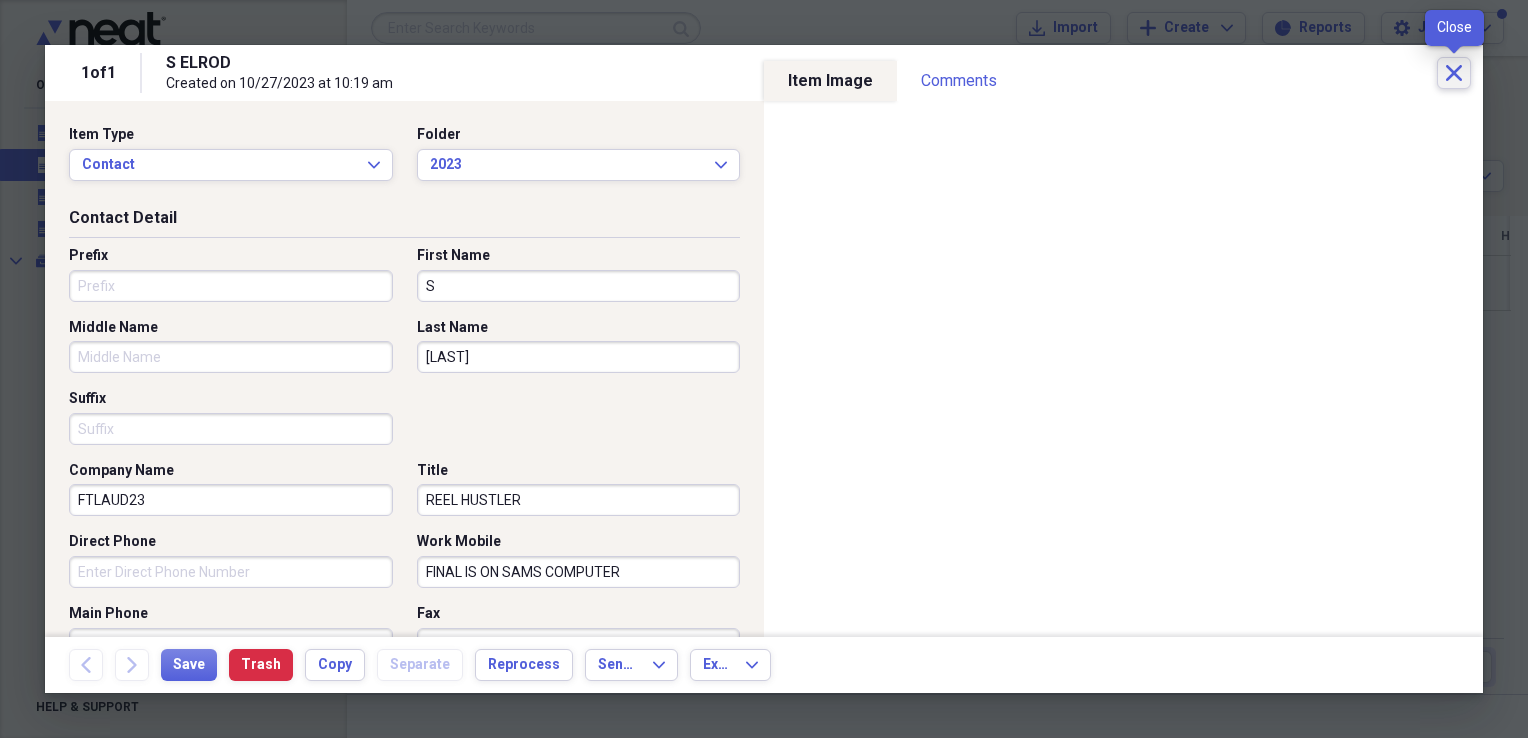 click on "Close" at bounding box center [1454, 73] 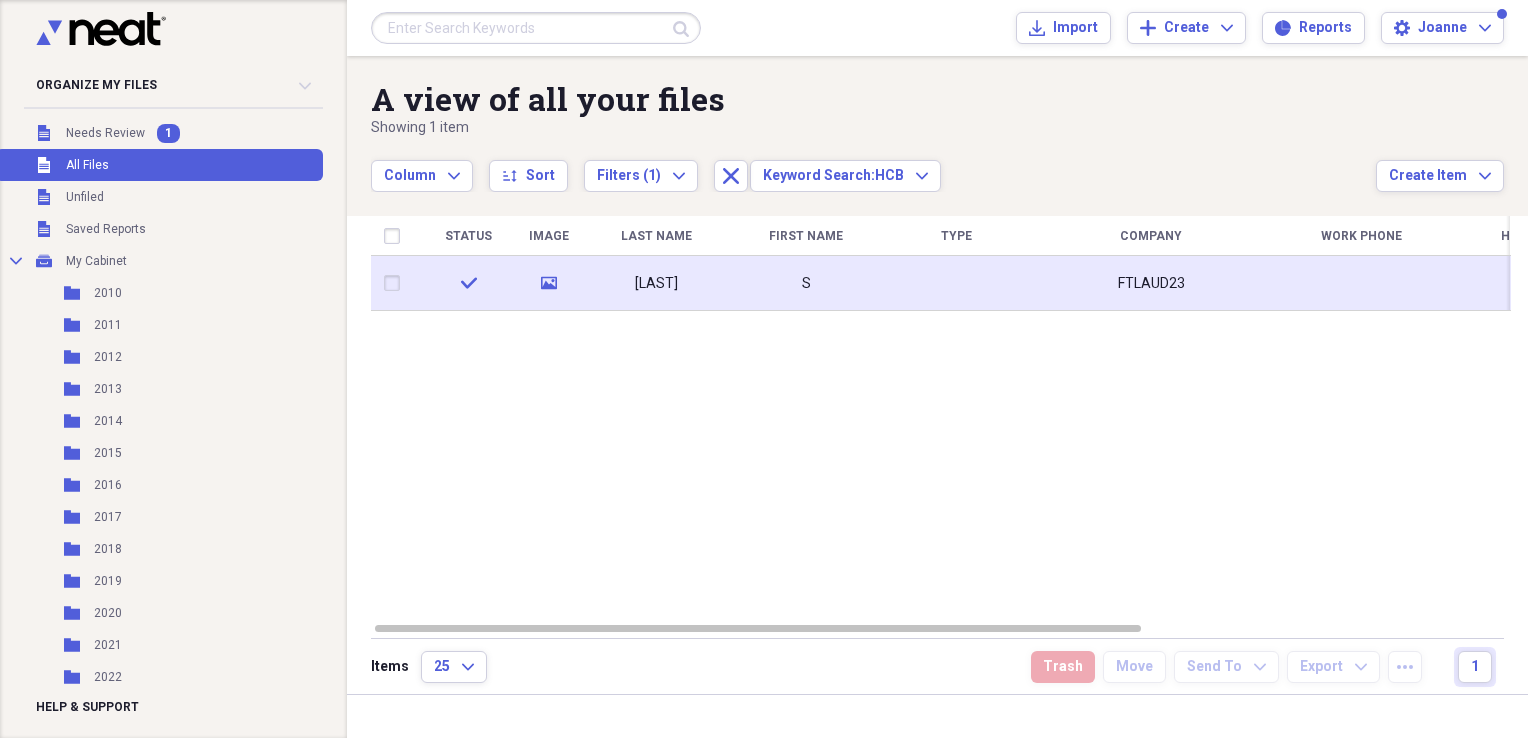 click on "S" at bounding box center (806, 283) 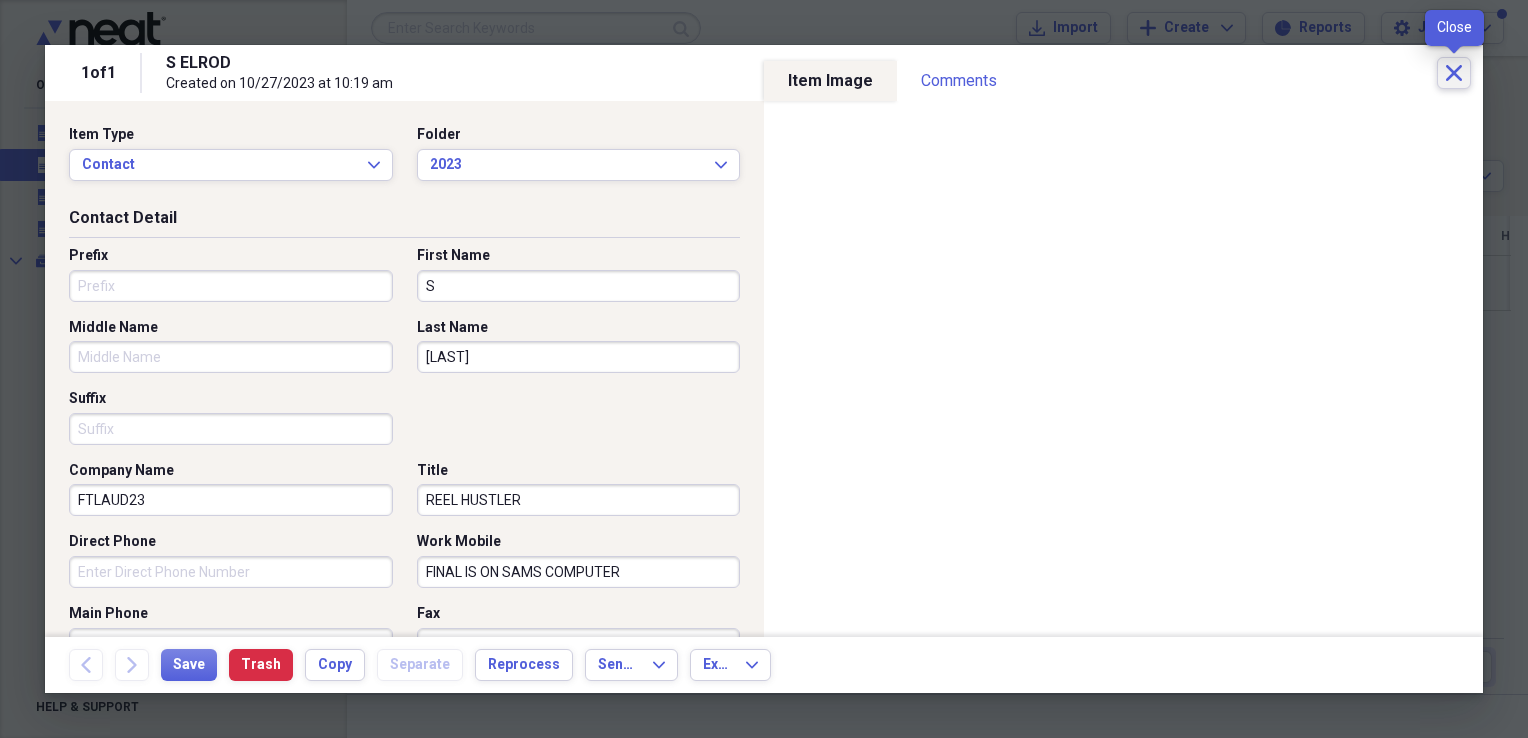 click on "Close" 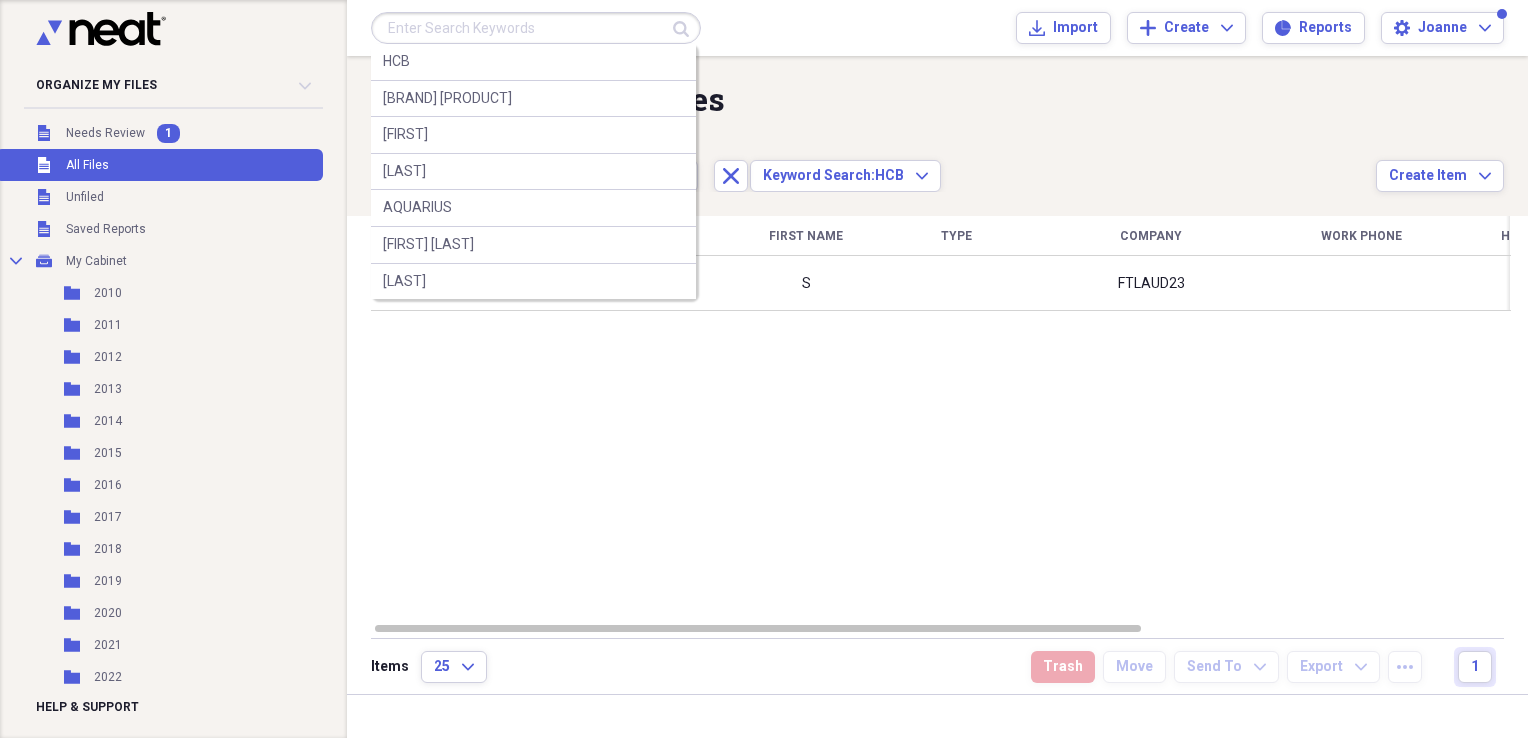 click at bounding box center [536, 28] 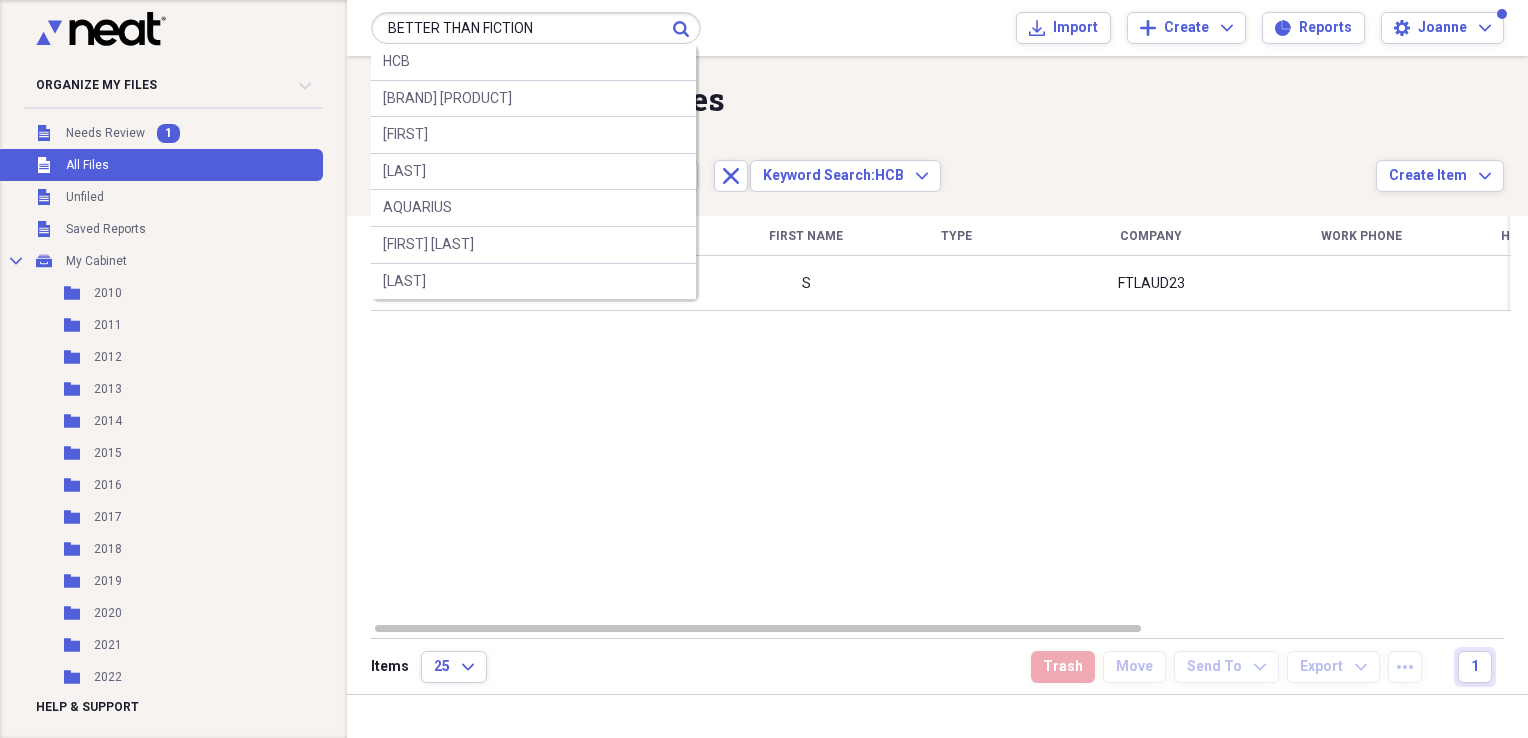 type on "BETTER THAN FICTION" 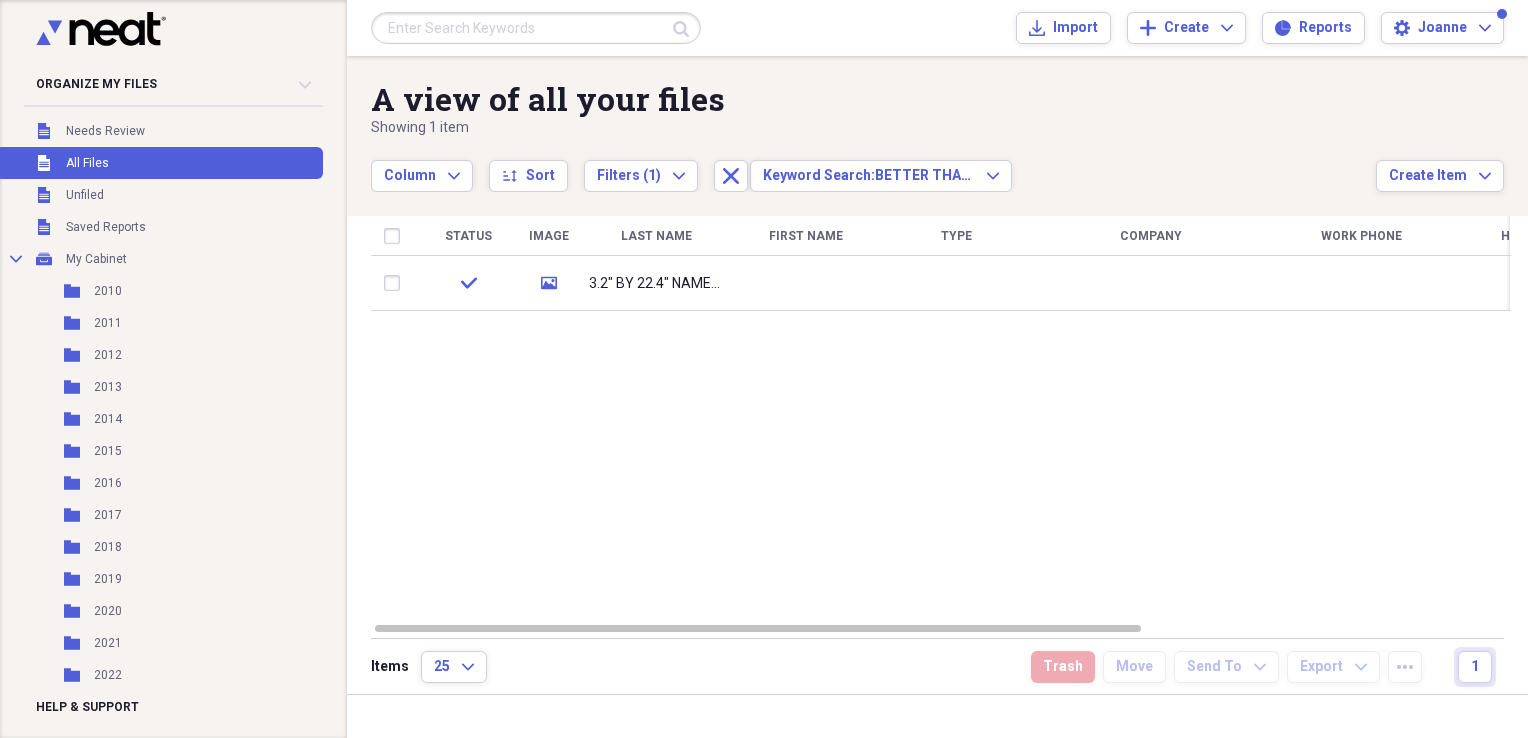 click at bounding box center (536, 28) 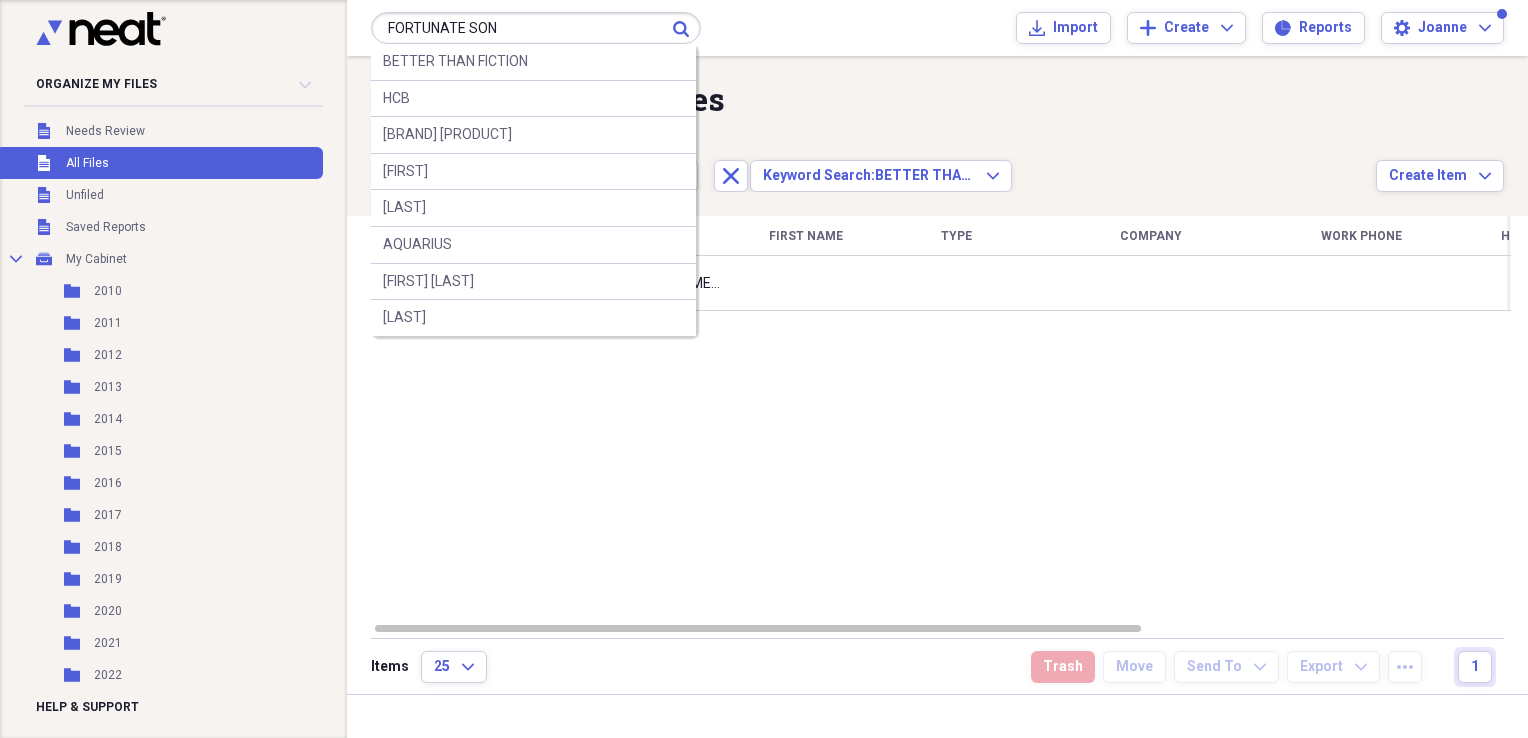 type on "FORTUNATE SON" 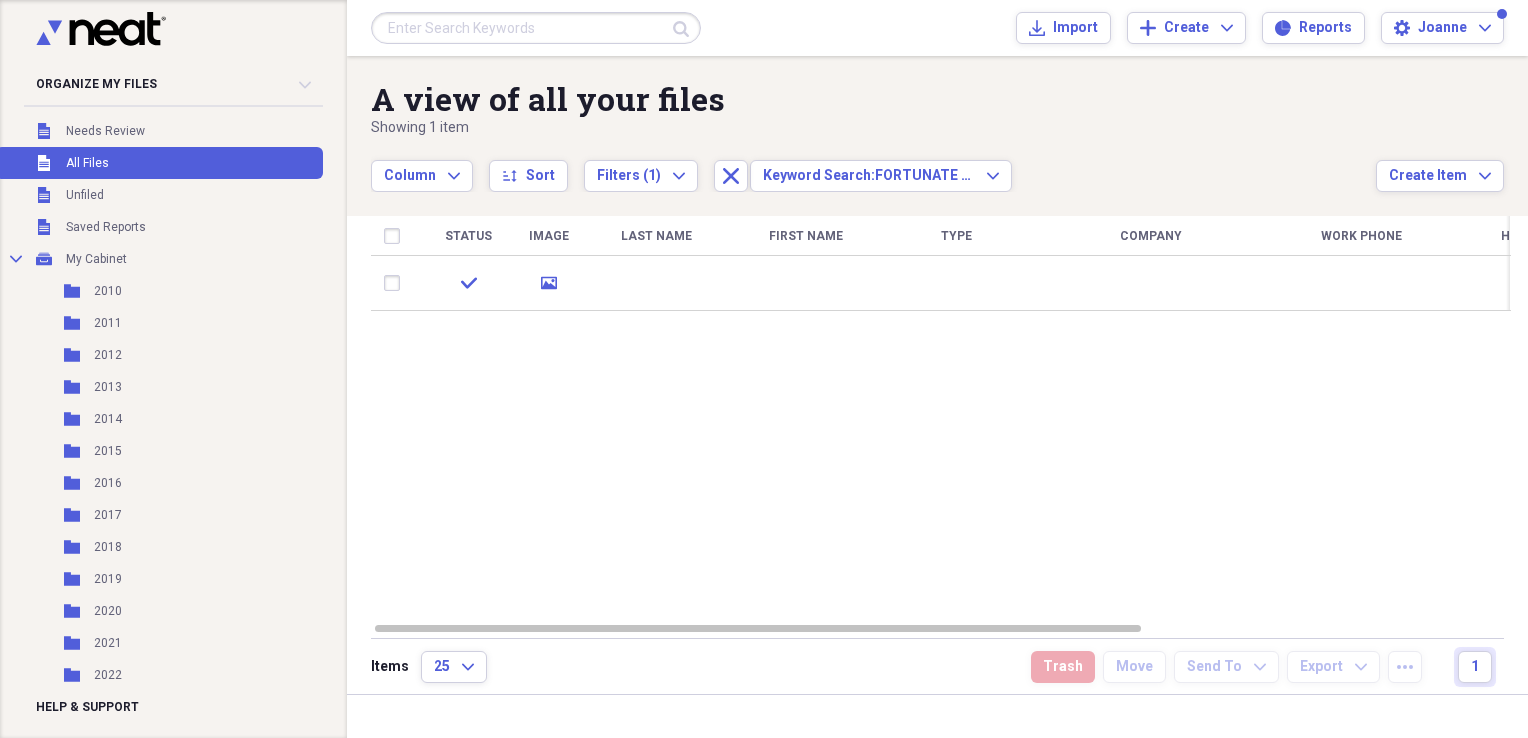 click at bounding box center [536, 28] 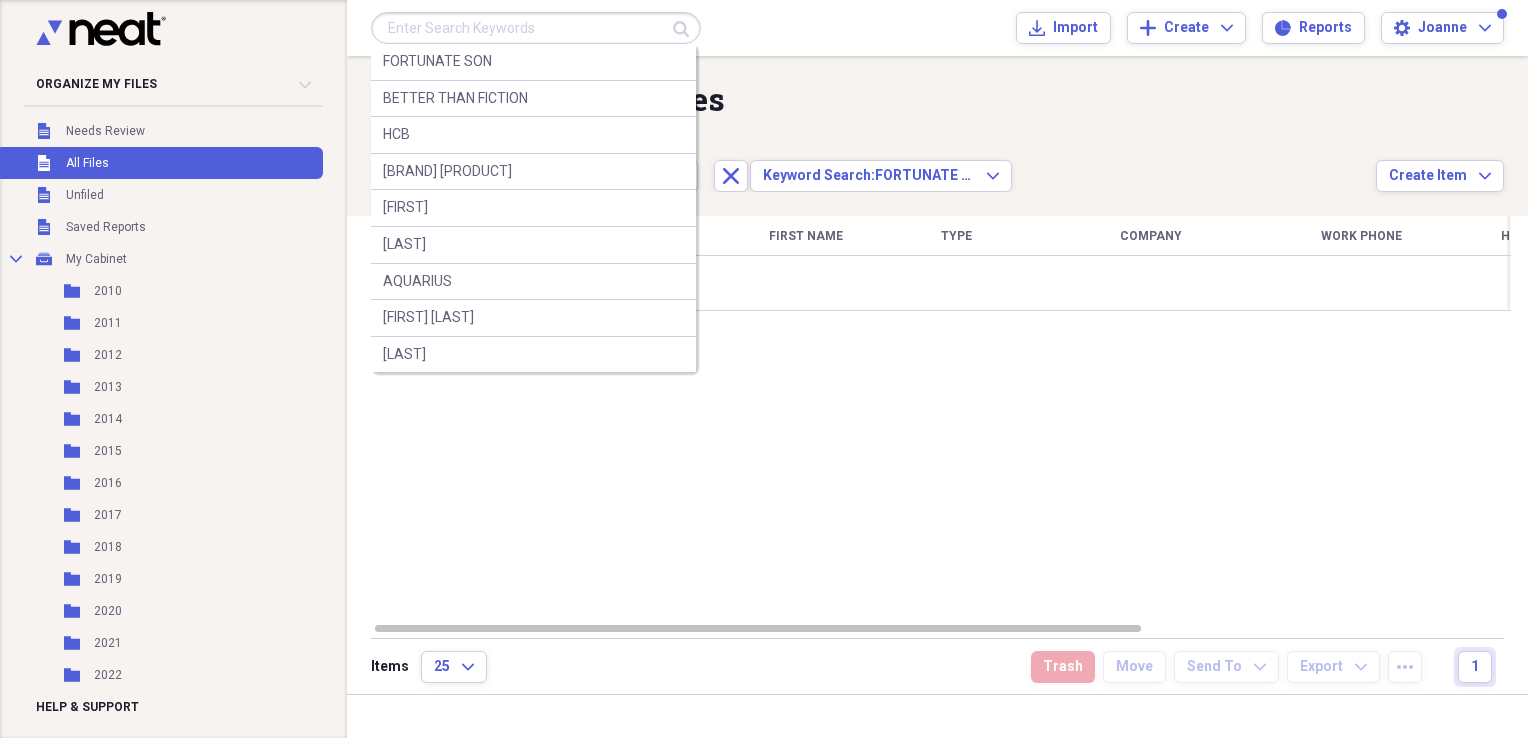 type on "O" 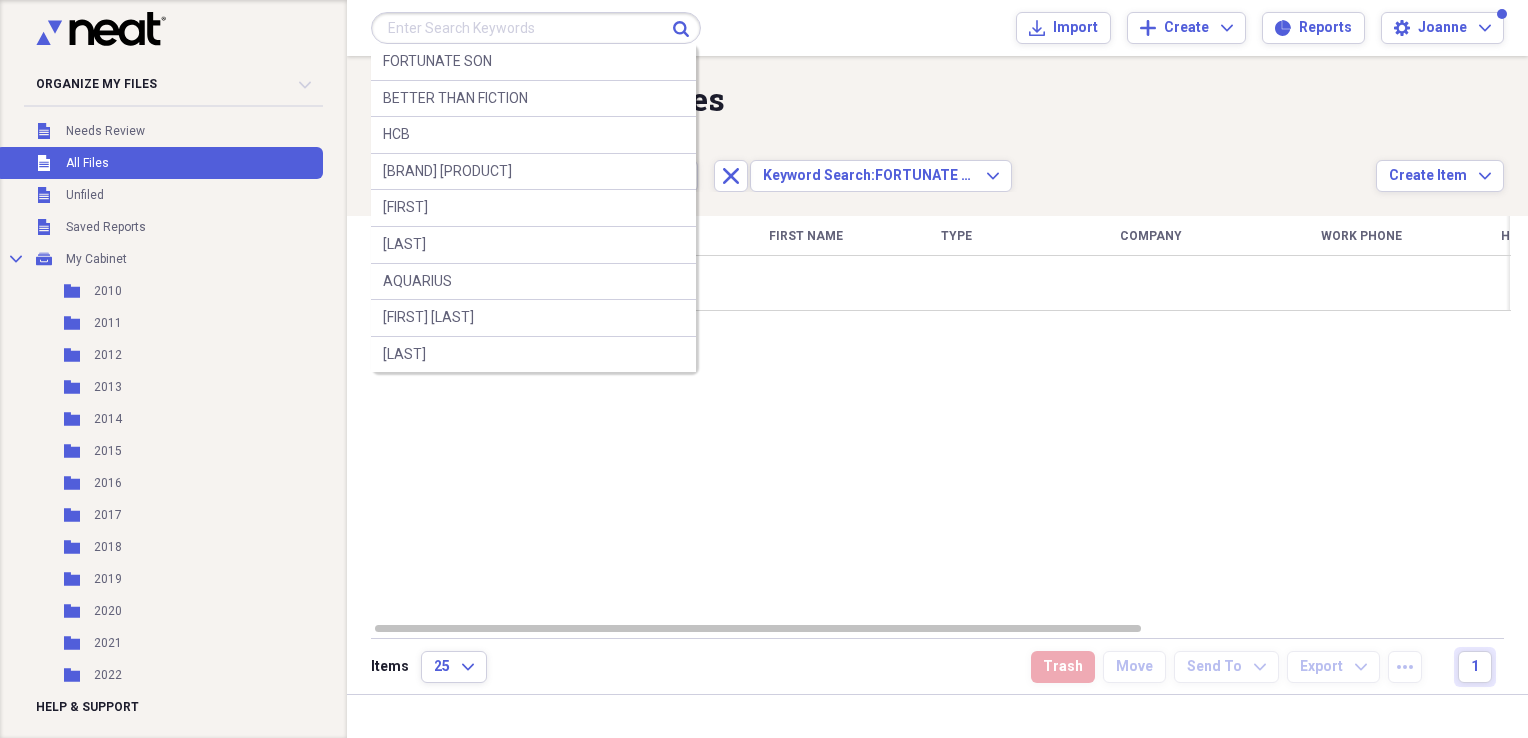 type on "\" 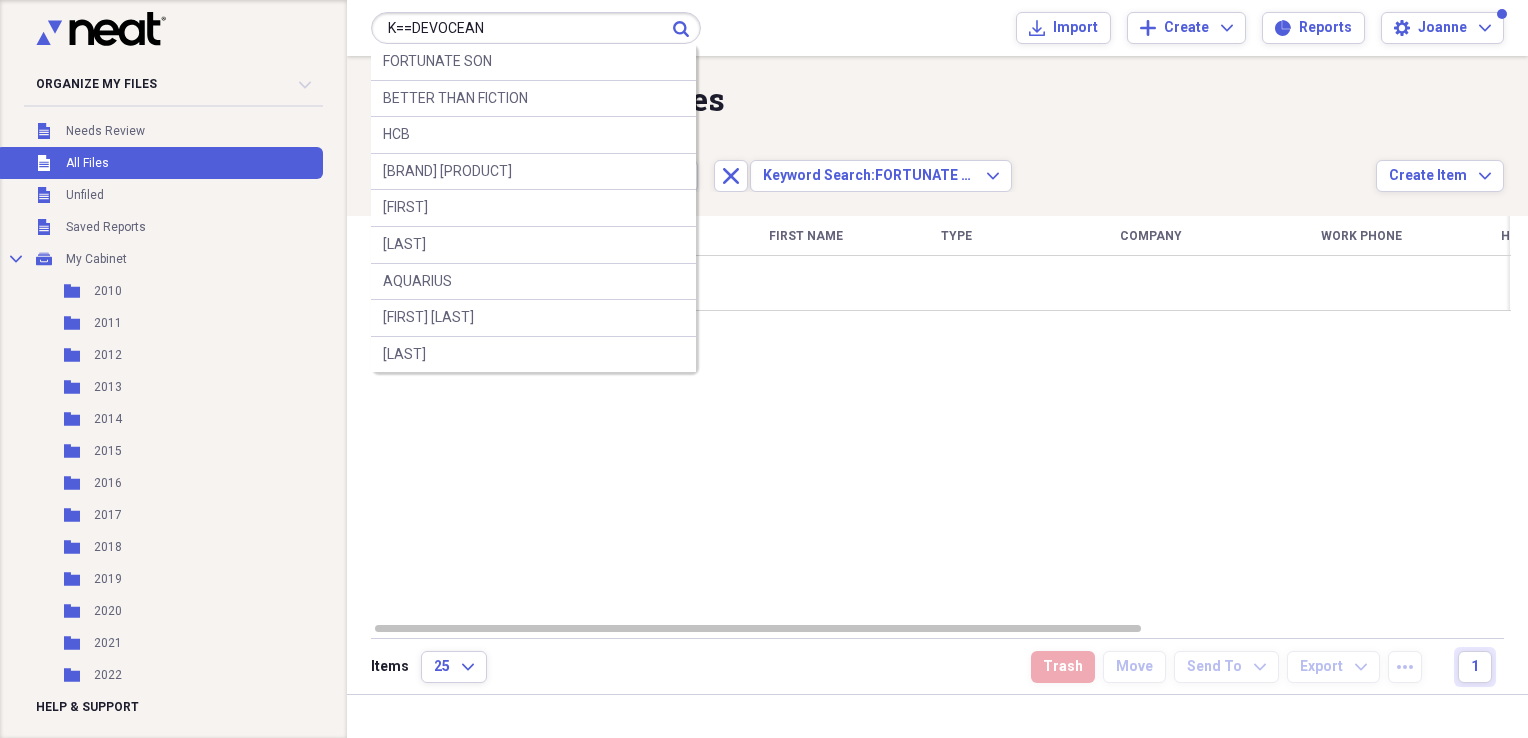 type on "K==DEVOCEAN" 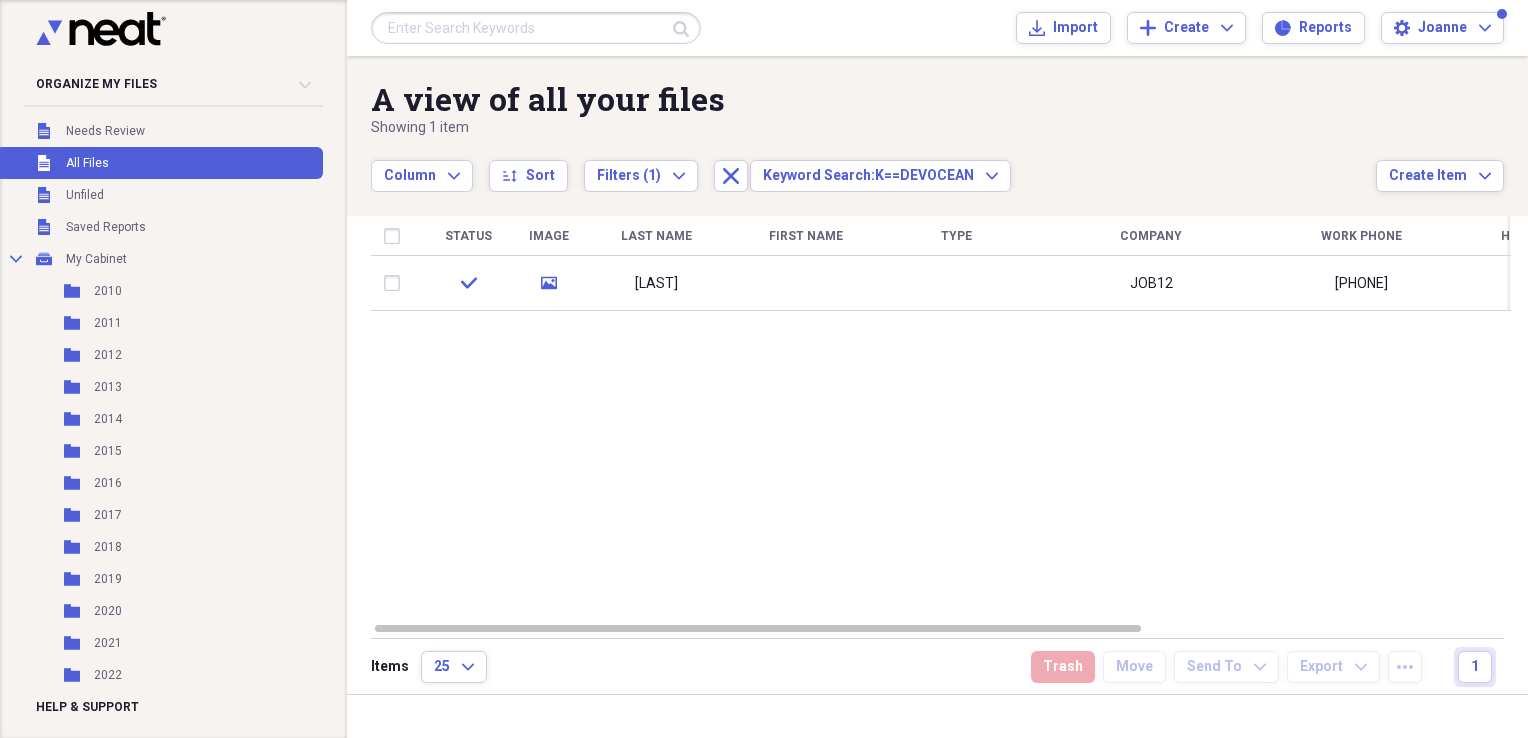 click at bounding box center [536, 28] 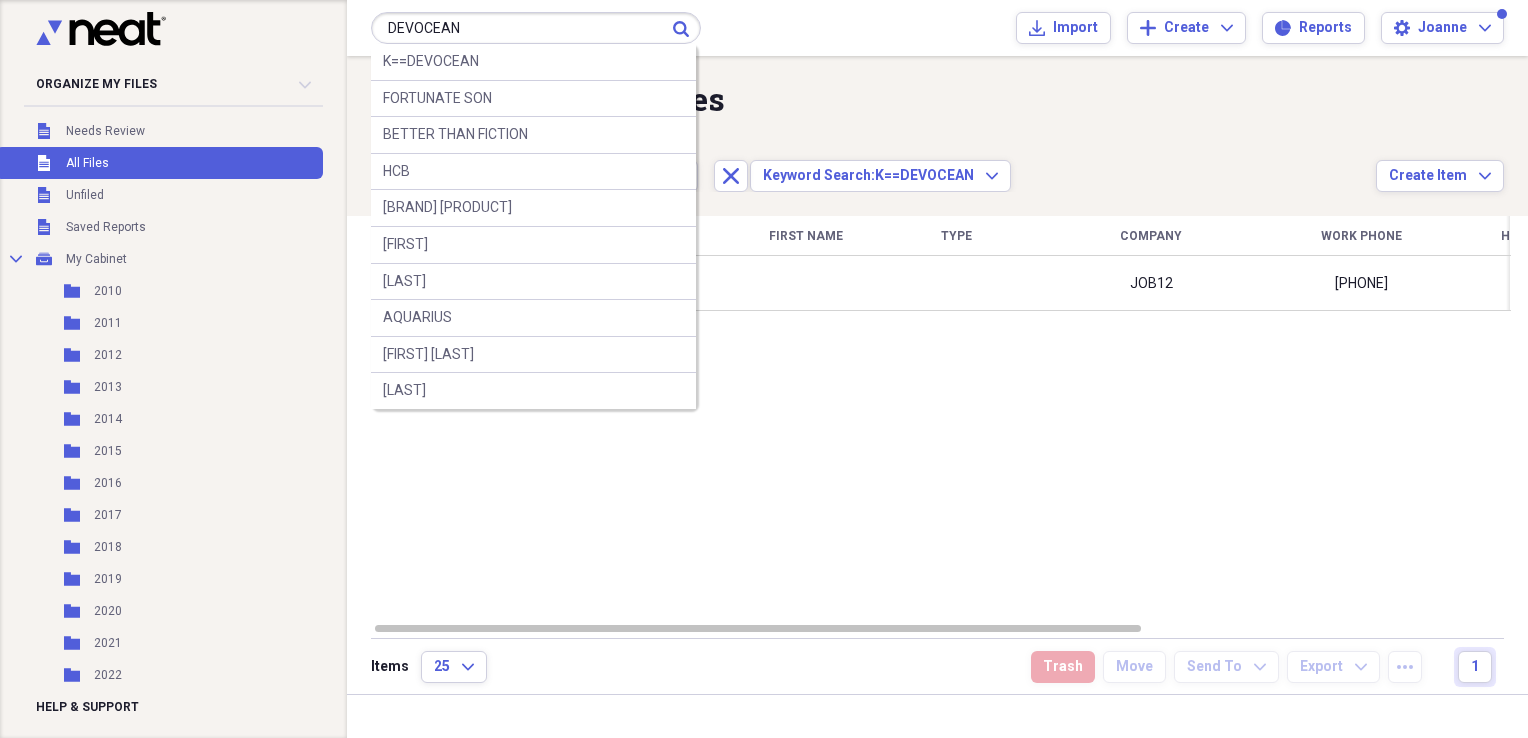 type on "DEVOCEAN" 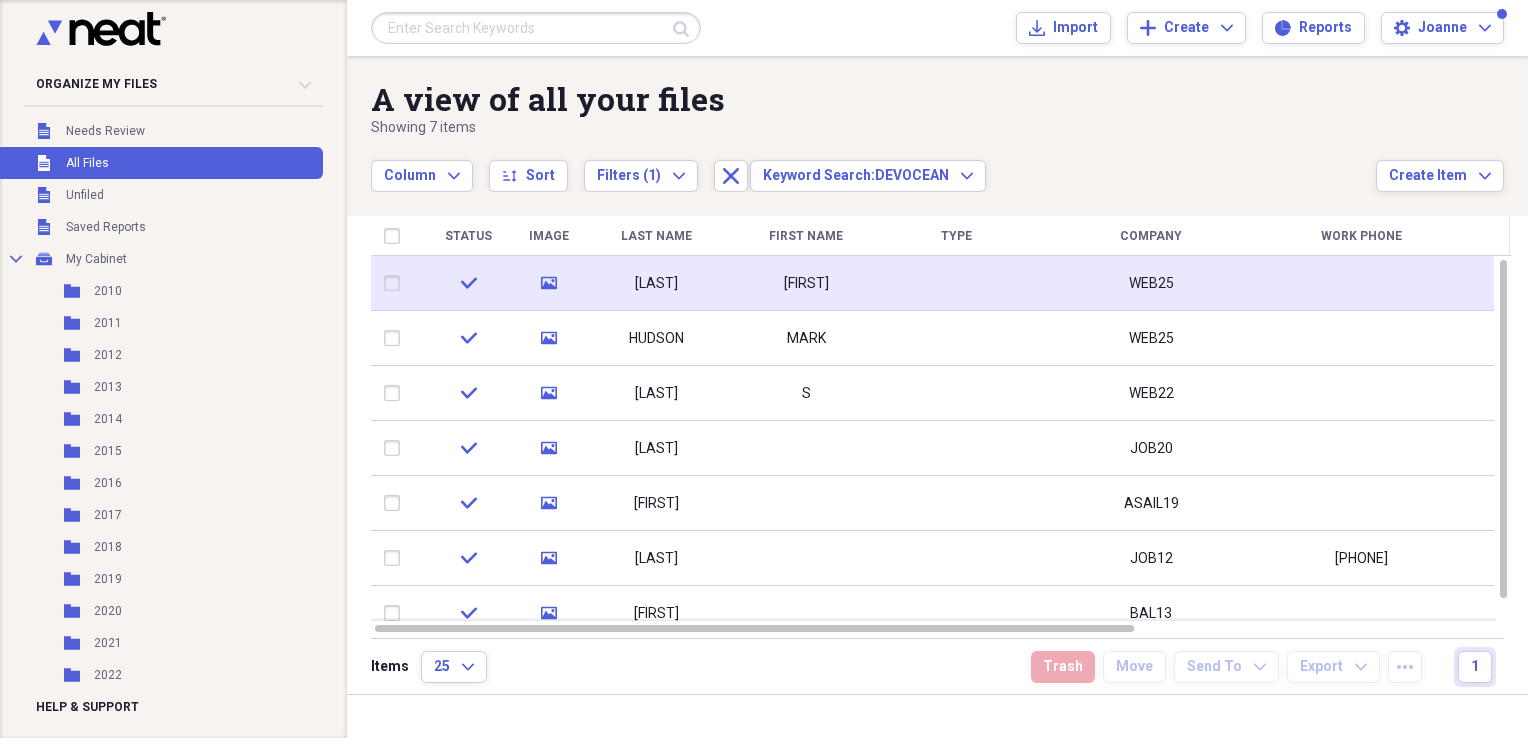 click on "[FIRST]" at bounding box center (806, 283) 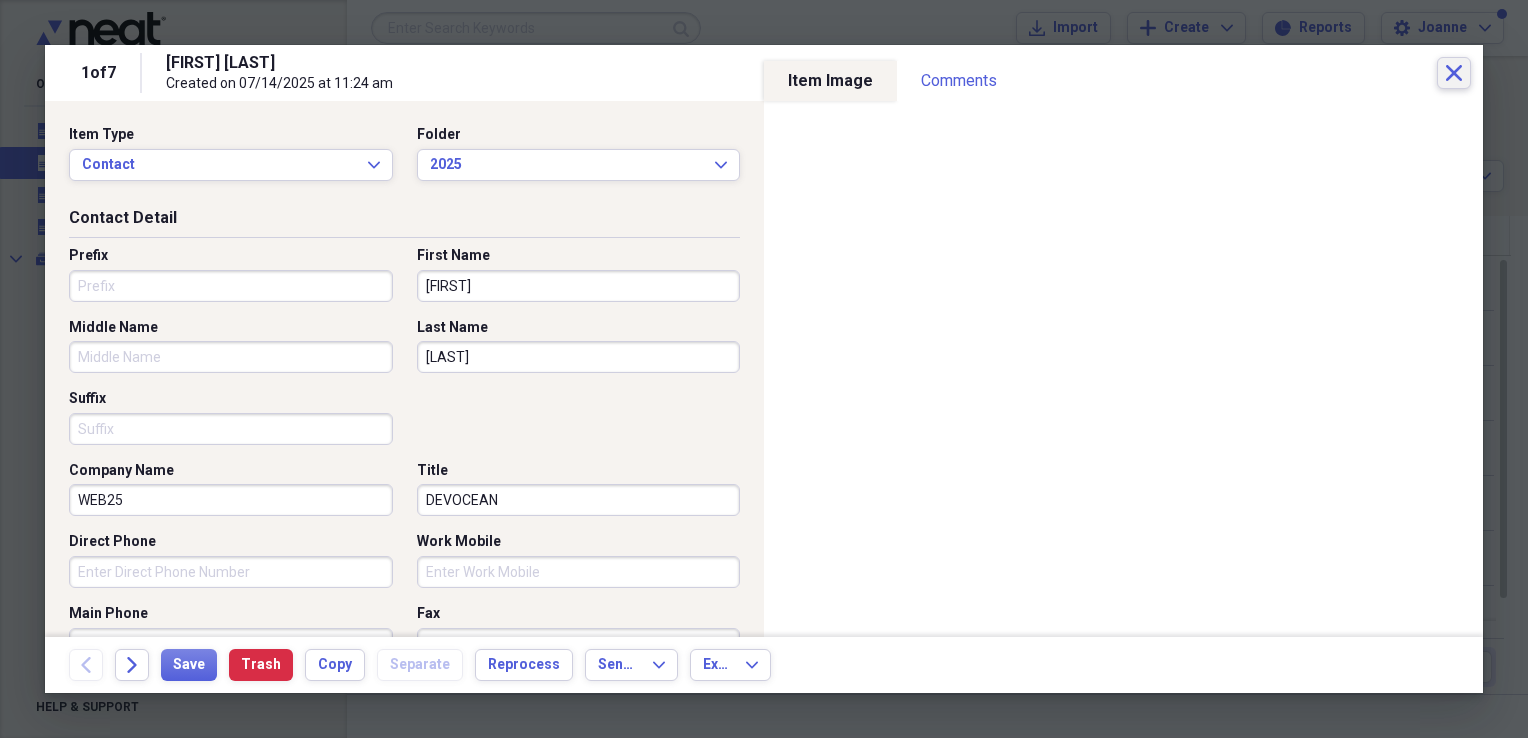 click on "Close" at bounding box center (1454, 73) 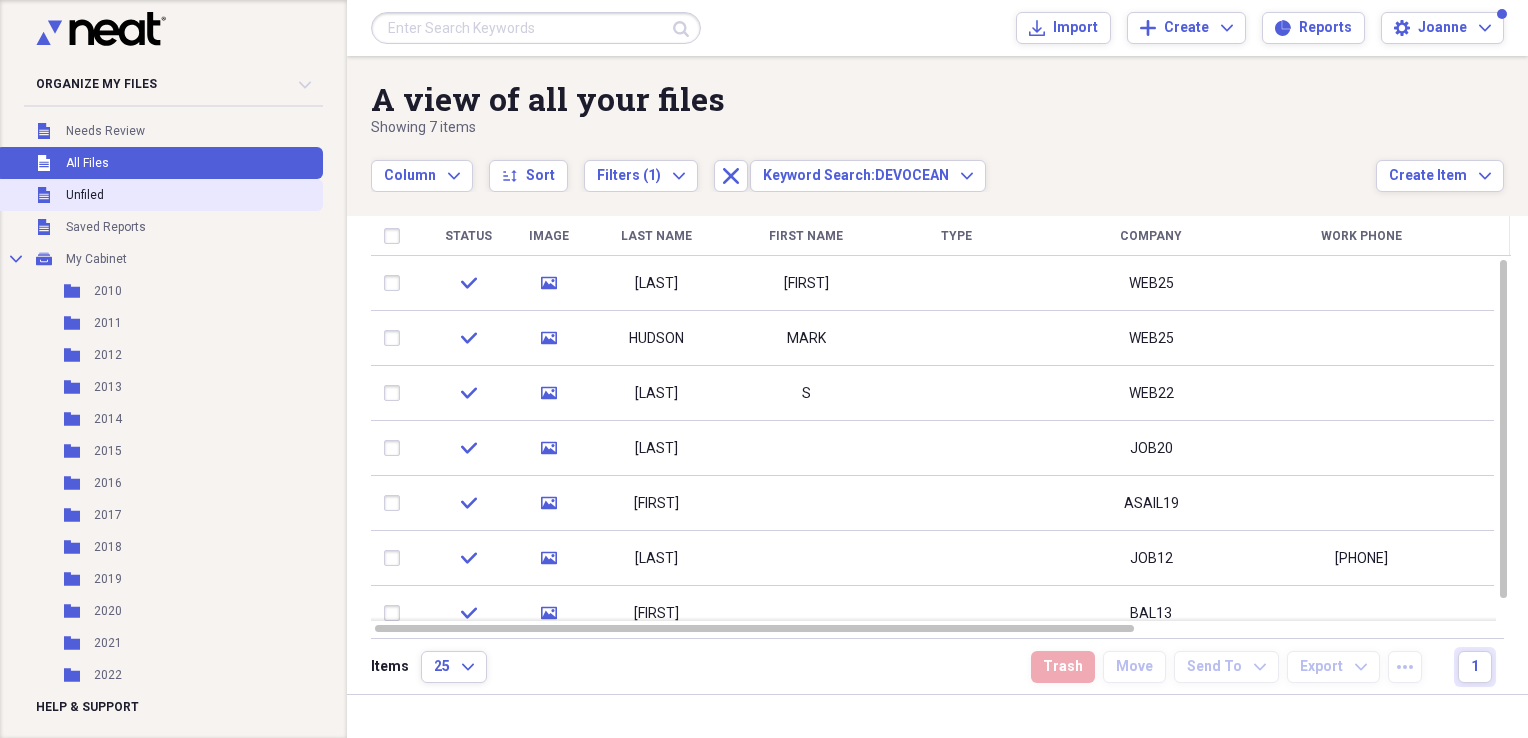 click on "Unfiled Unfiled" at bounding box center (159, 195) 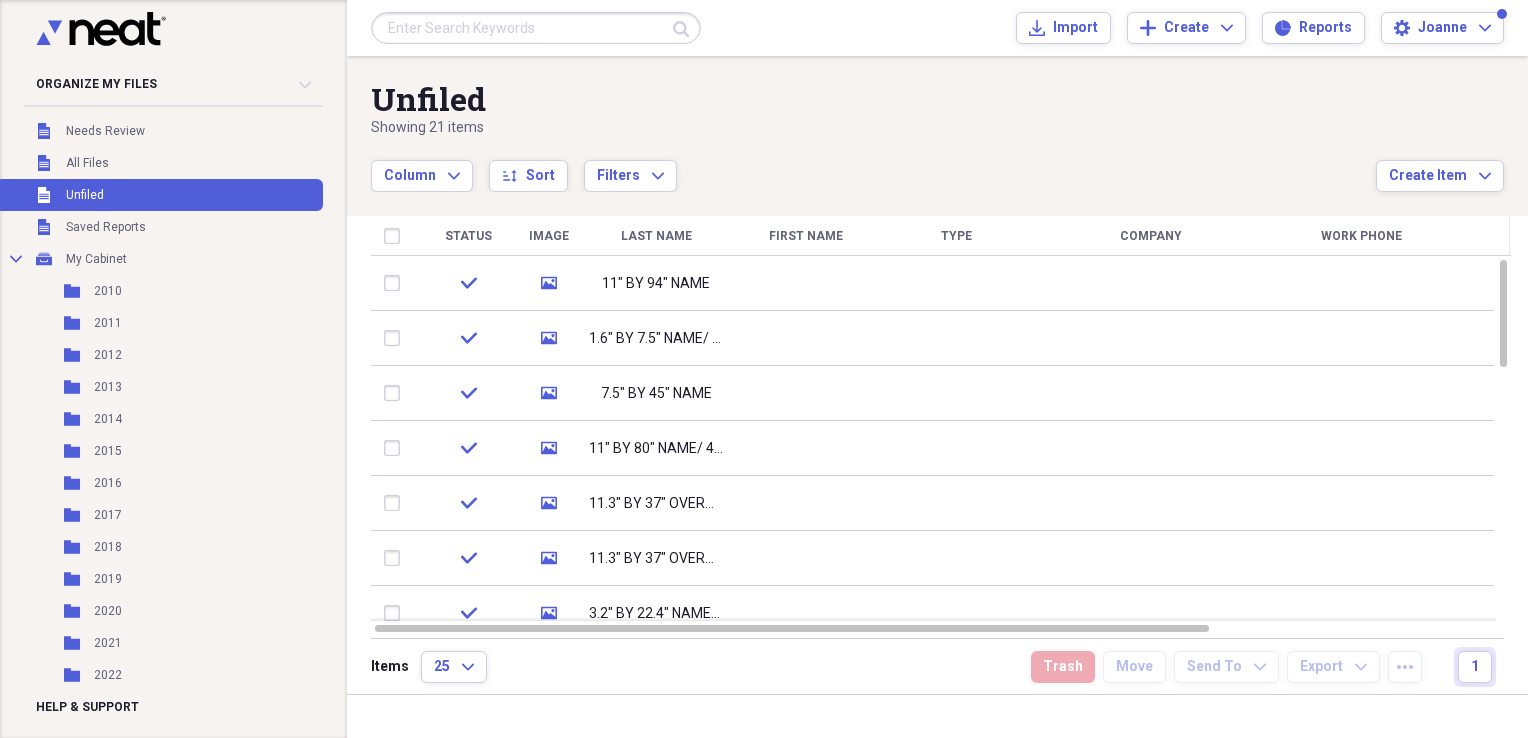 drag, startPoint x: 119, startPoint y: 132, endPoint x: 119, endPoint y: 193, distance: 61 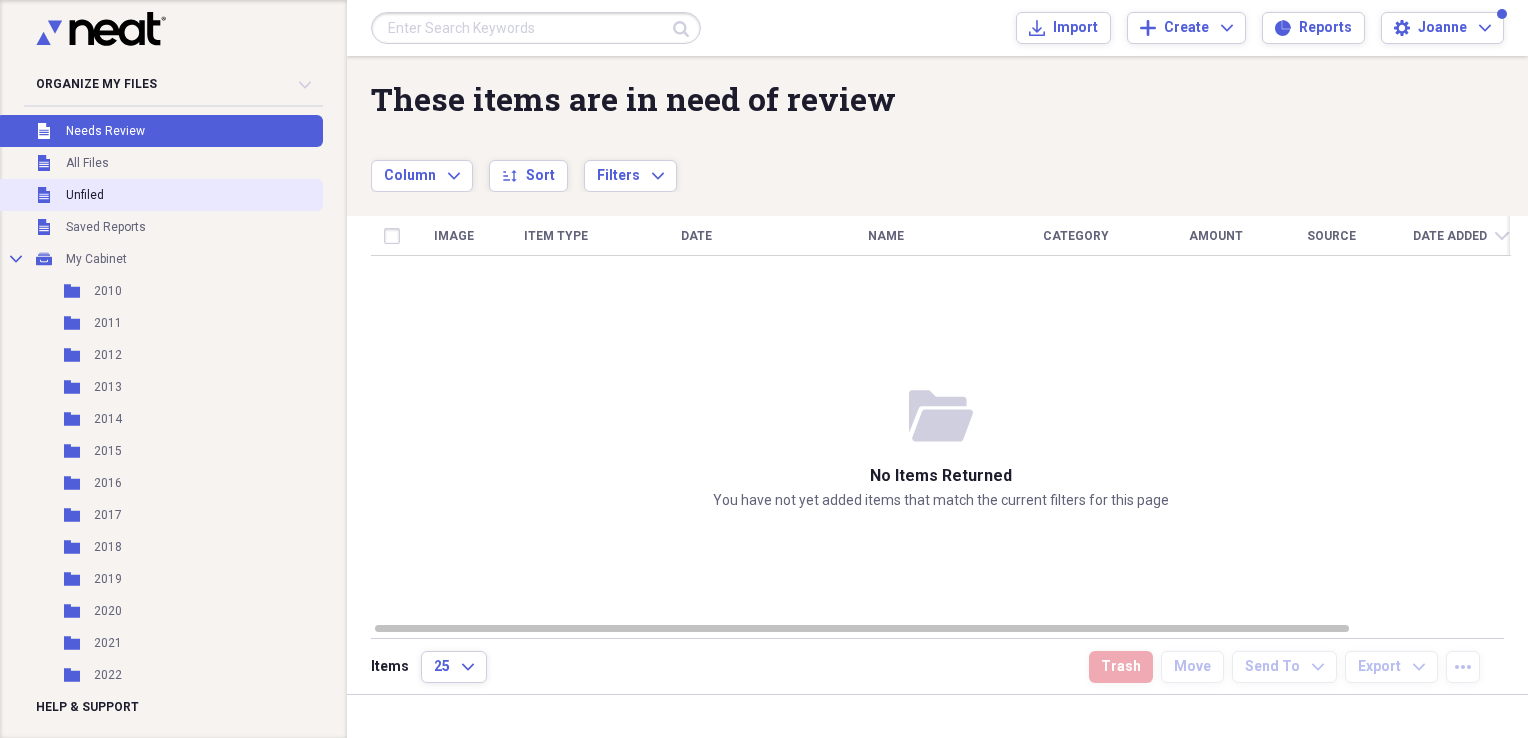 click on "Unfiled Unfiled" at bounding box center (159, 195) 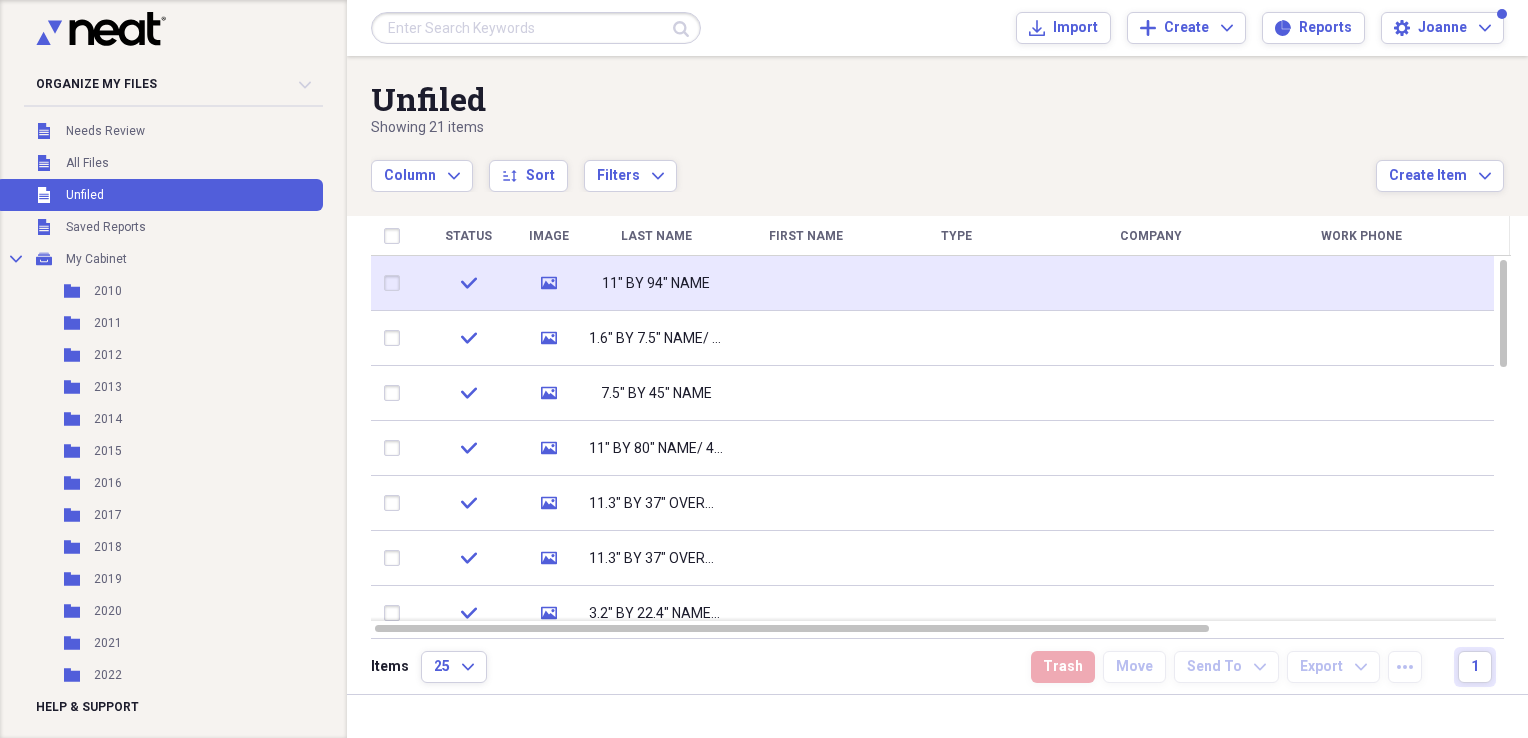 click at bounding box center [956, 283] 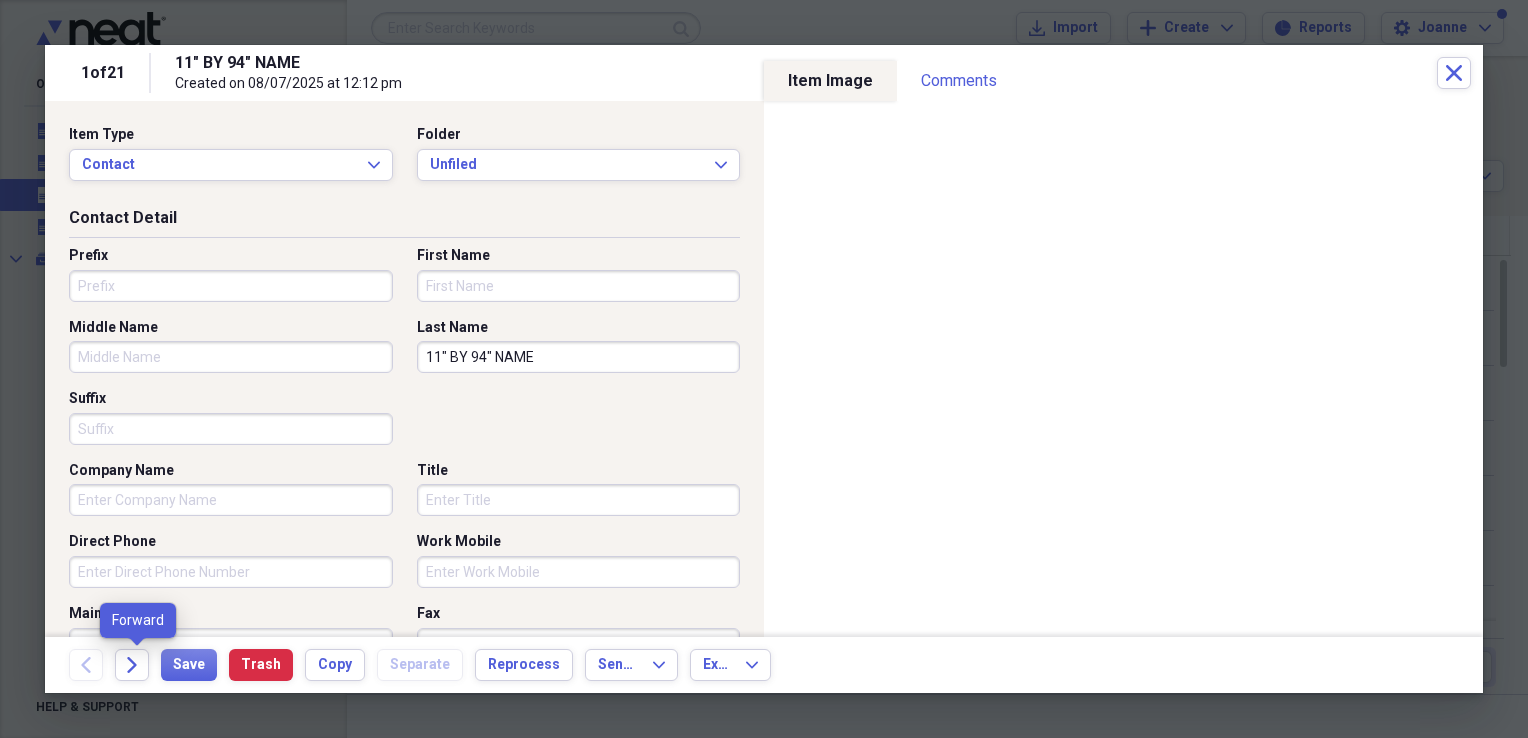 click on "Forward" at bounding box center (138, 665) 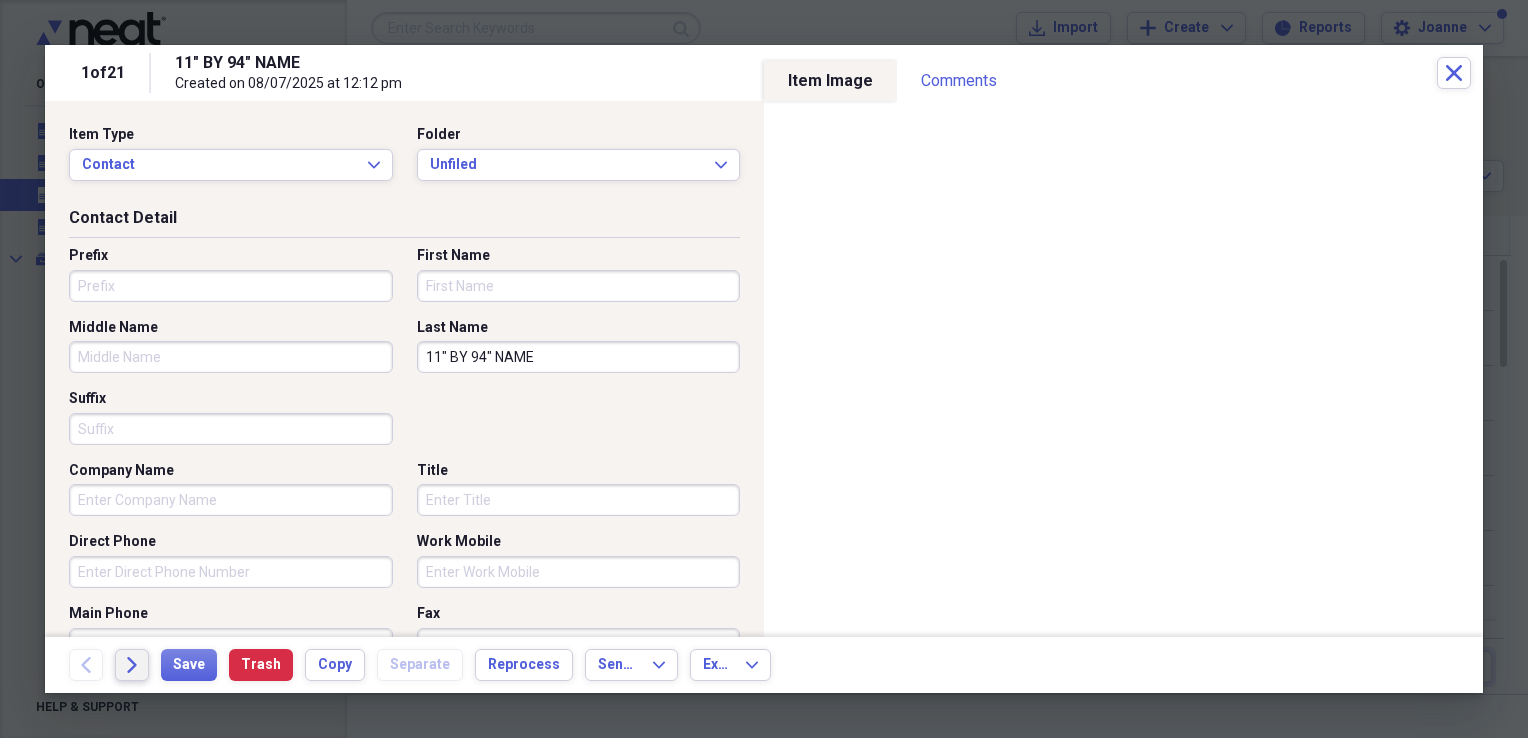 click on "Forward" 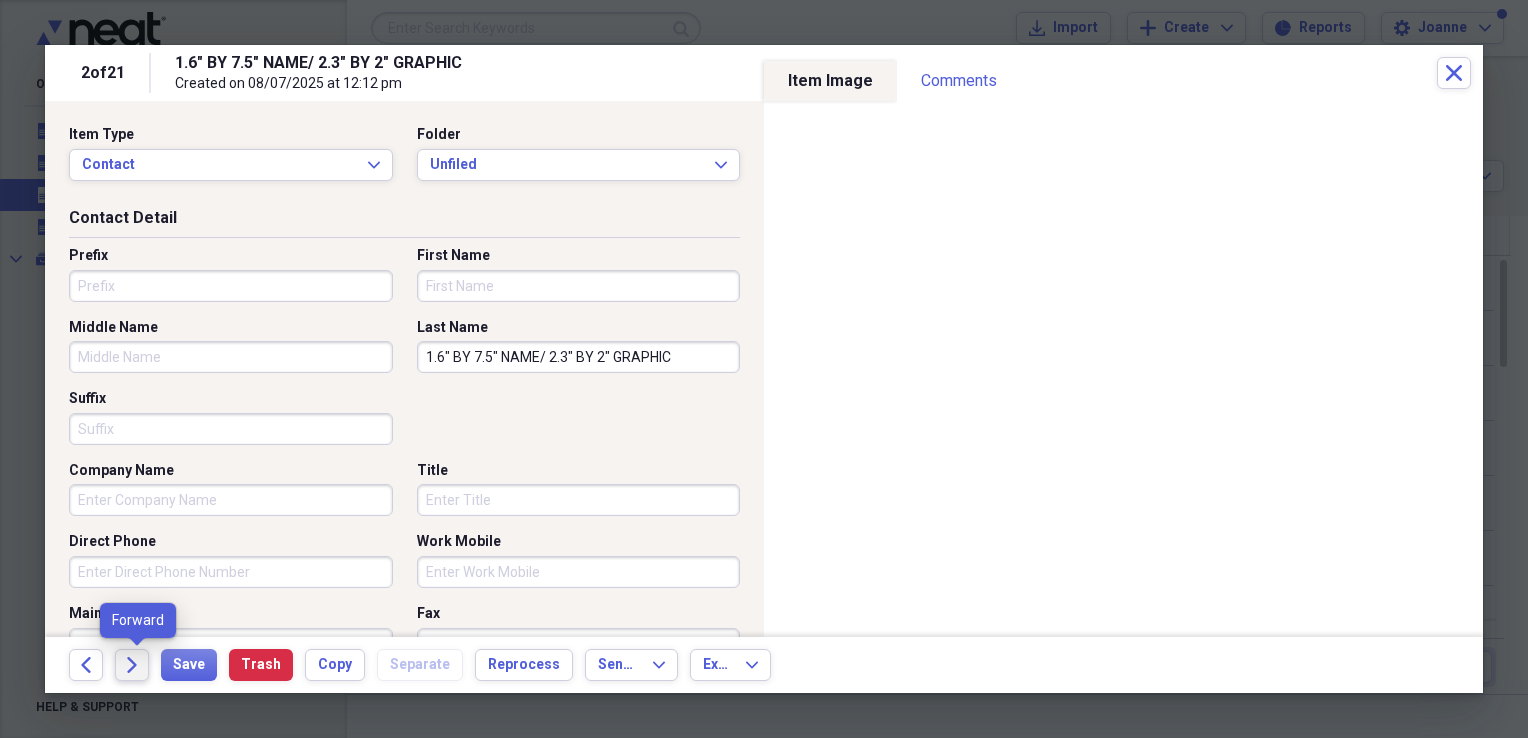 click on "Forward" 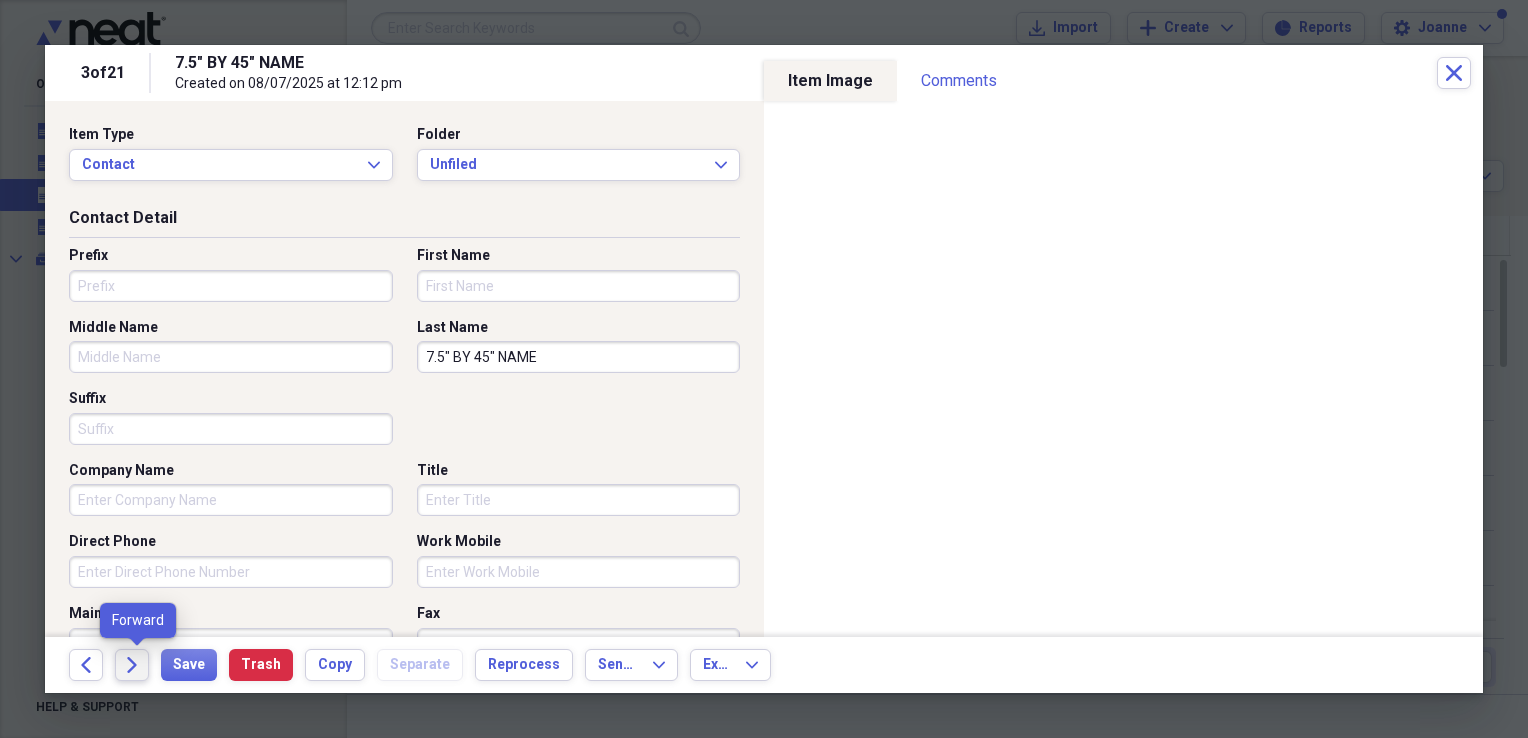 click on "Forward" 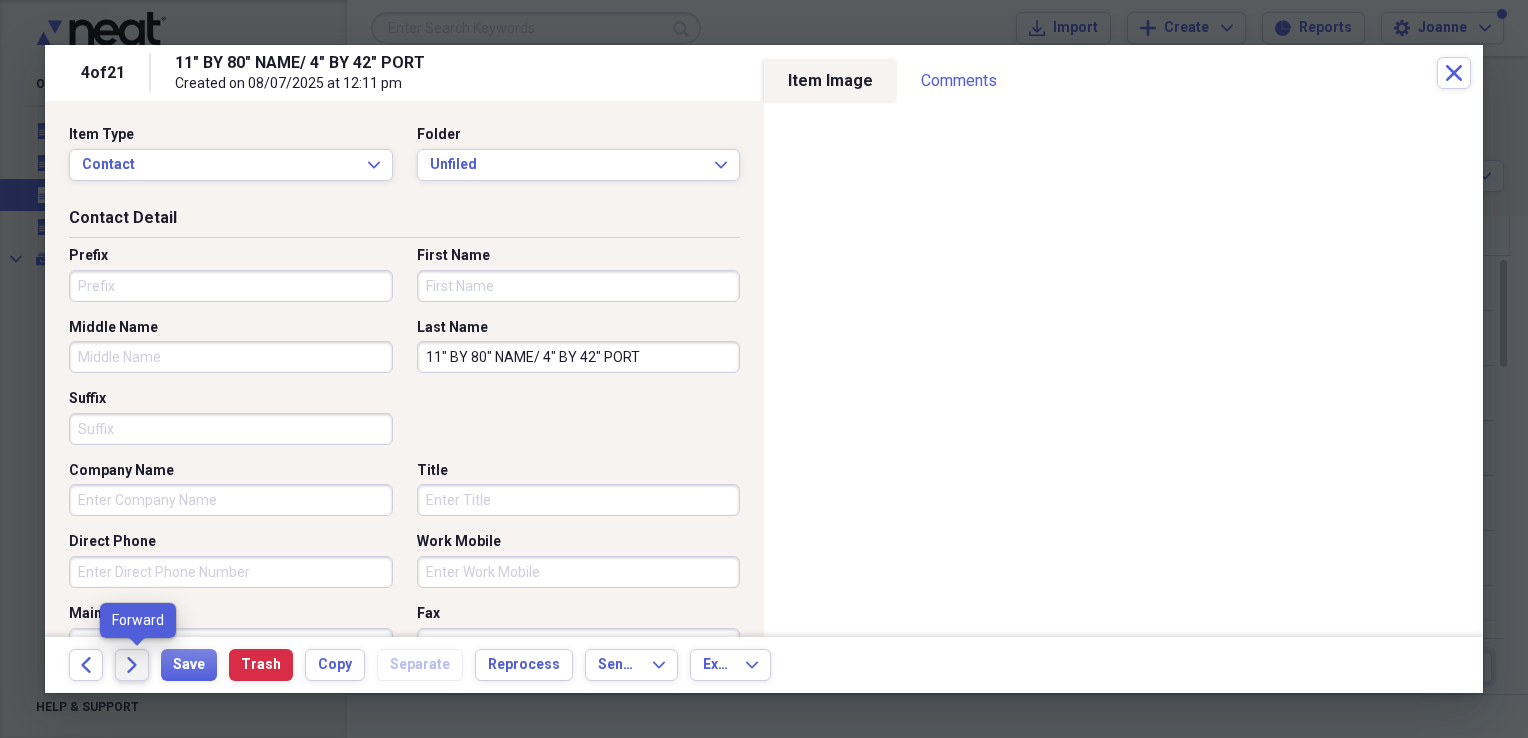 click on "Forward" 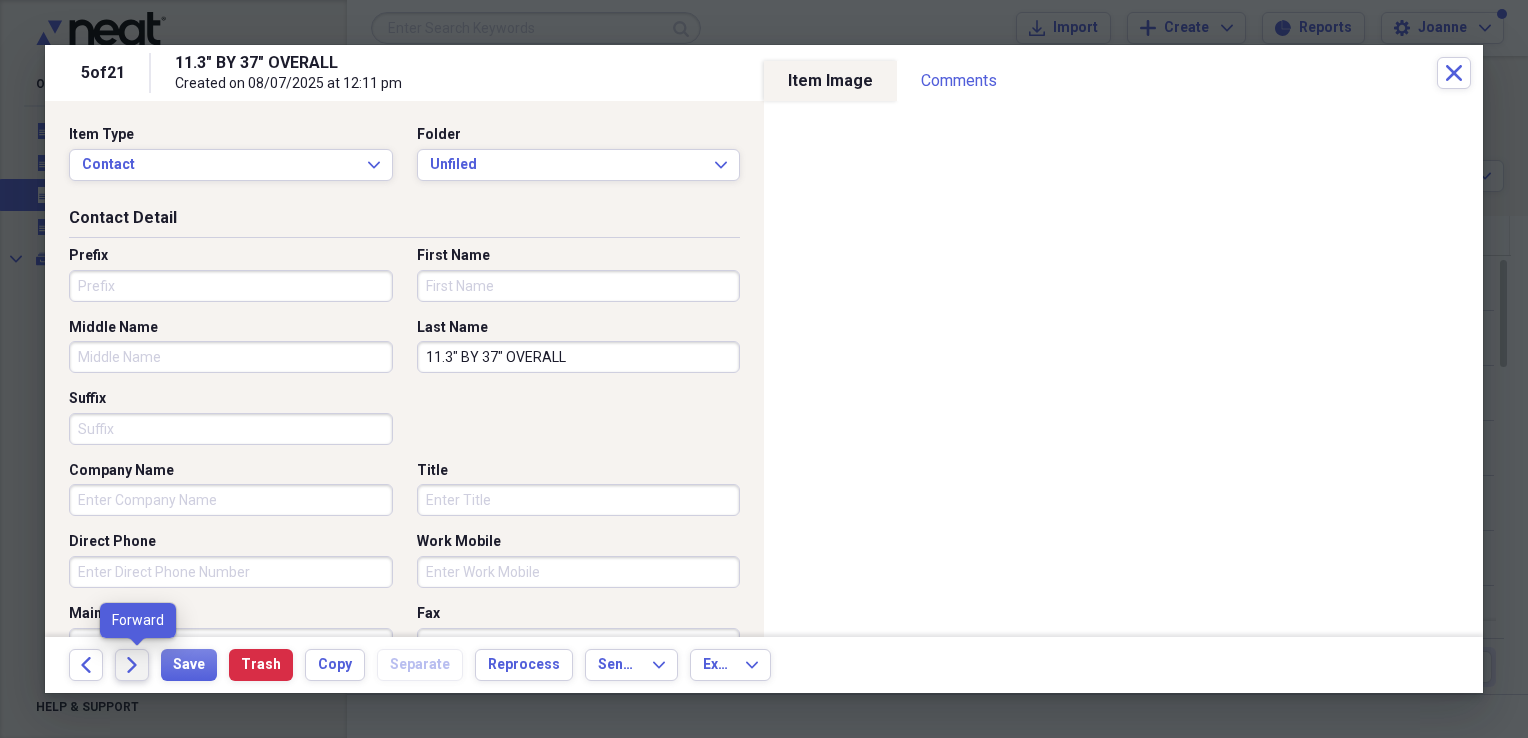 click on "Forward" 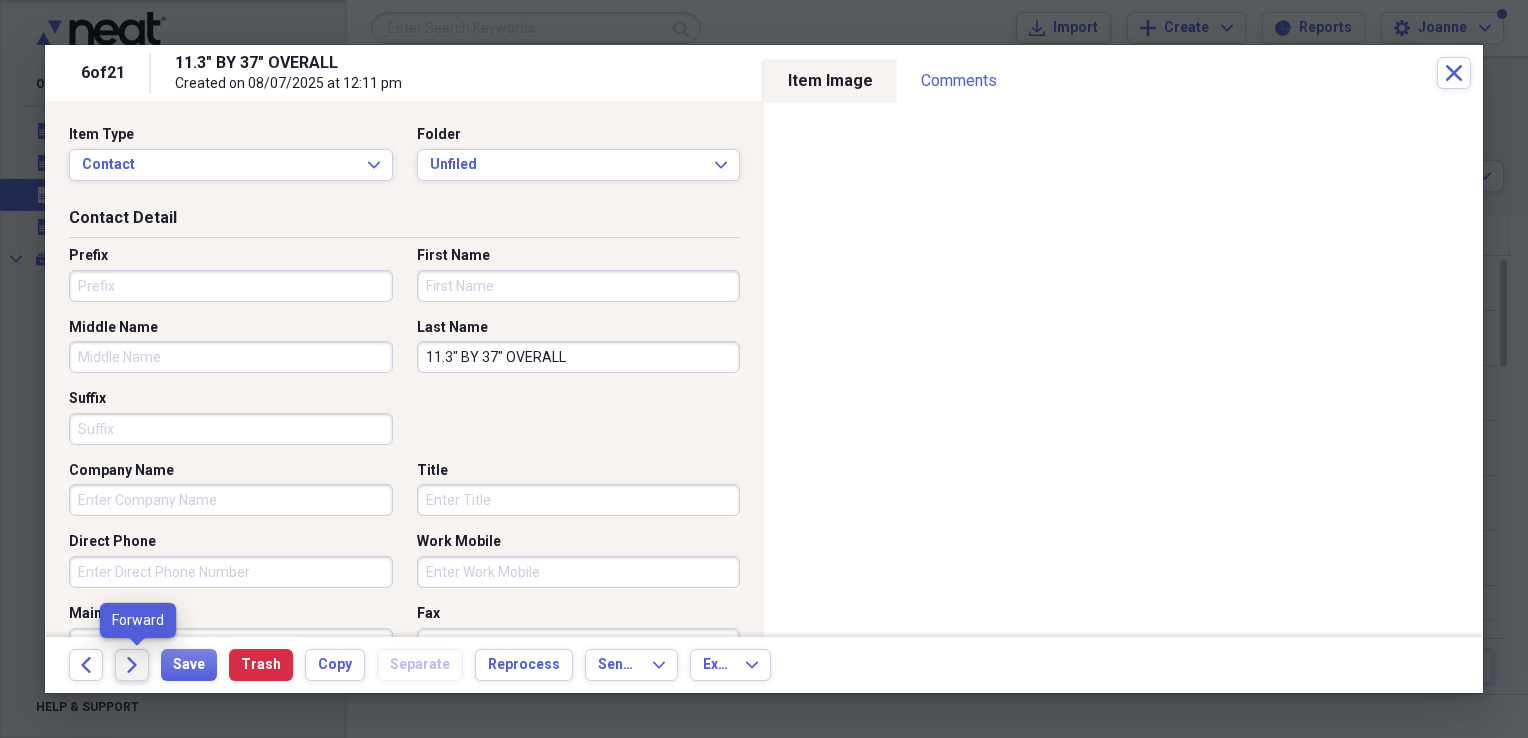 click on "Forward" 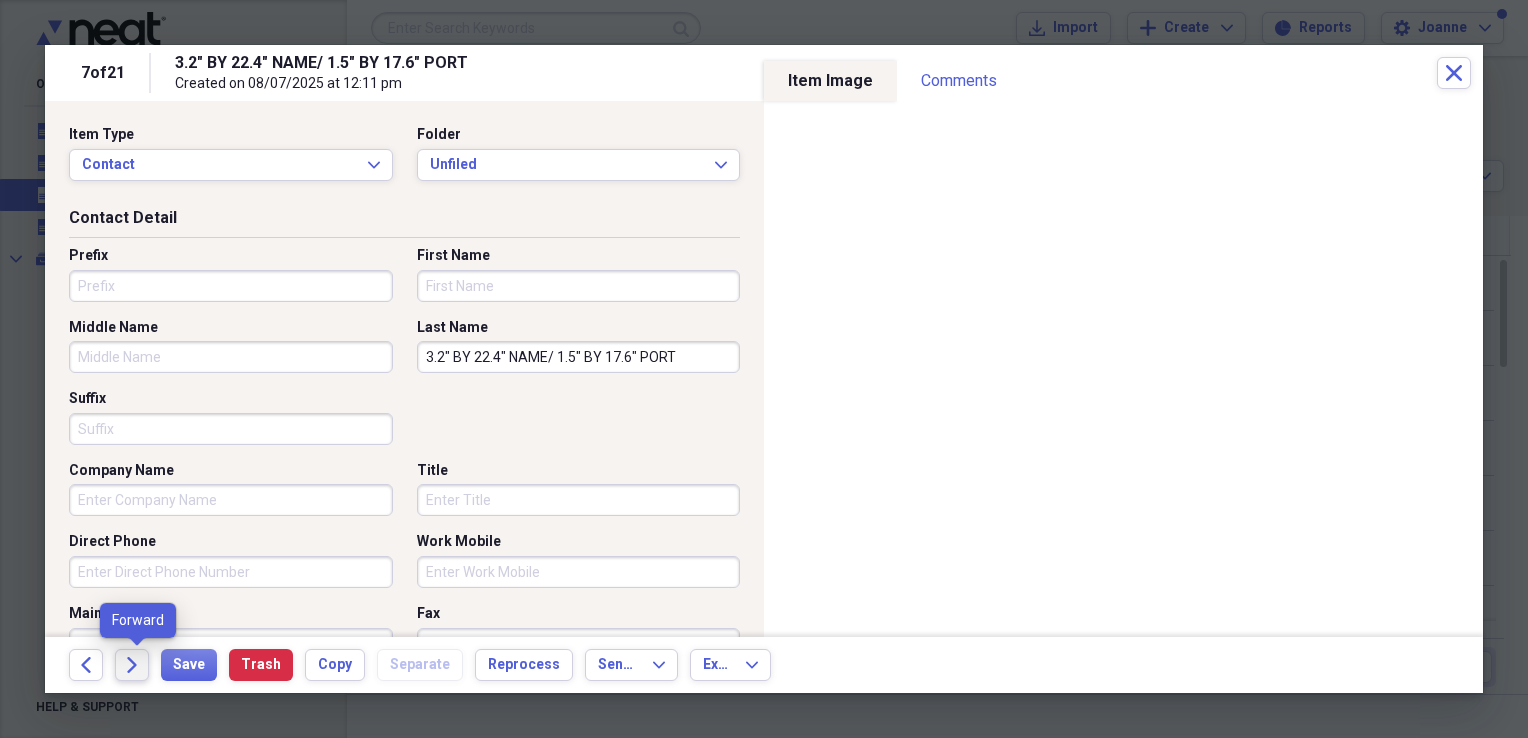click on "Forward" 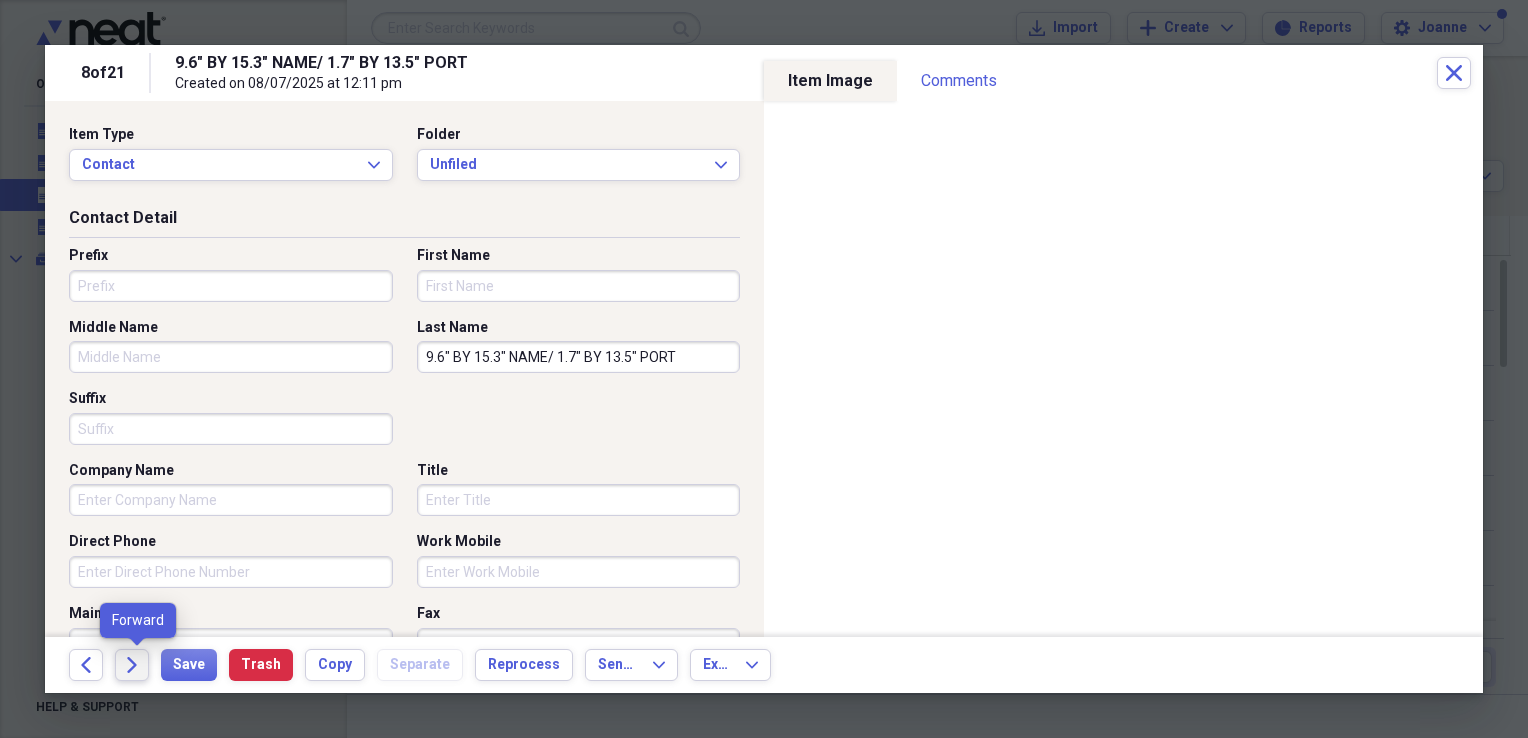 click on "Forward" 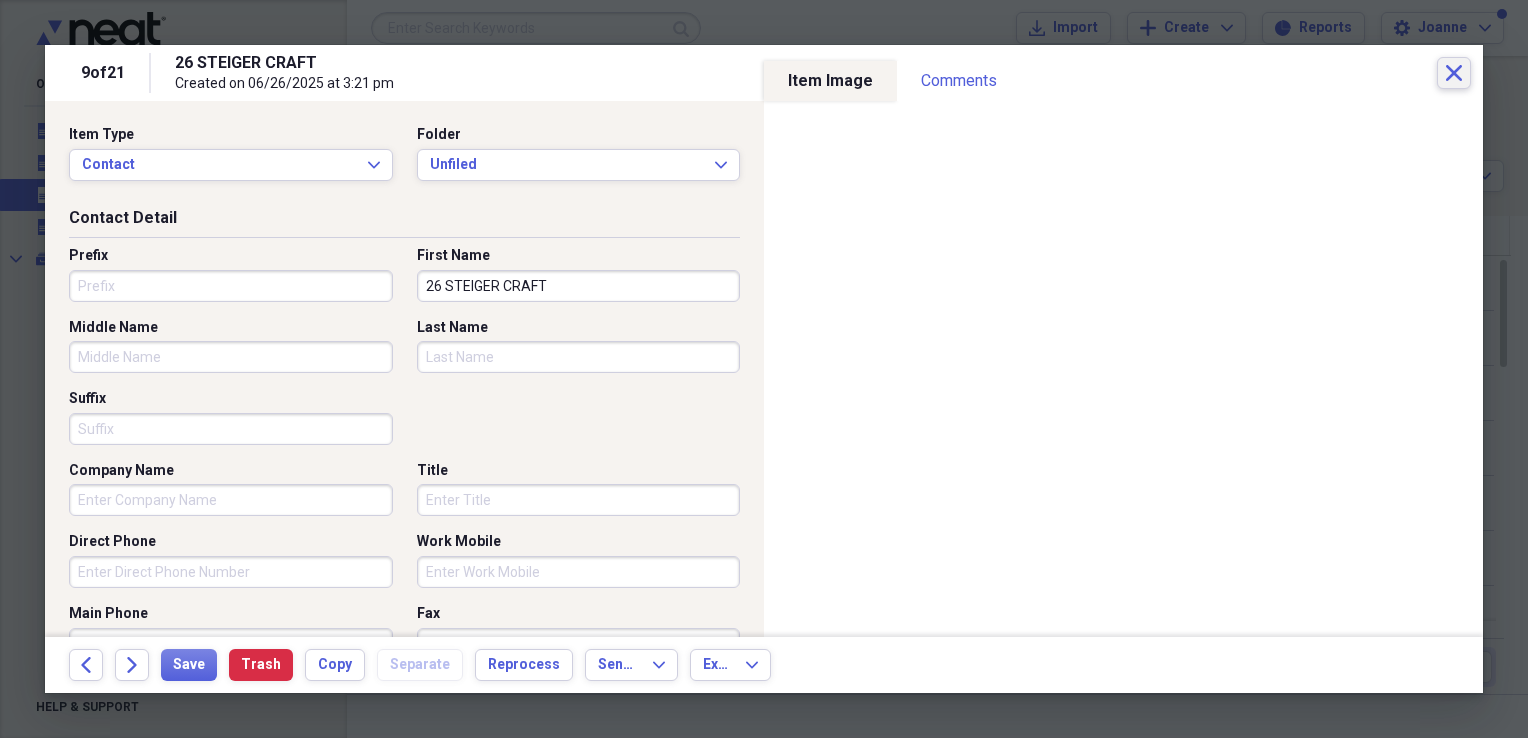 click on "Close" at bounding box center (1454, 73) 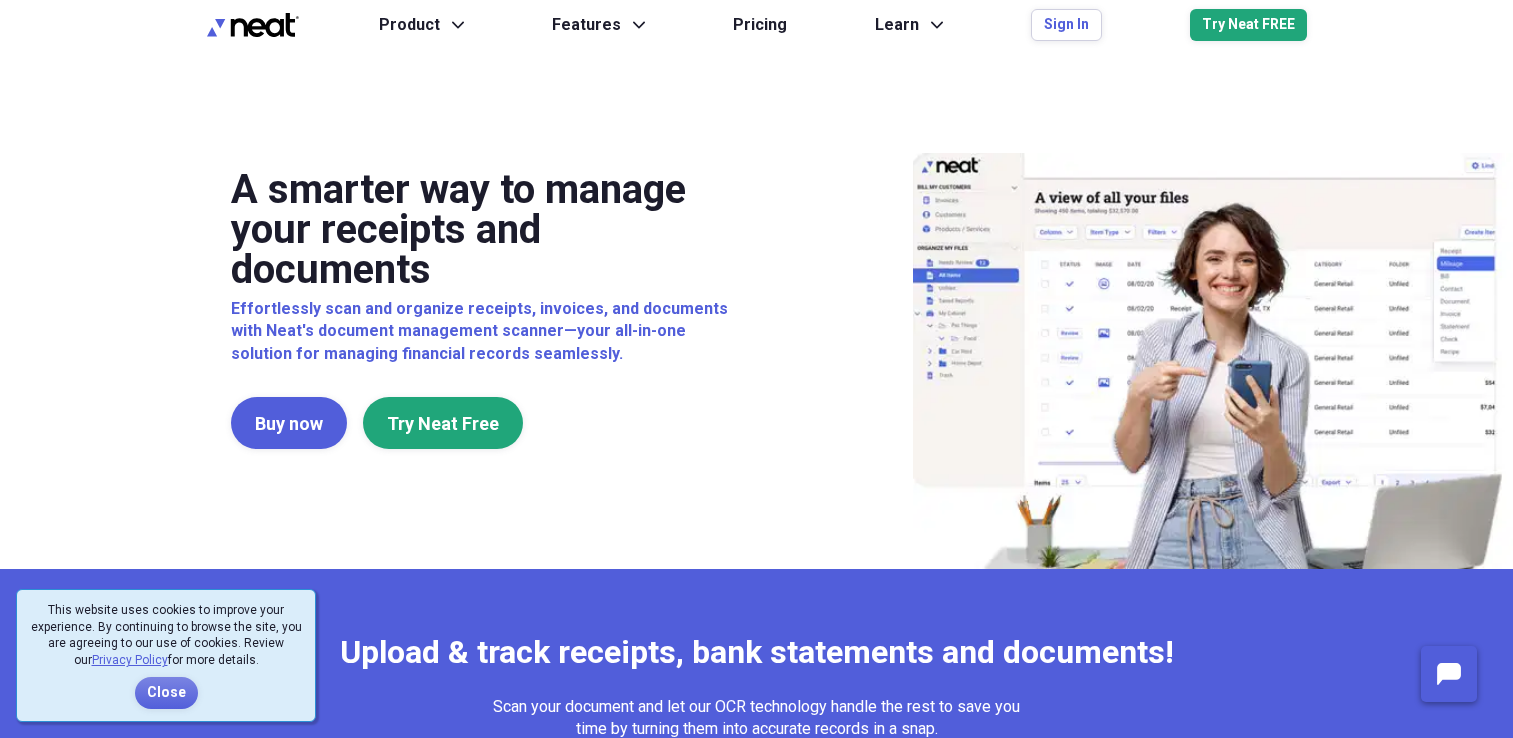 scroll, scrollTop: 0, scrollLeft: 0, axis: both 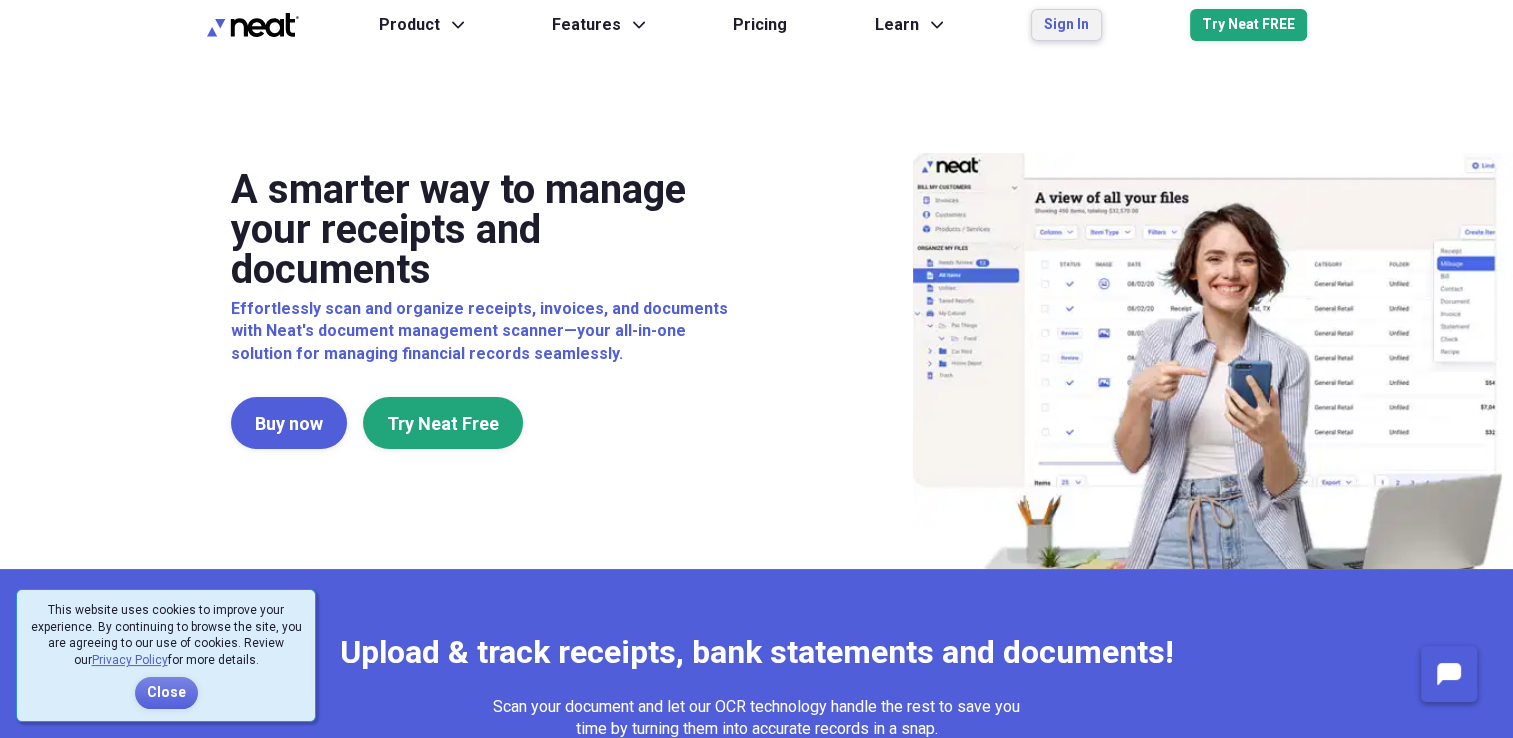 click on "Sign In" at bounding box center (1066, 25) 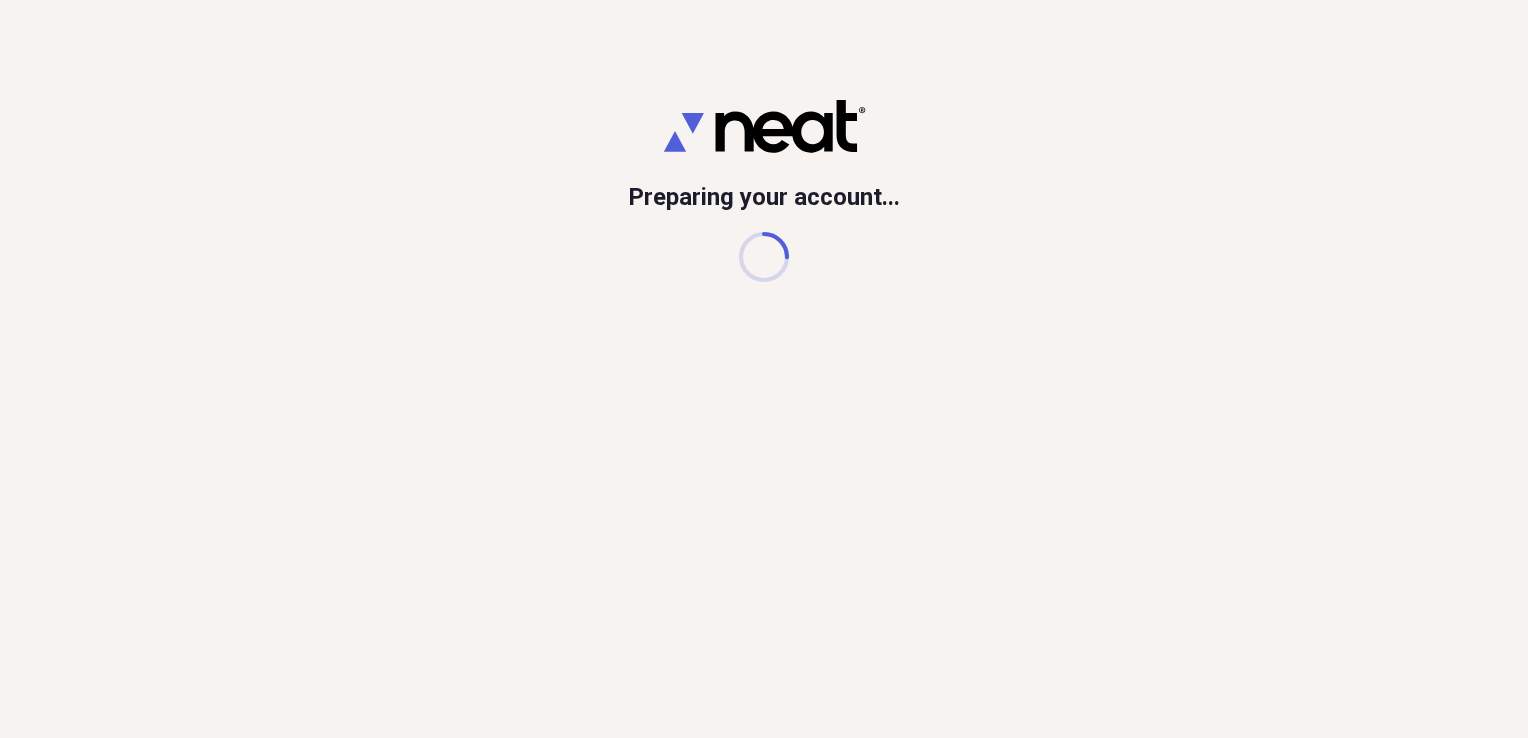 scroll, scrollTop: 0, scrollLeft: 0, axis: both 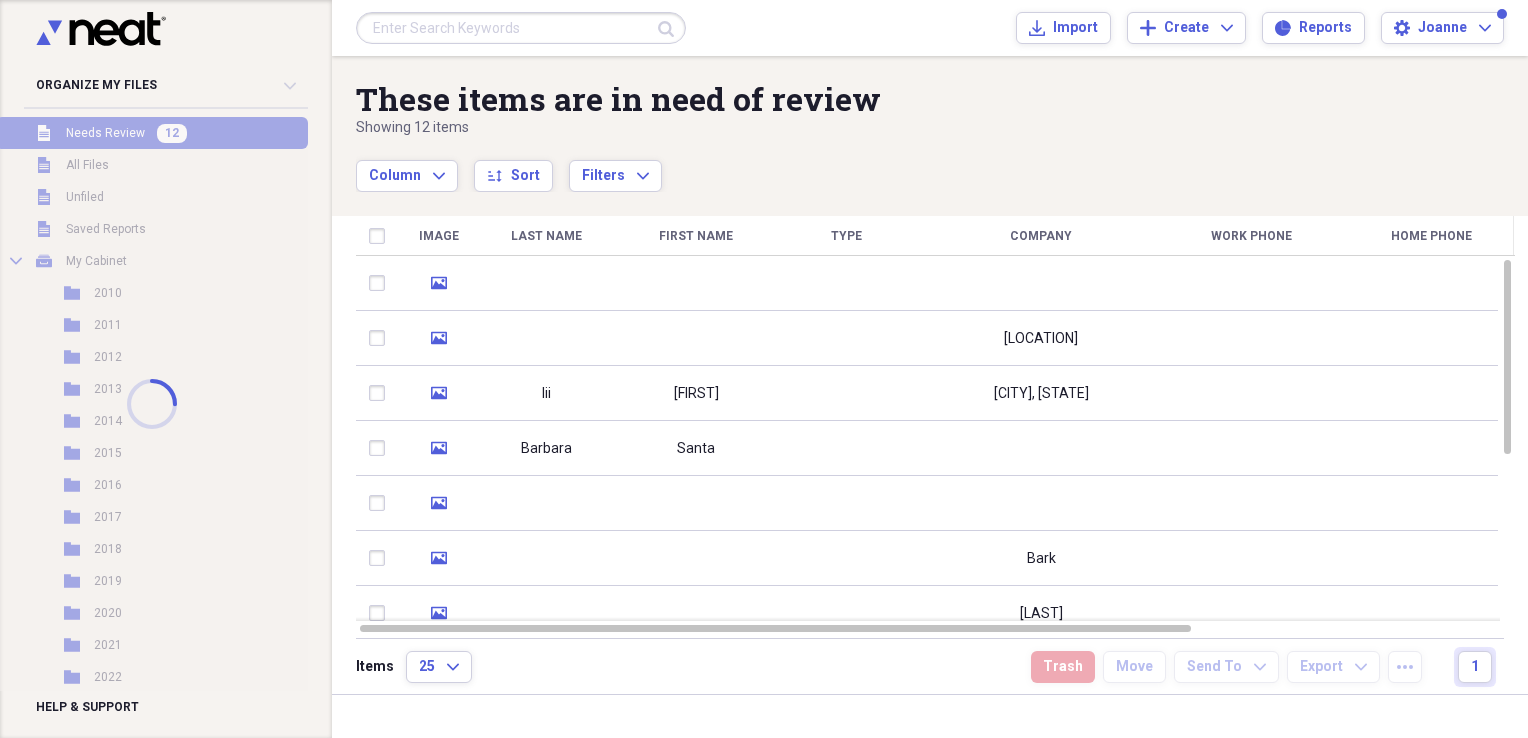 click at bounding box center [521, 28] 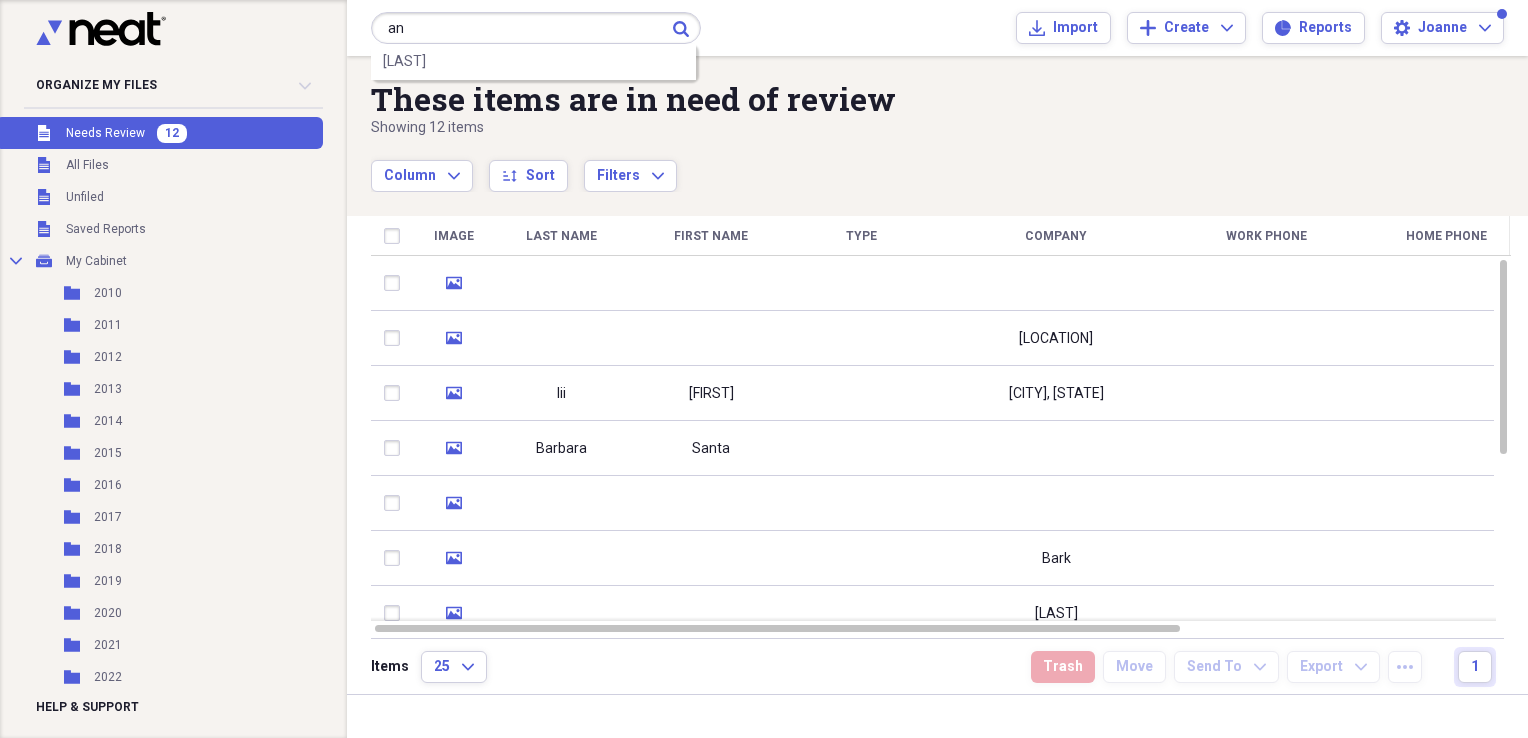 type on "a" 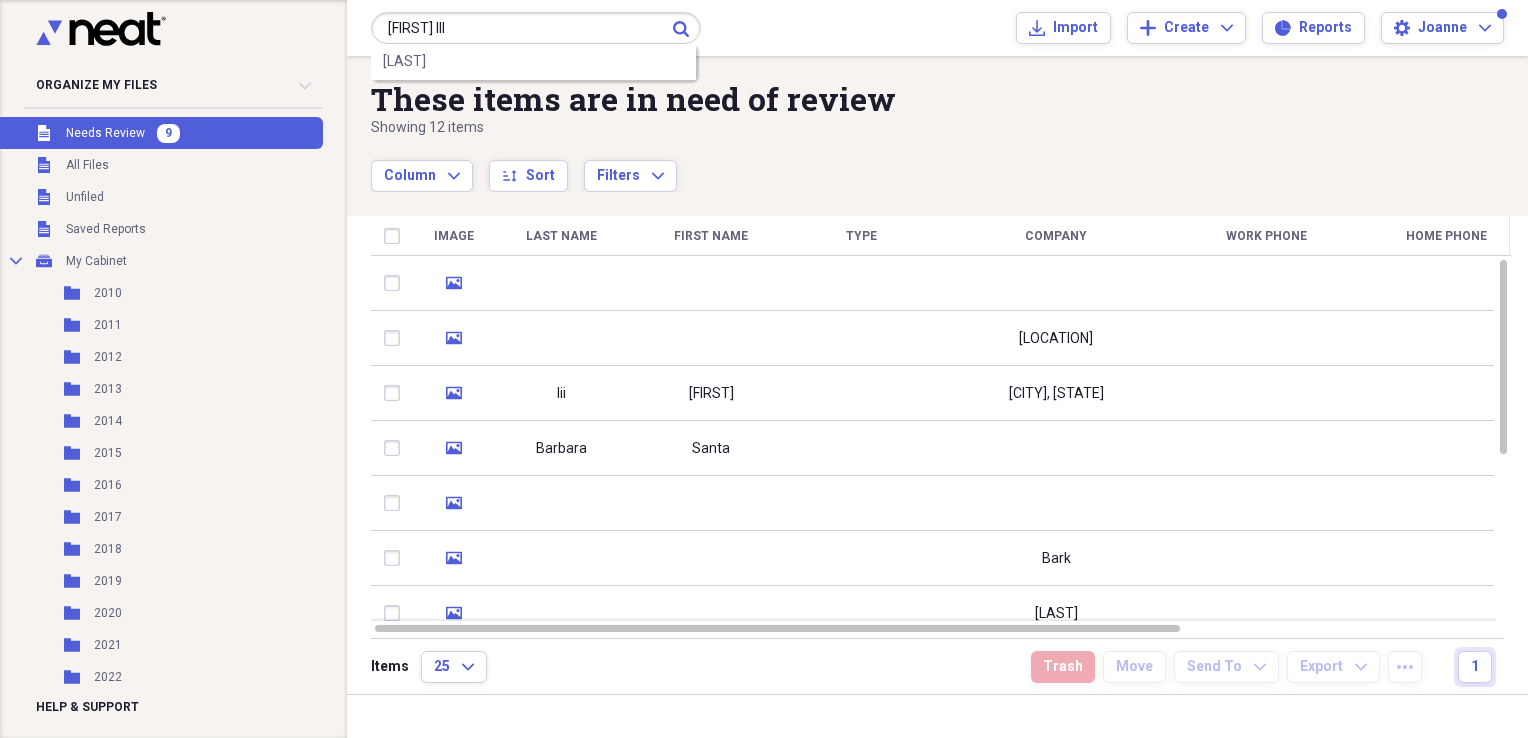 type on "[FIRST] III" 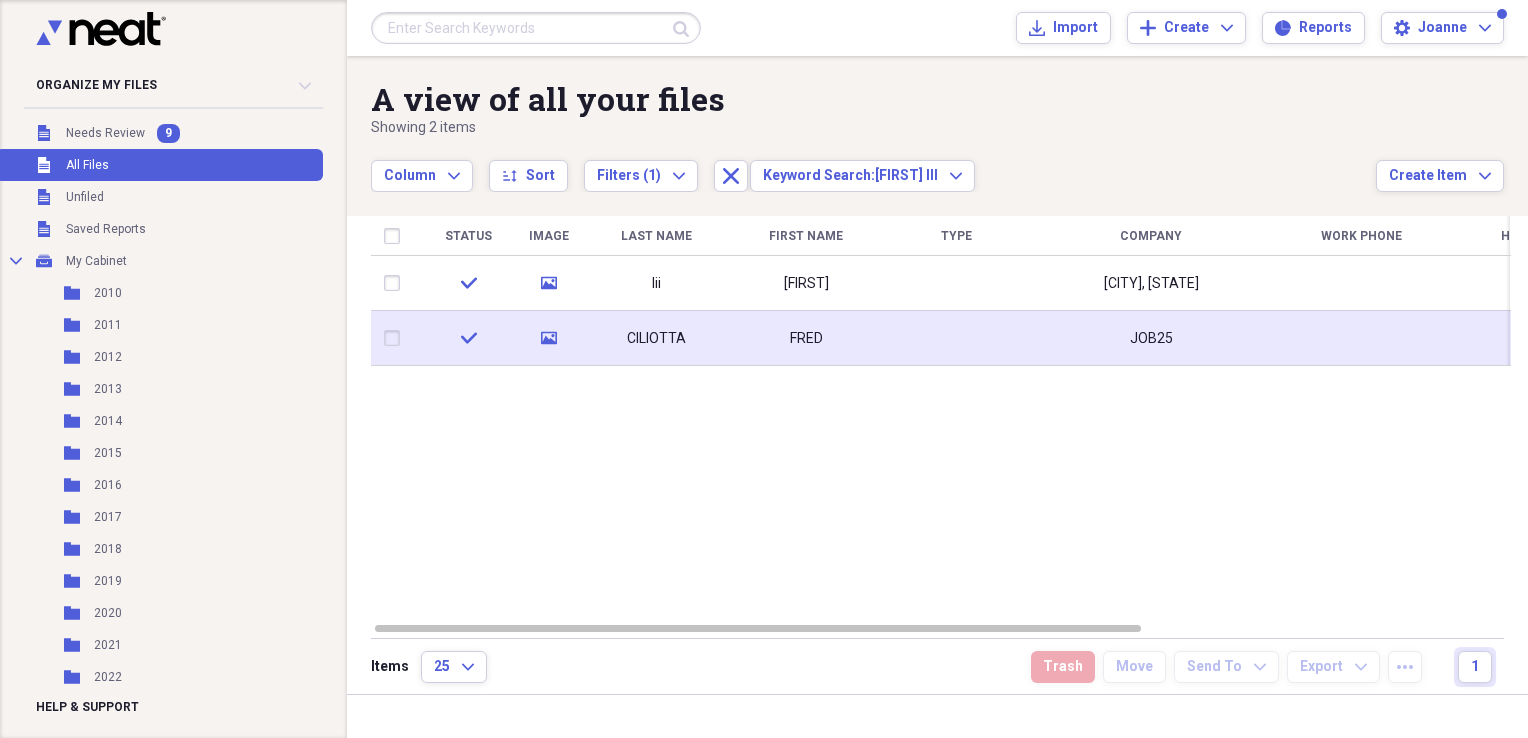 click at bounding box center [956, 338] 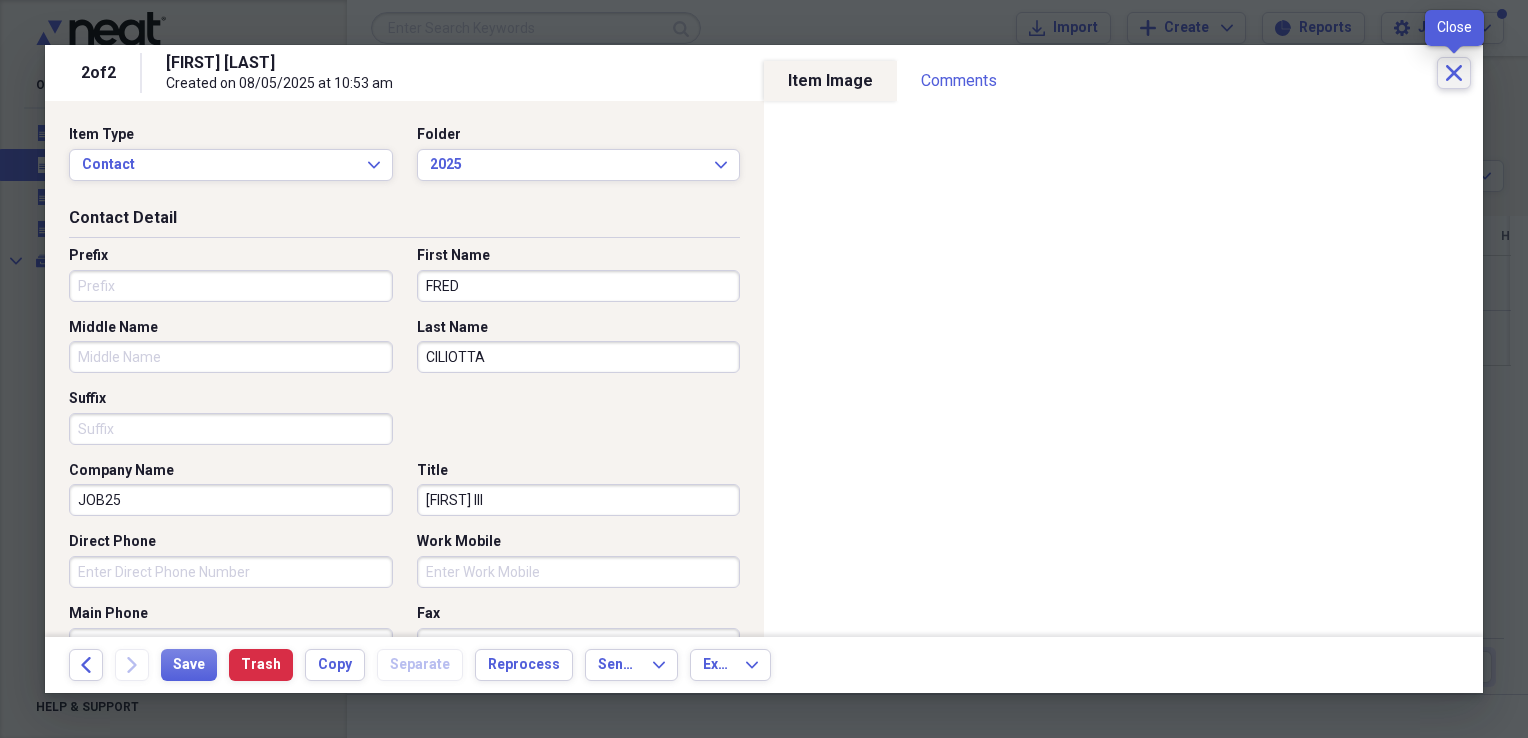 click 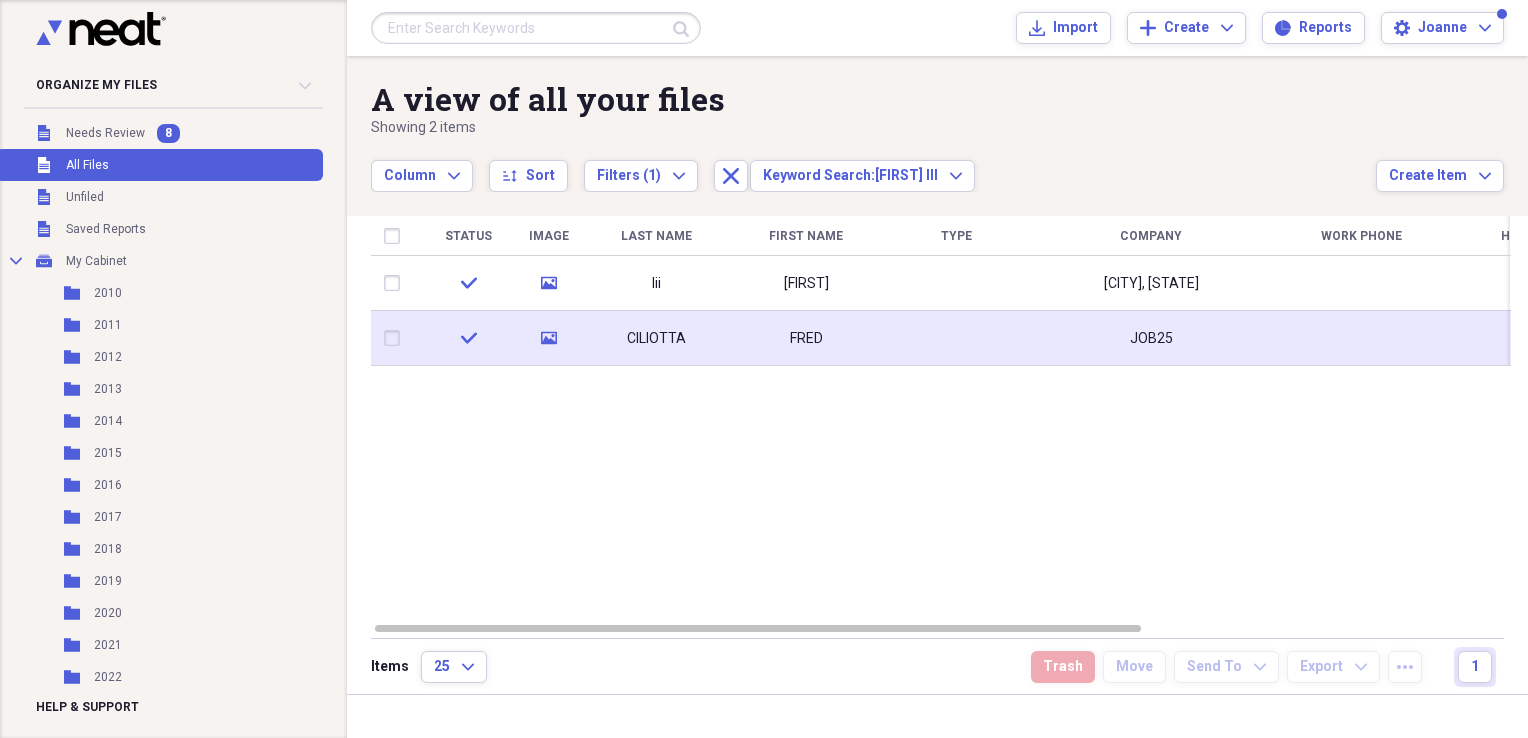 click at bounding box center [956, 338] 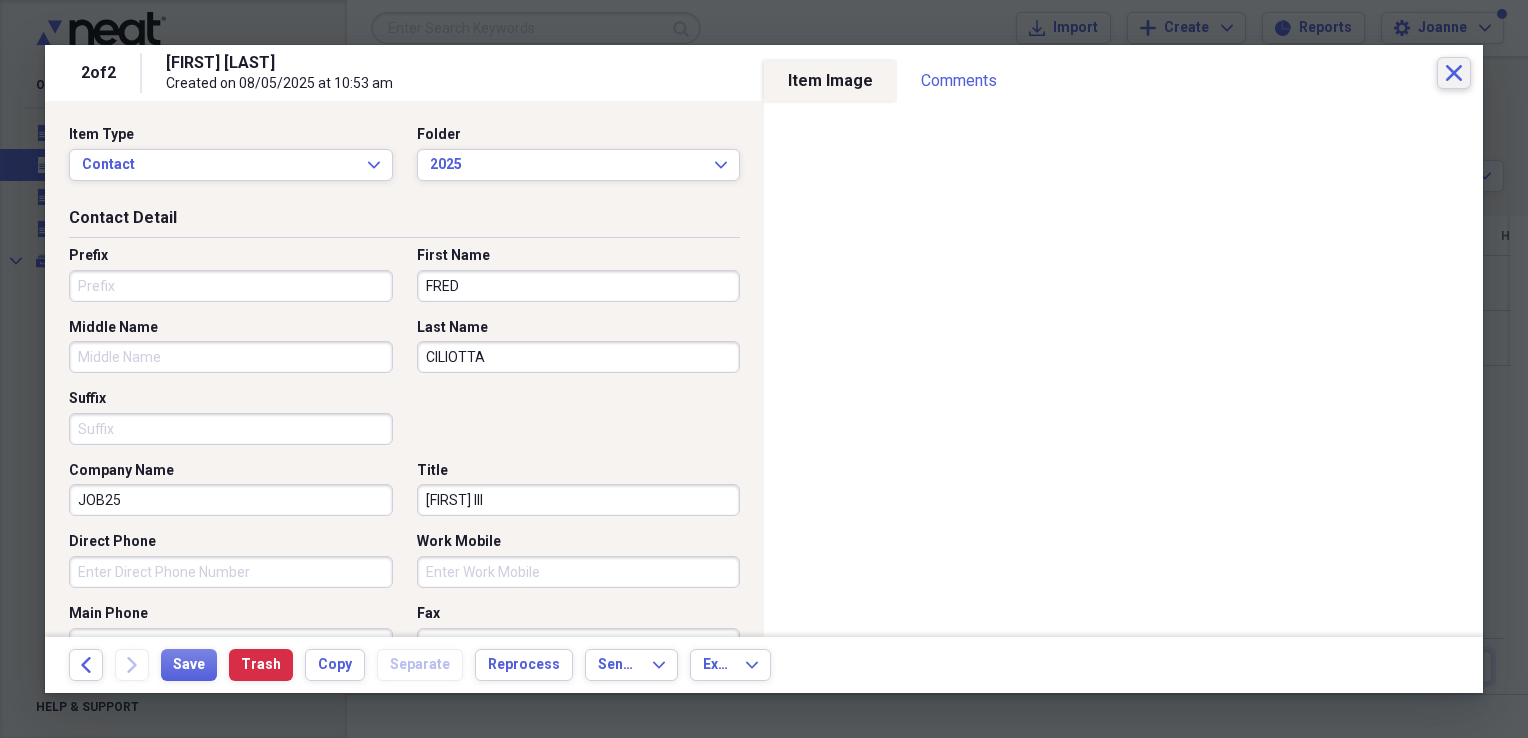 click on "Close" at bounding box center [1454, 73] 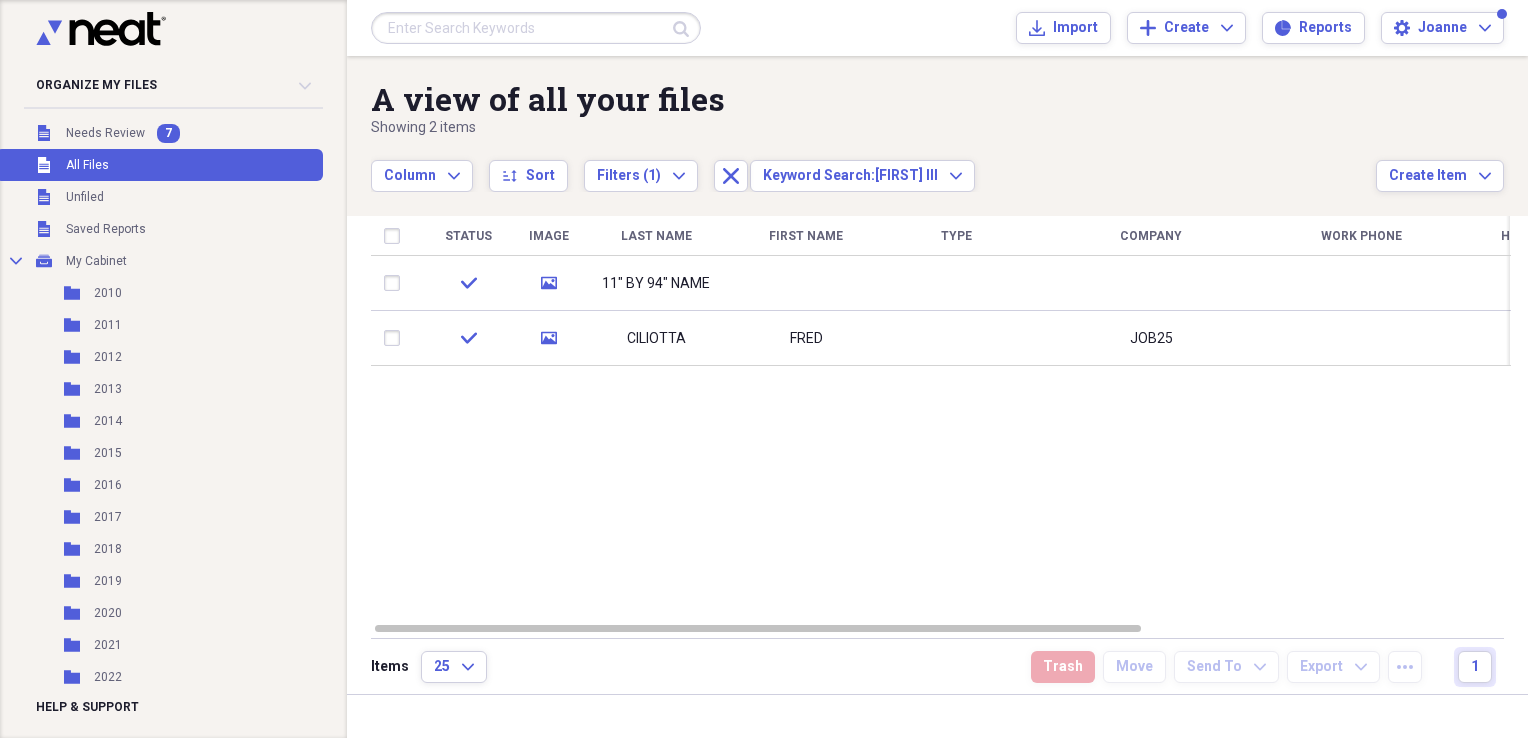 click at bounding box center (536, 28) 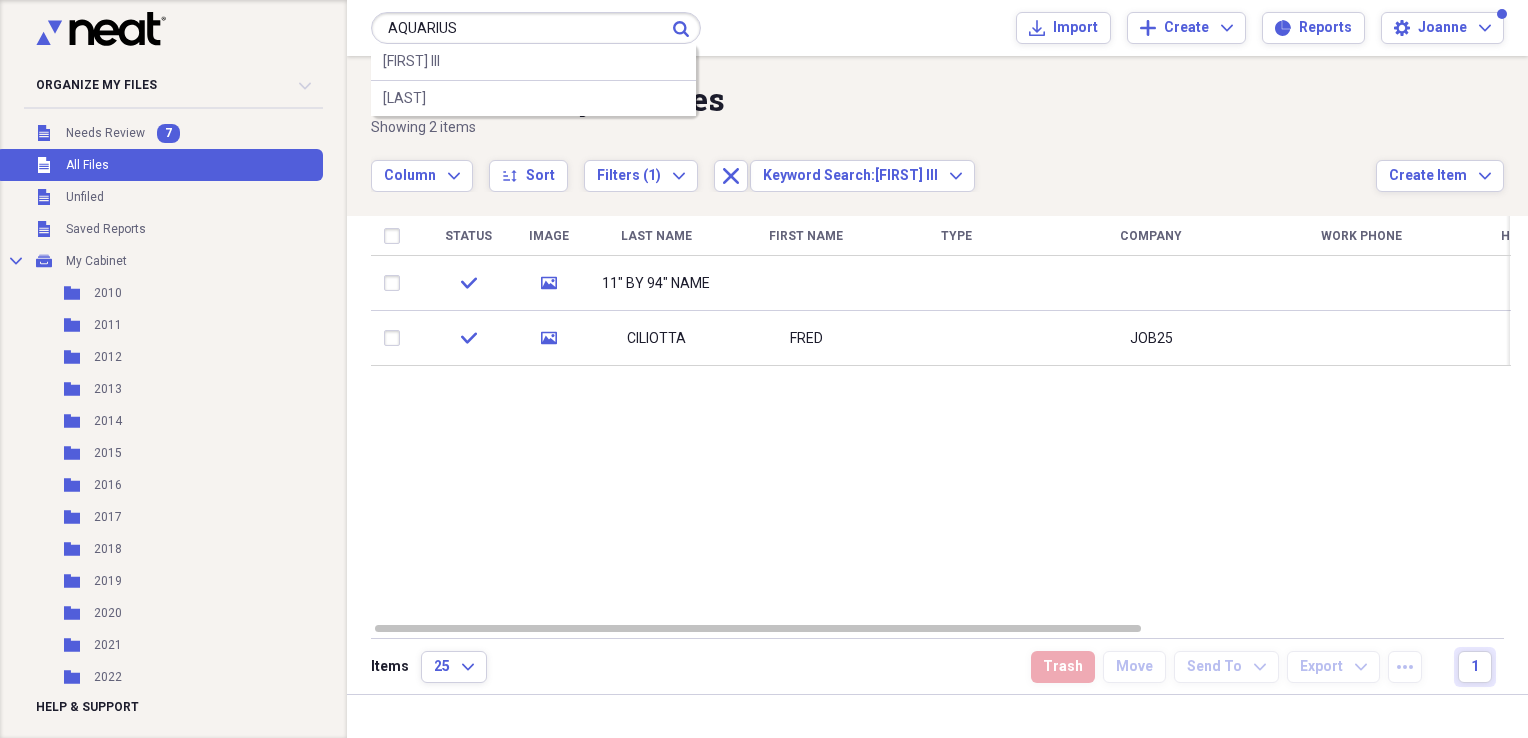 type on "AQUARIUS" 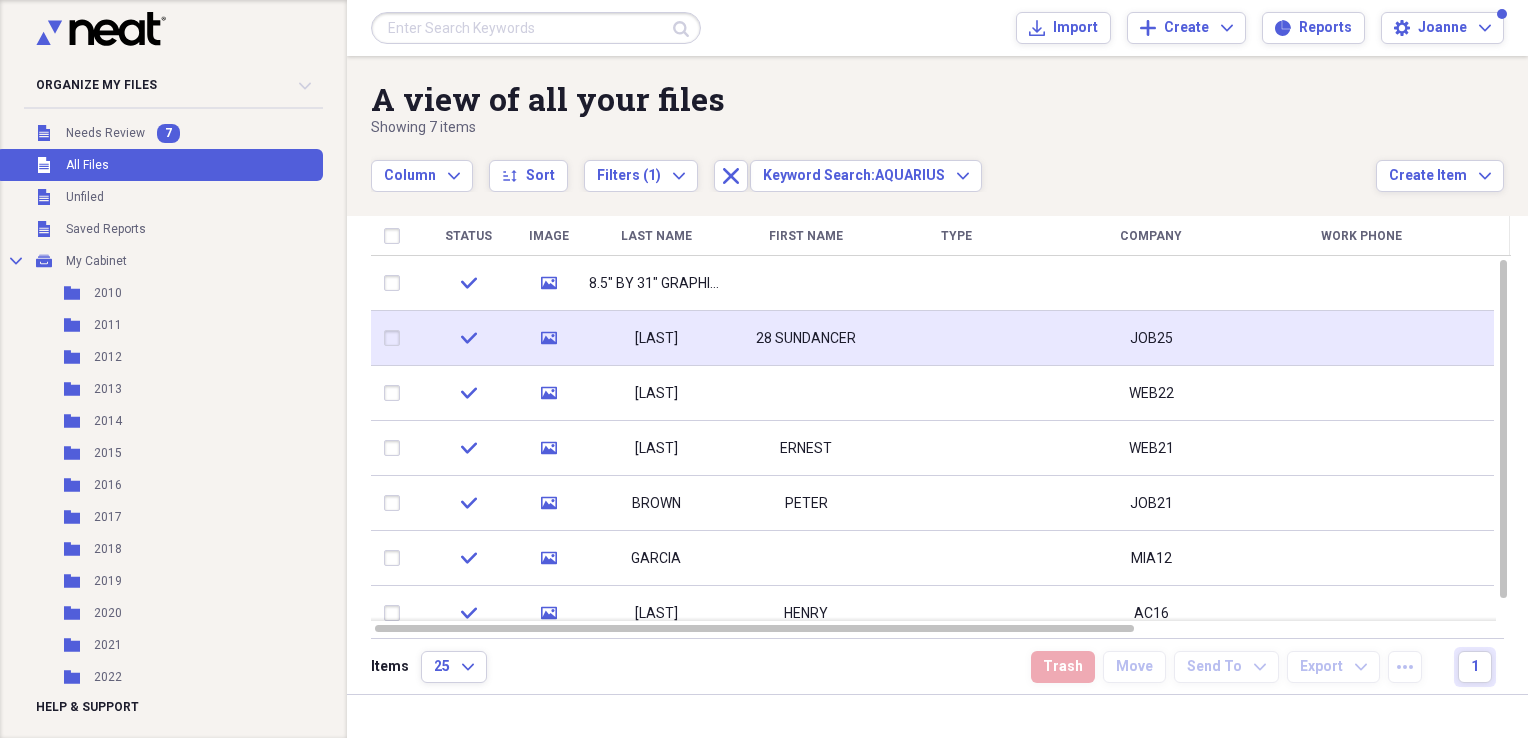 click on "28 SUNDANCER" at bounding box center (806, 339) 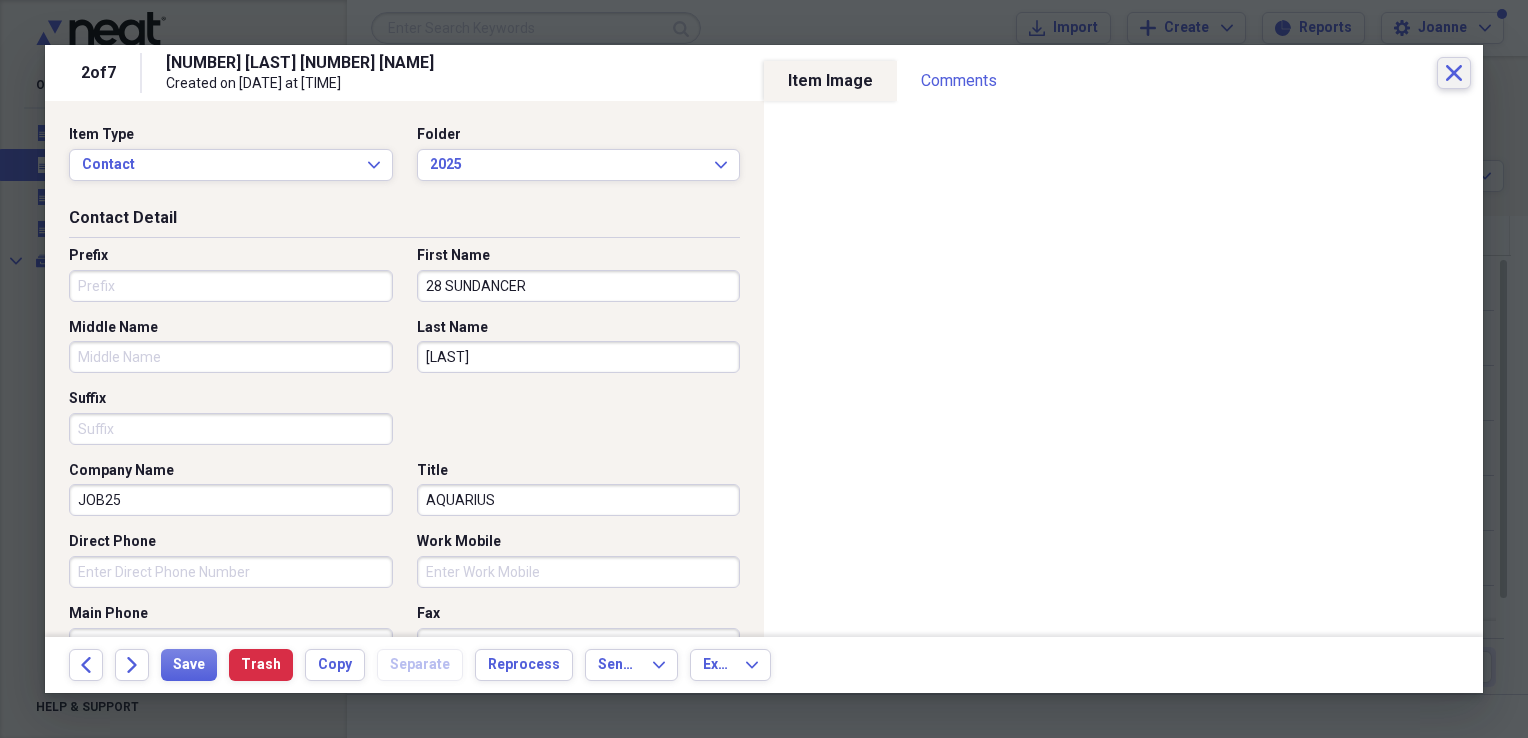 click on "Close" at bounding box center (1454, 73) 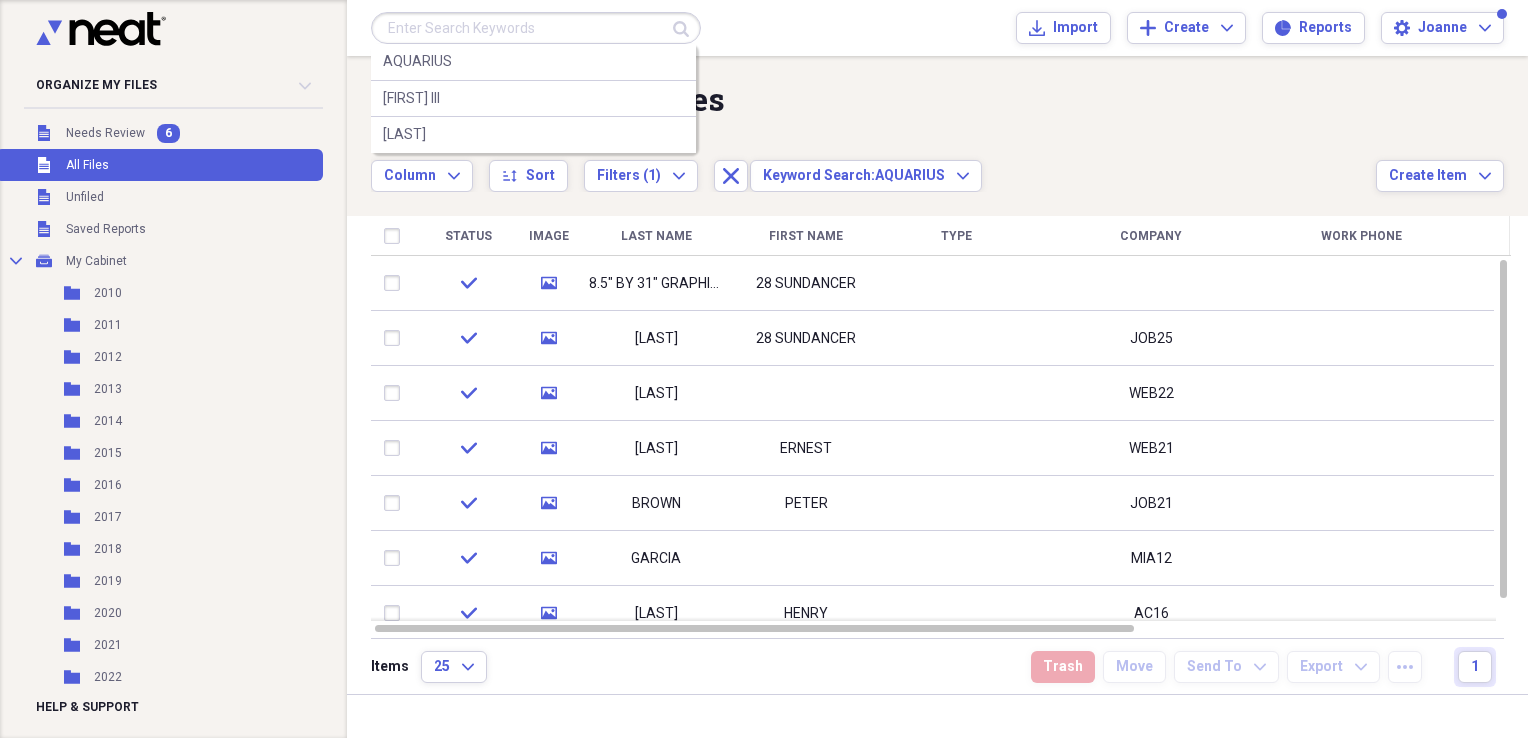 click at bounding box center (536, 28) 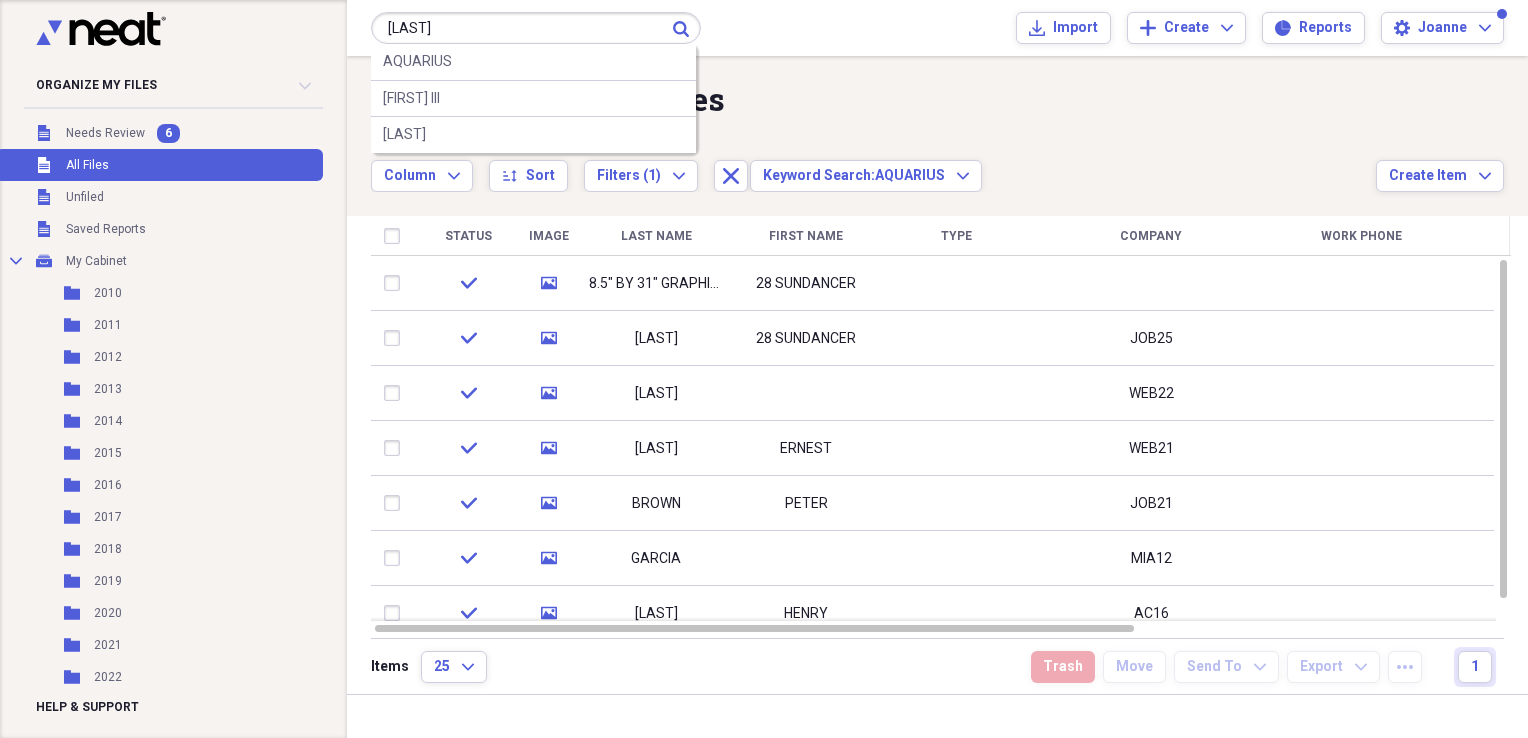 type on "[LAST]" 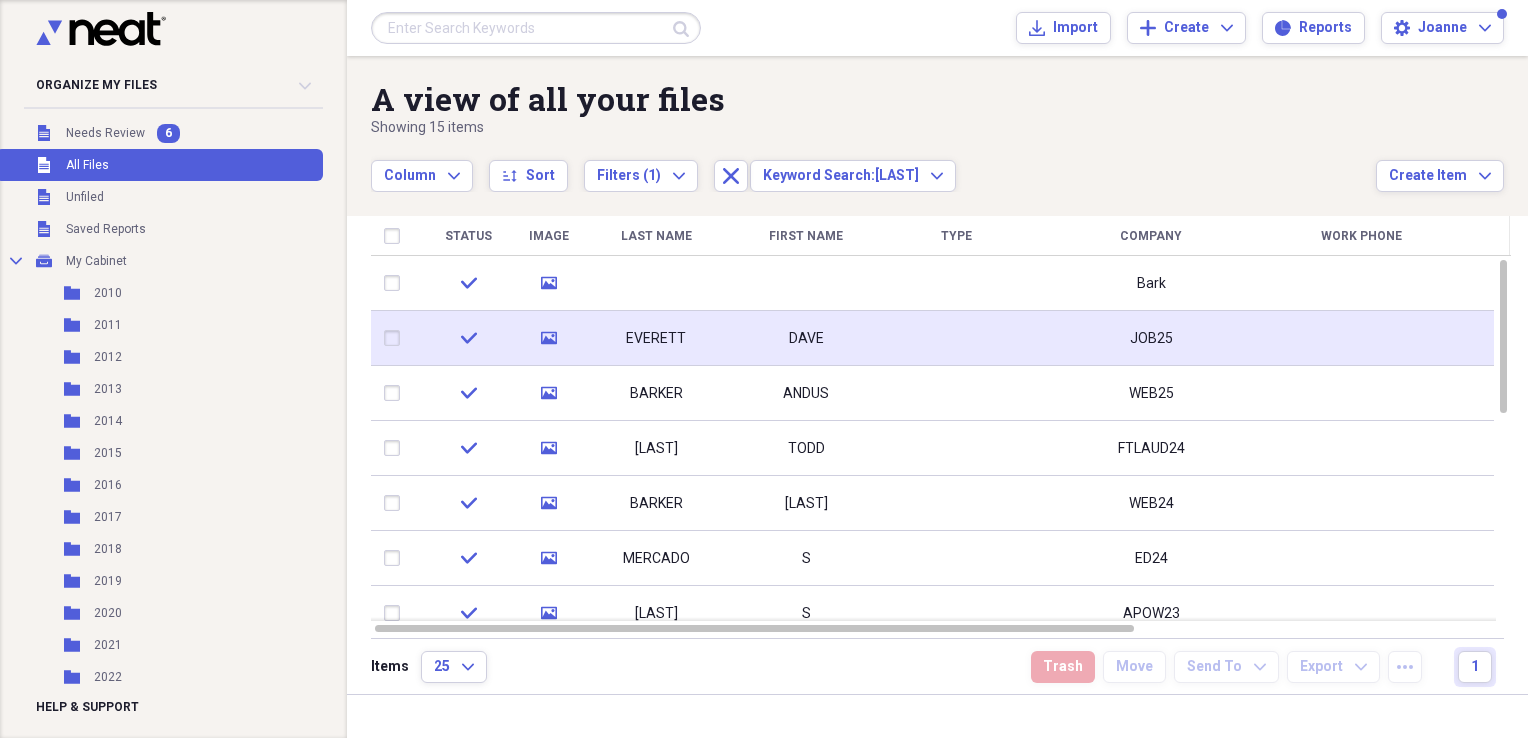 click on "DAVE" at bounding box center [806, 338] 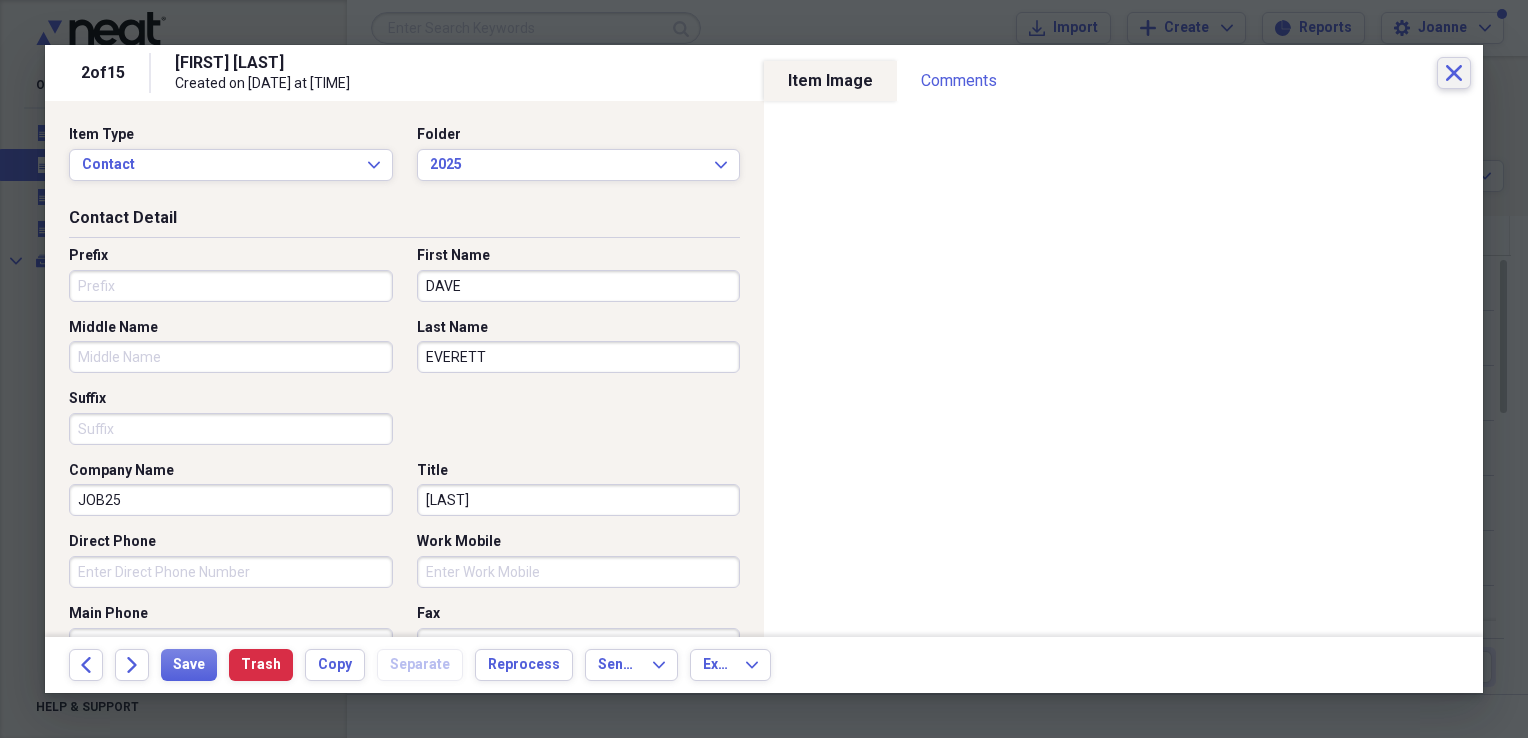 click 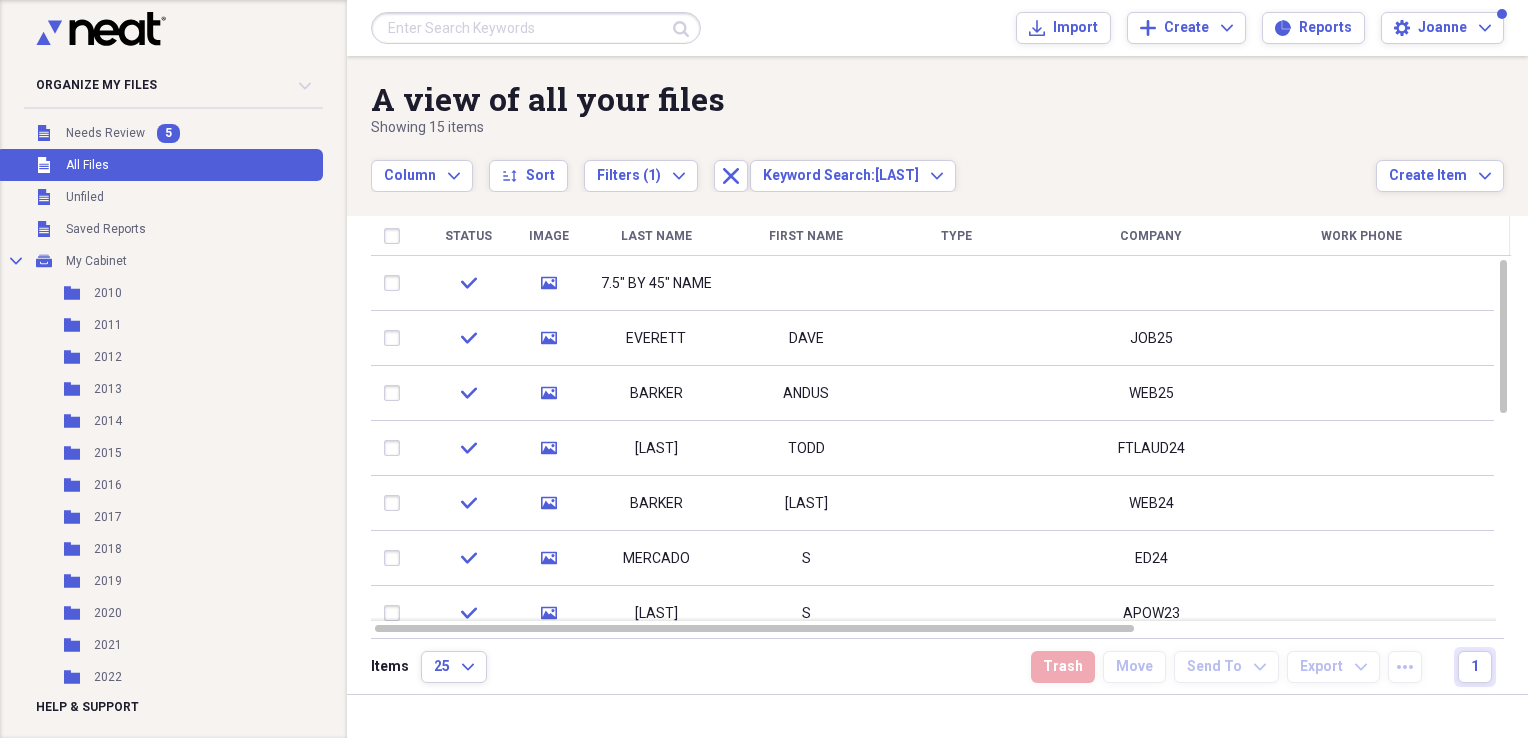 click at bounding box center [536, 28] 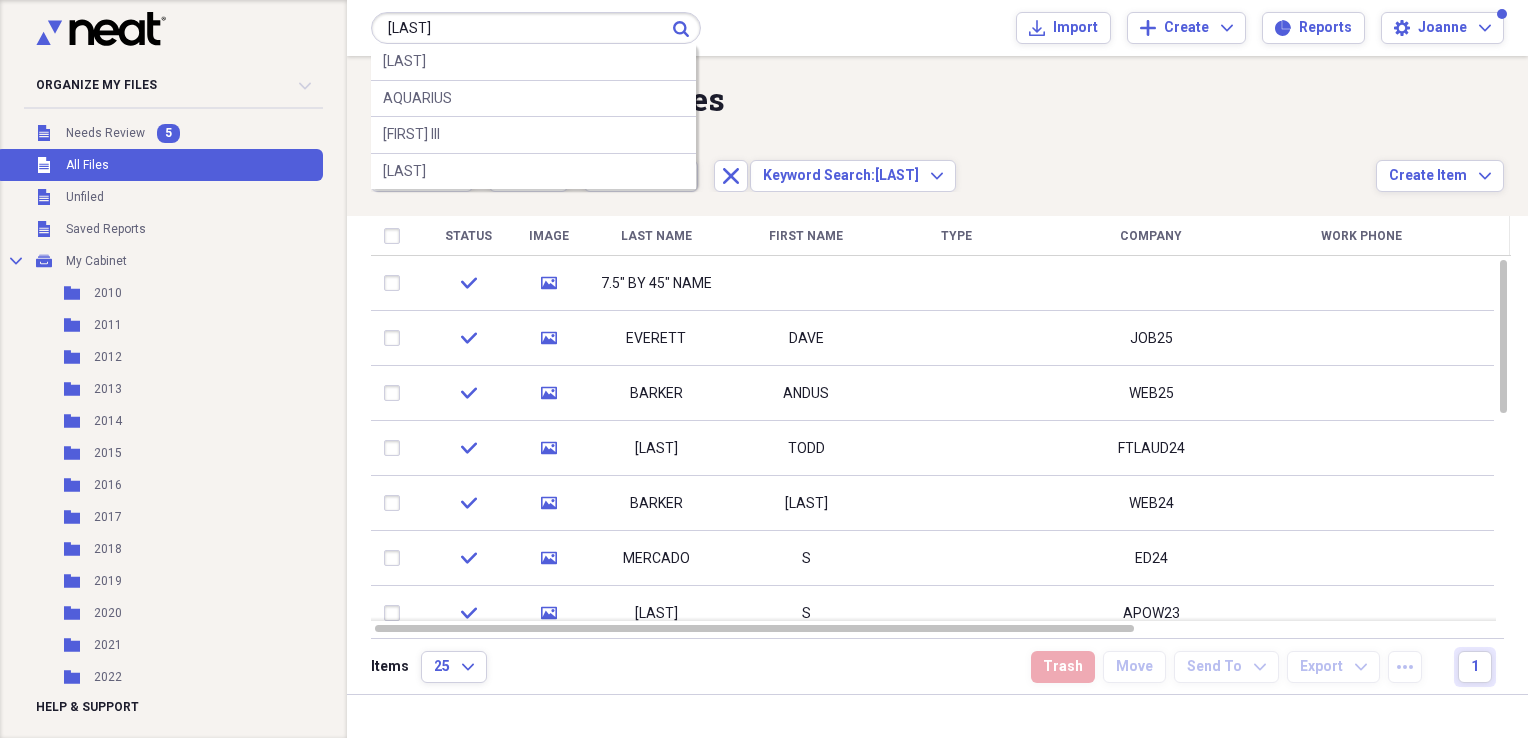 type on "[FIRST]" 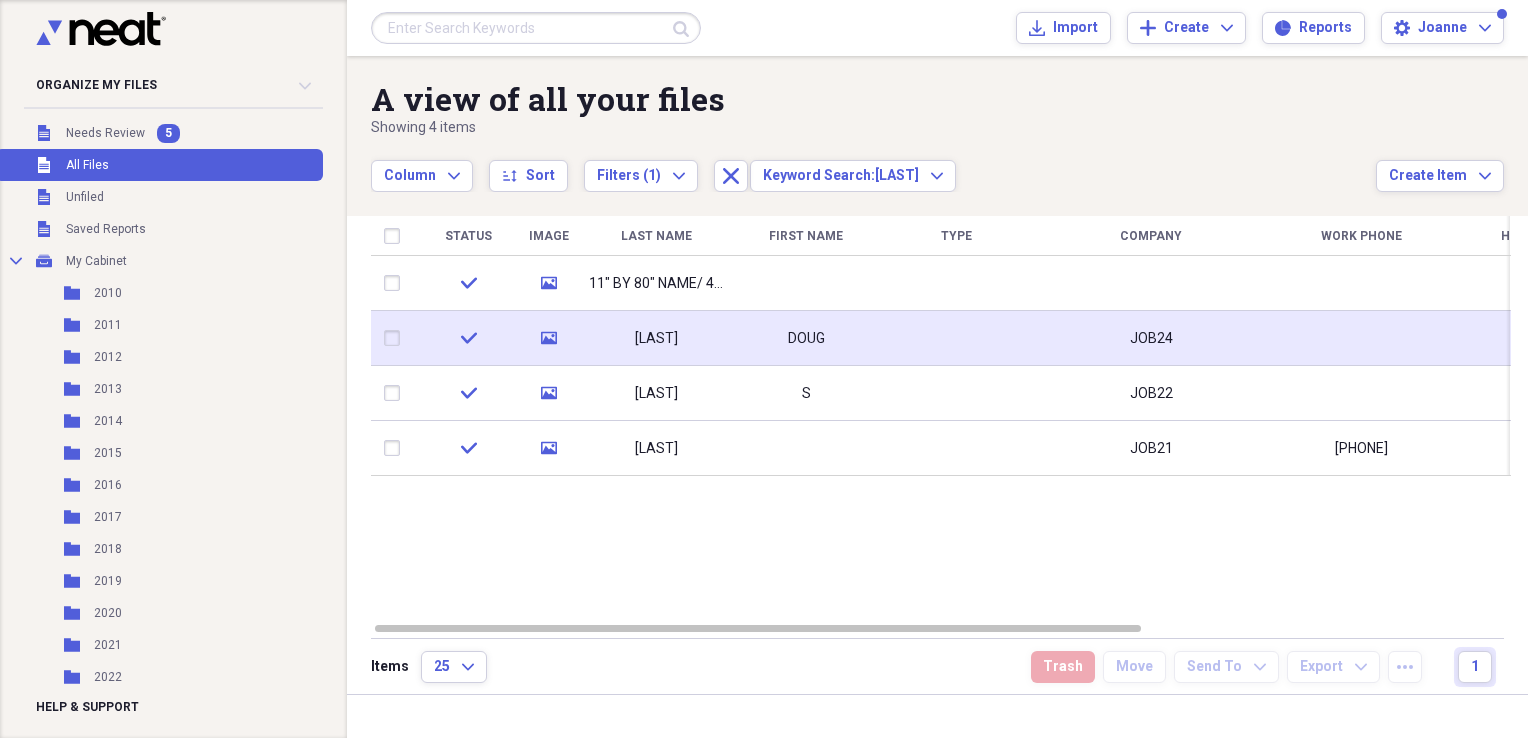 click on "DOUG" at bounding box center (806, 338) 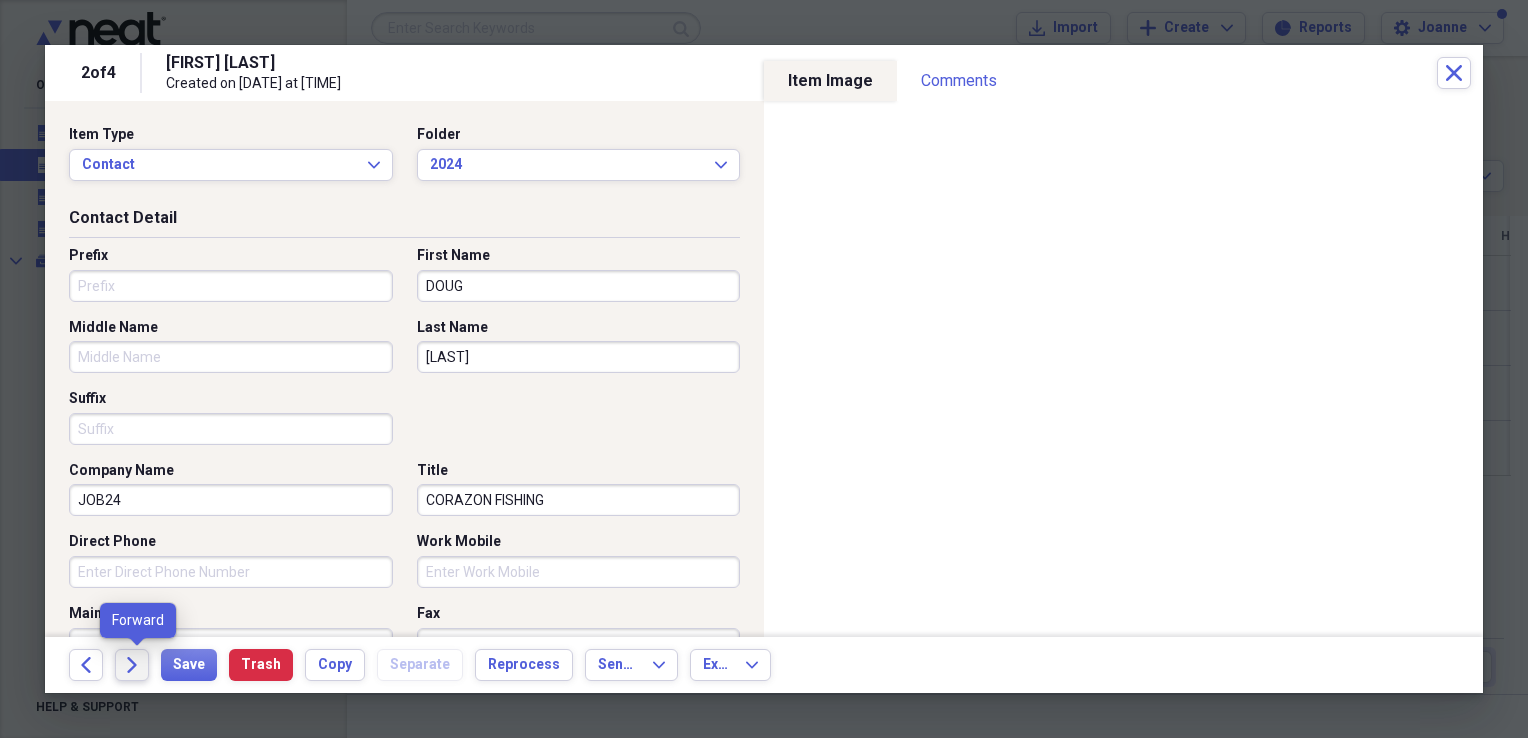 click on "Forward" 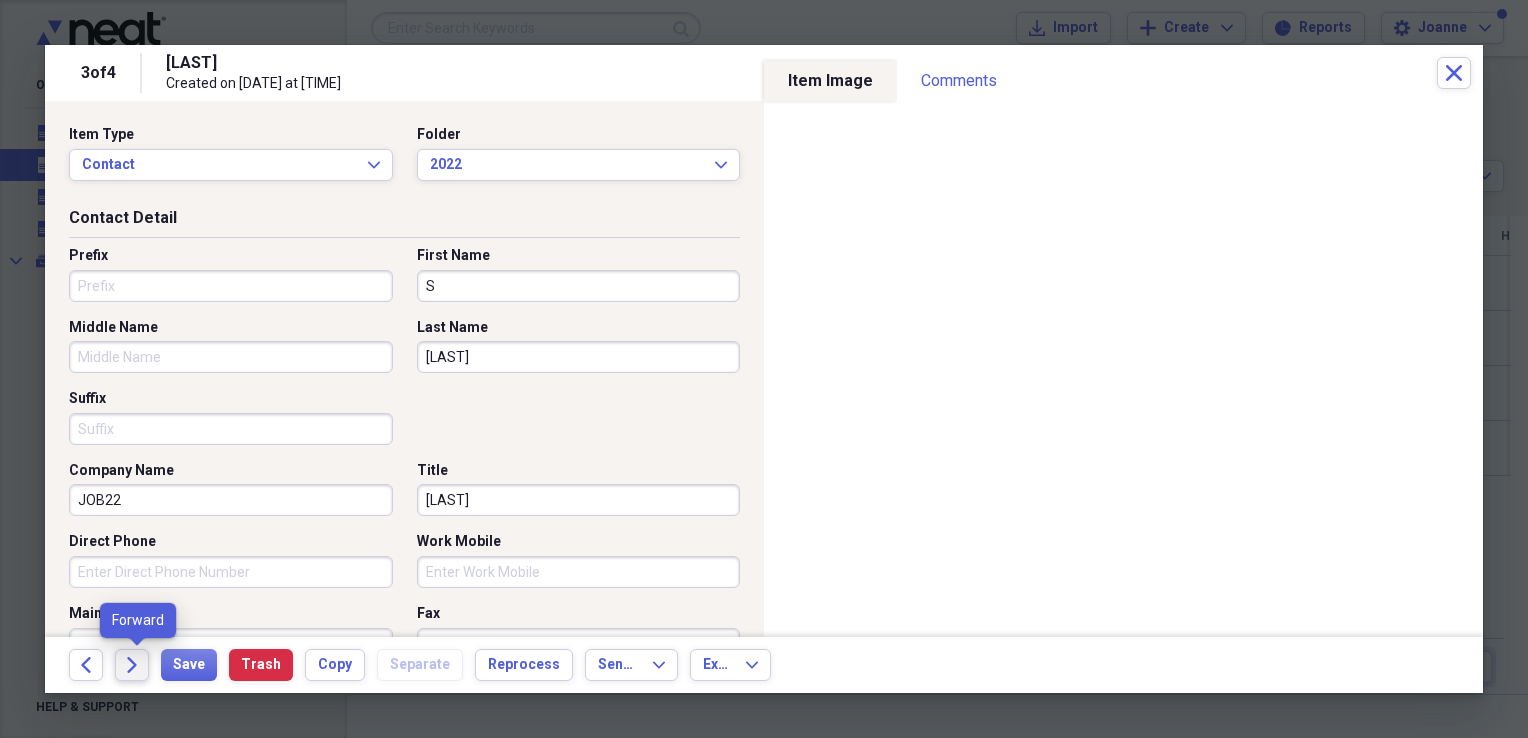 click on "Forward" at bounding box center [132, 665] 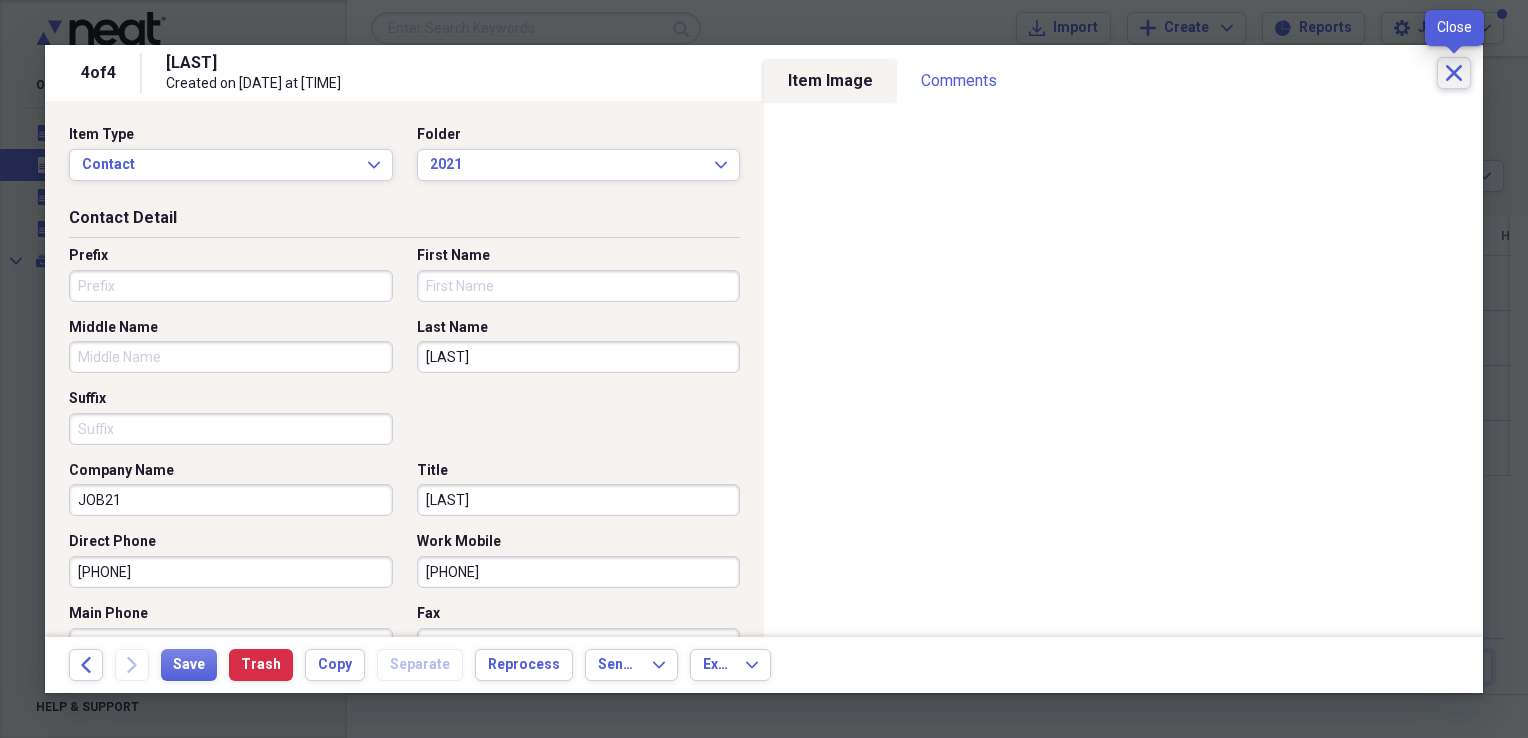 click 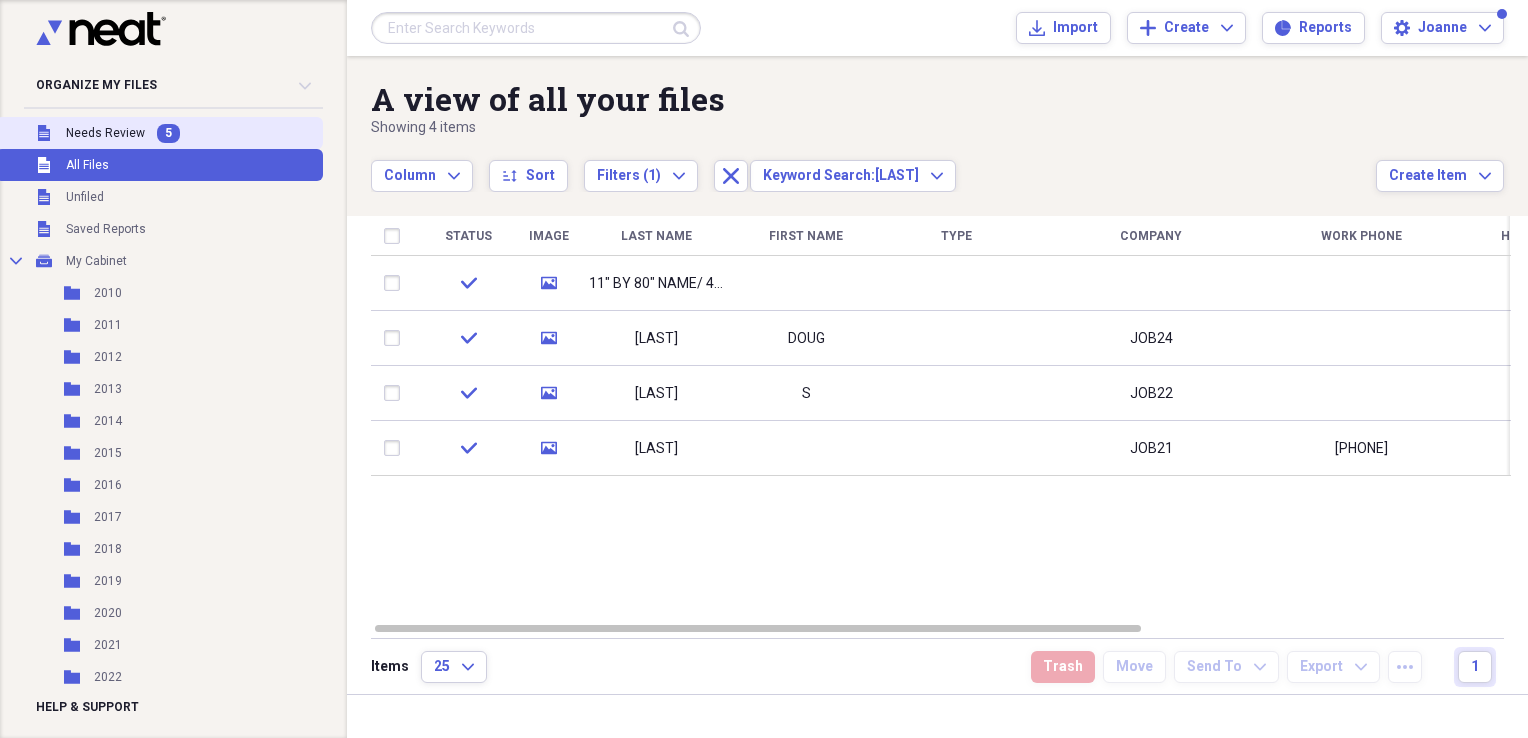 click on "Unfiled Needs Review 5" at bounding box center (159, 133) 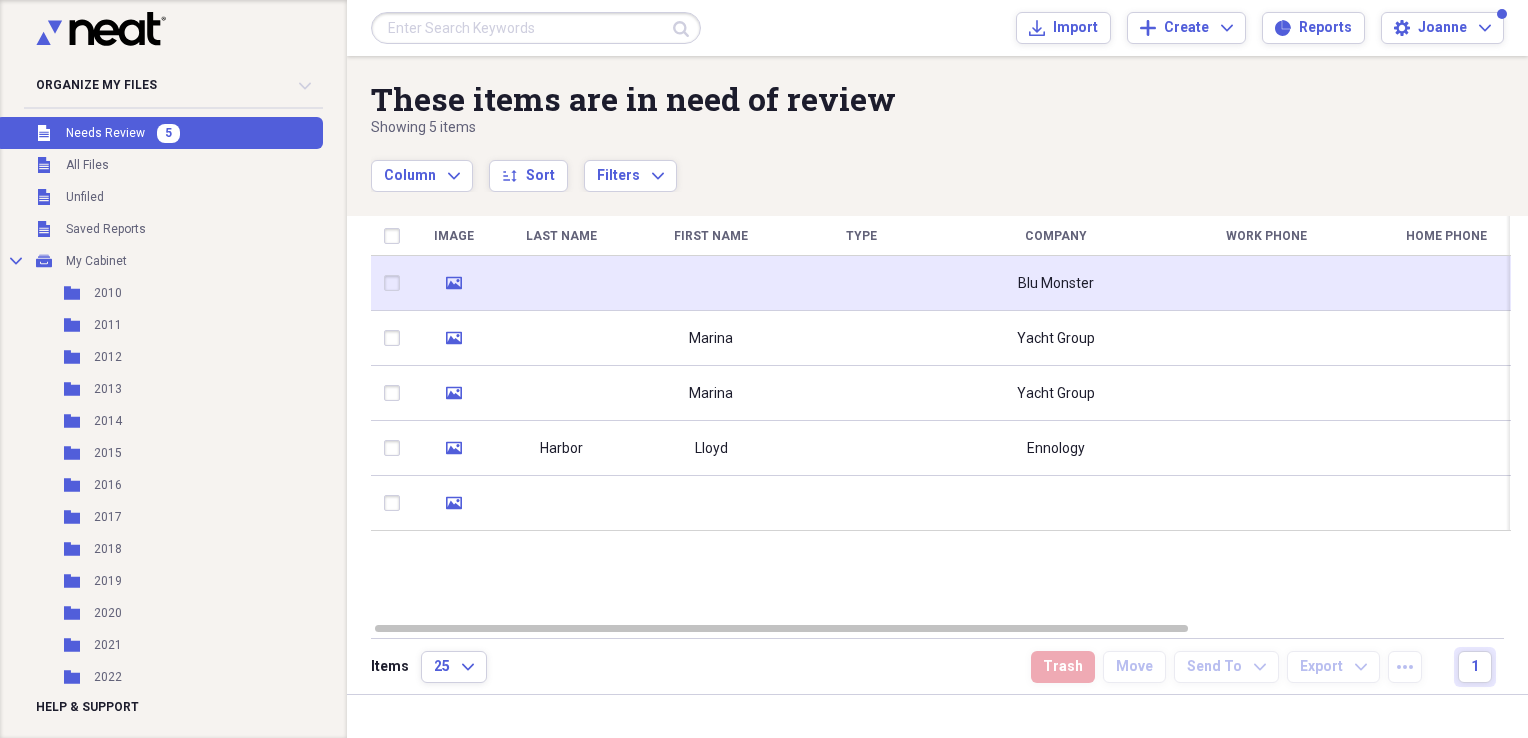 click at bounding box center [711, 283] 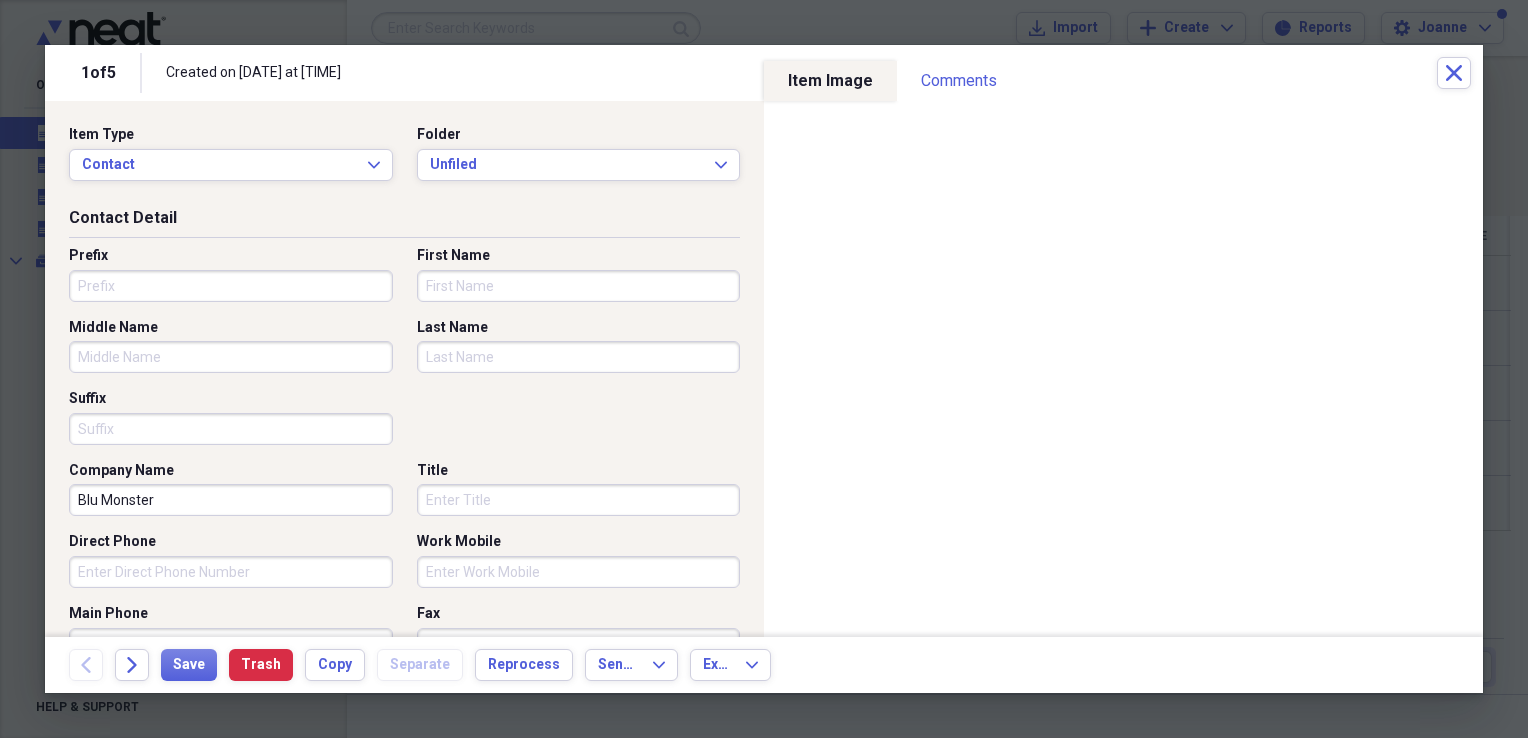 click on "Last Name" at bounding box center [579, 357] 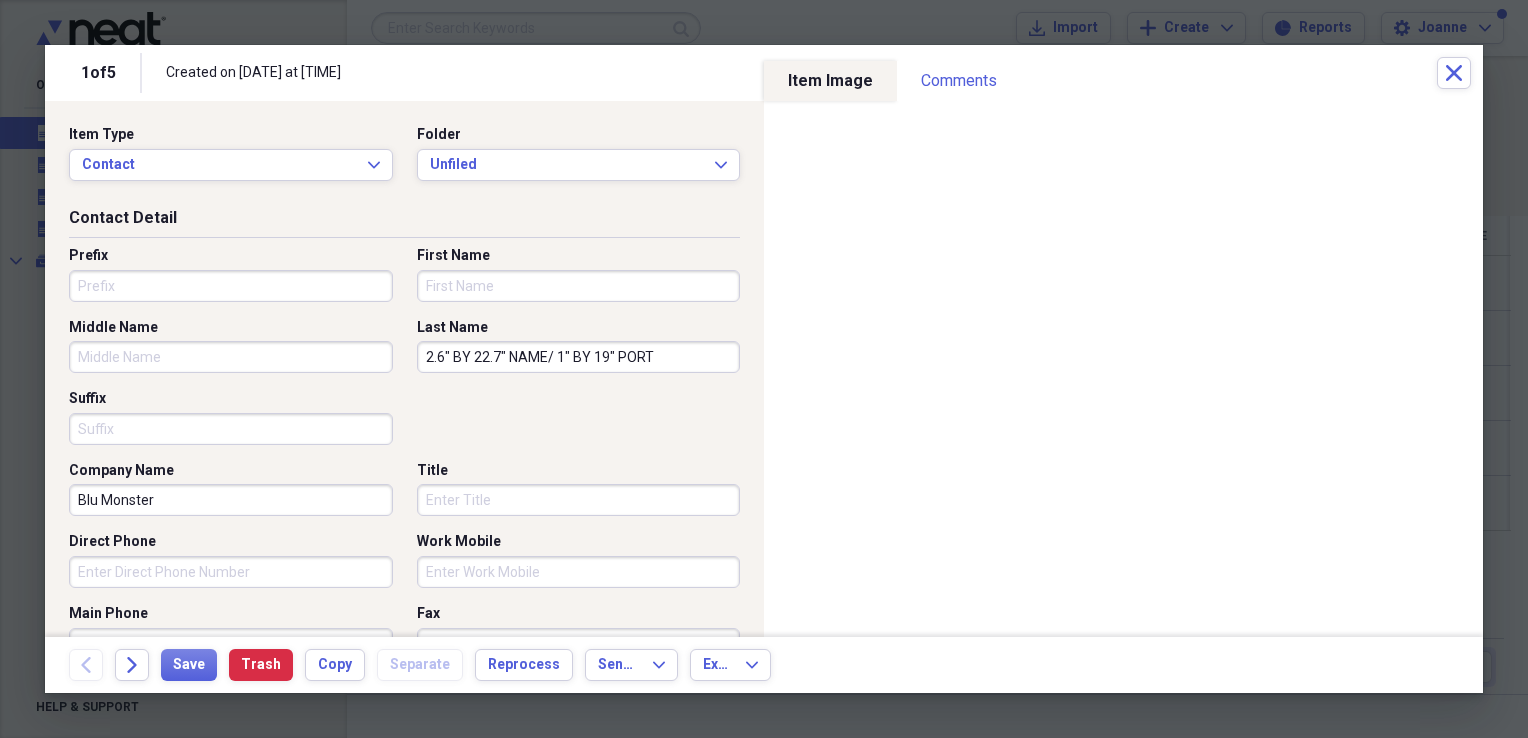 type on "2.6" BY 22.7" NAME/ 1" BY 19" PORT" 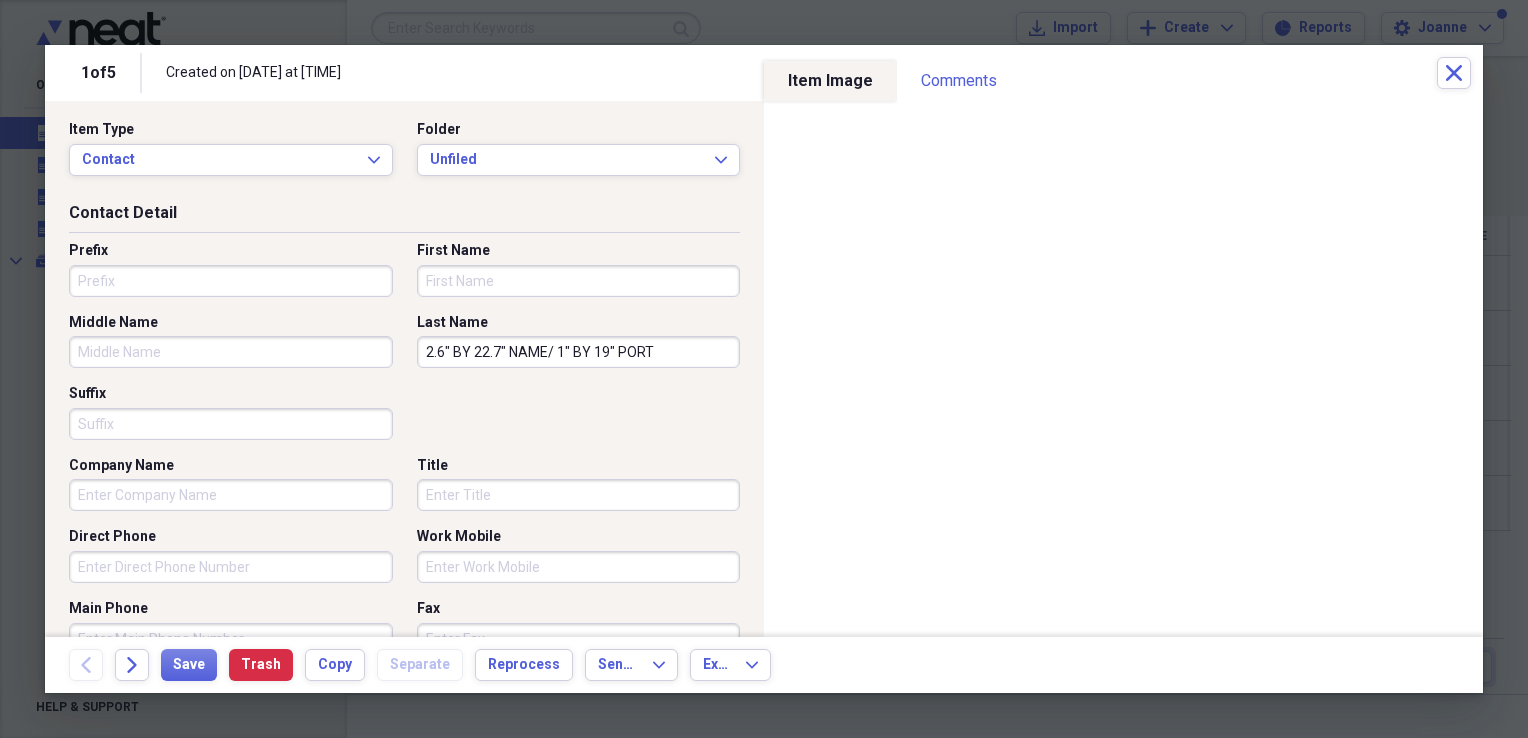 scroll, scrollTop: 0, scrollLeft: 0, axis: both 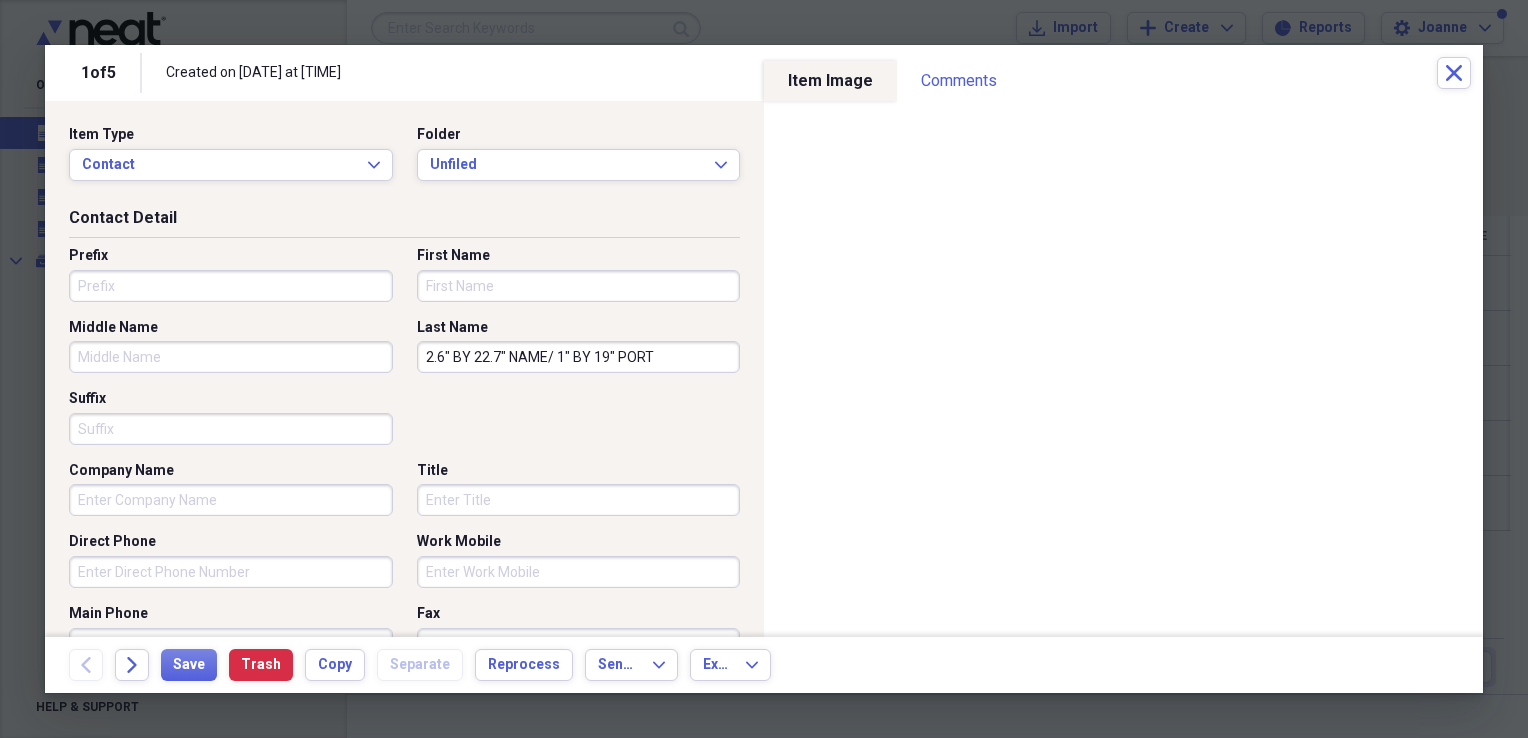 type 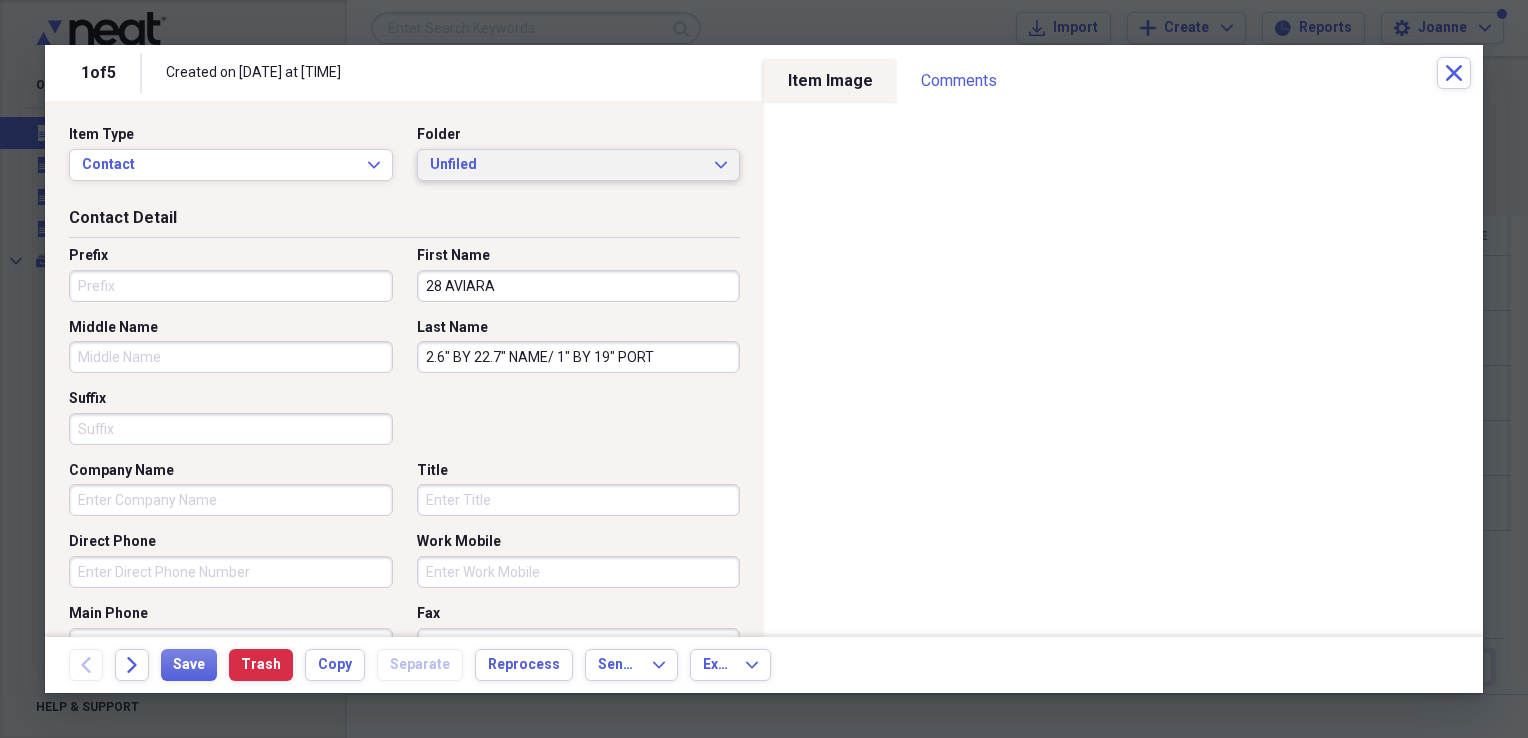 type on "28 AVIARA" 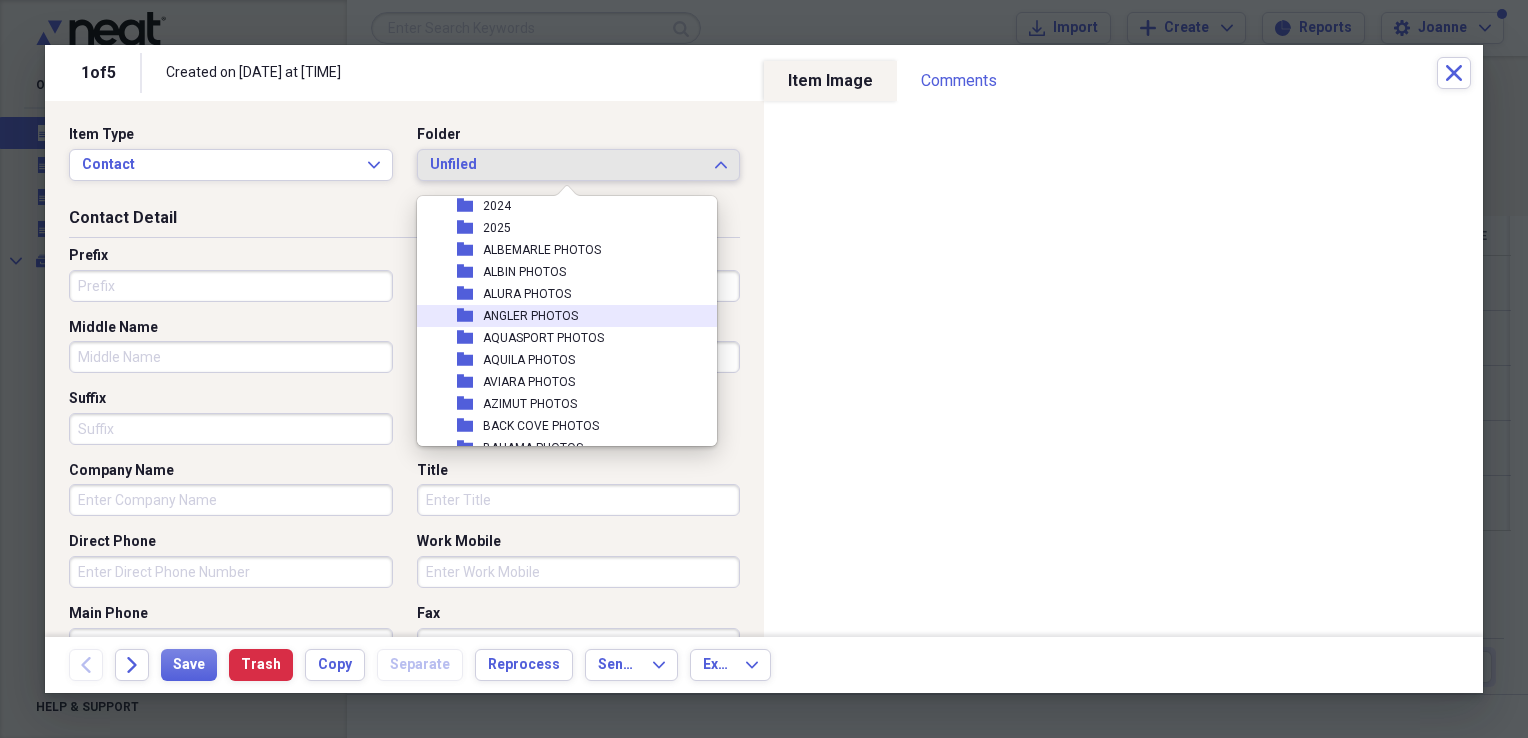 scroll, scrollTop: 400, scrollLeft: 0, axis: vertical 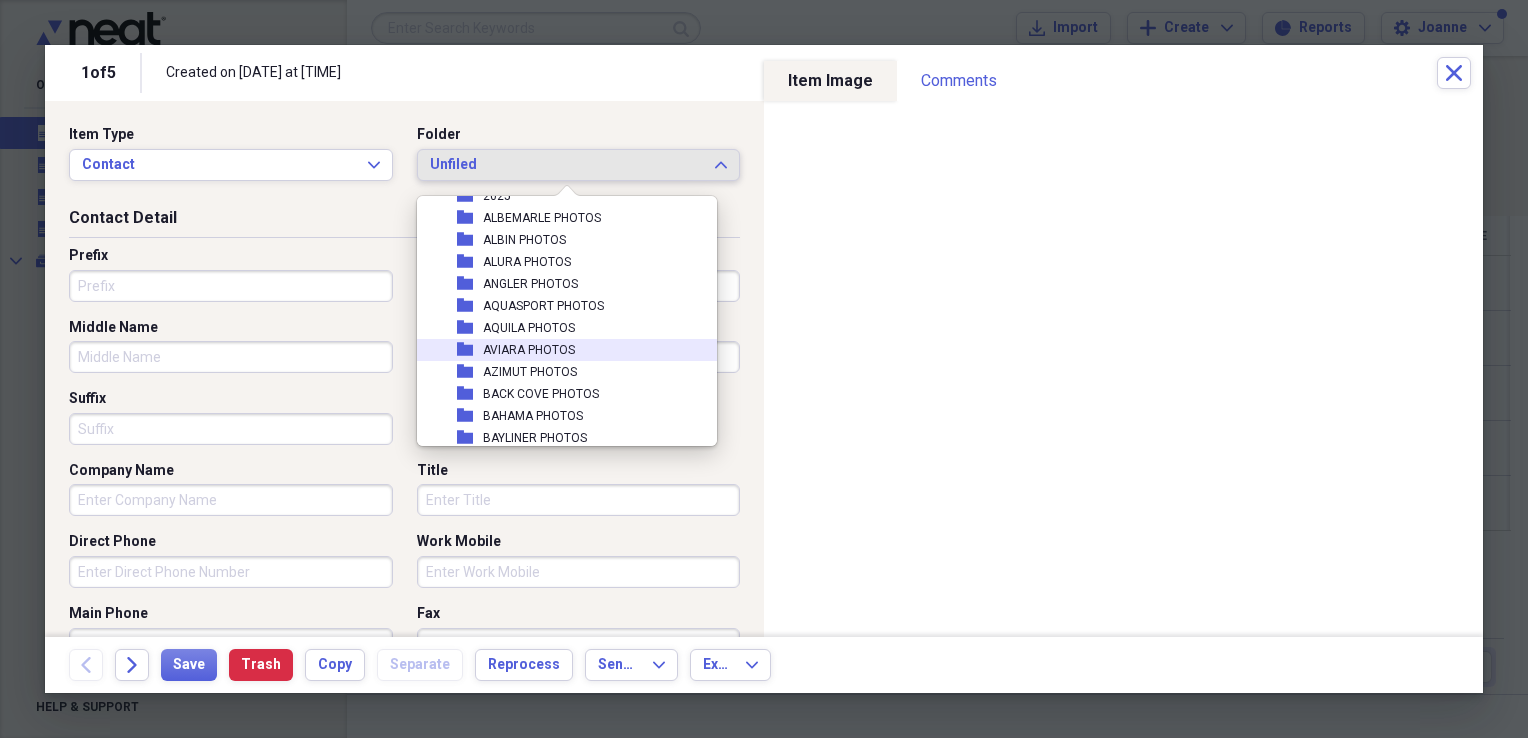 click on "AVIARA PHOTOS" at bounding box center [529, 350] 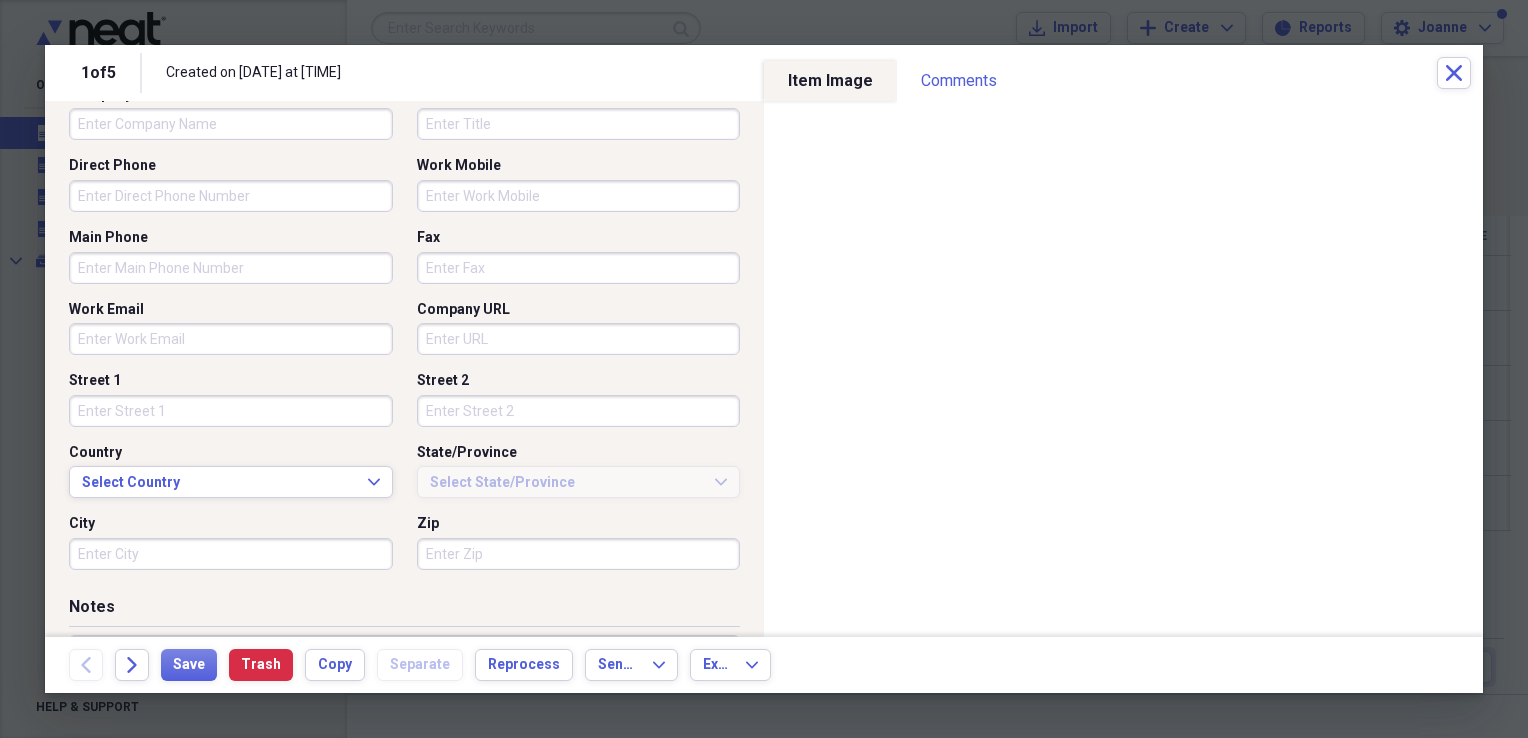 scroll, scrollTop: 578, scrollLeft: 0, axis: vertical 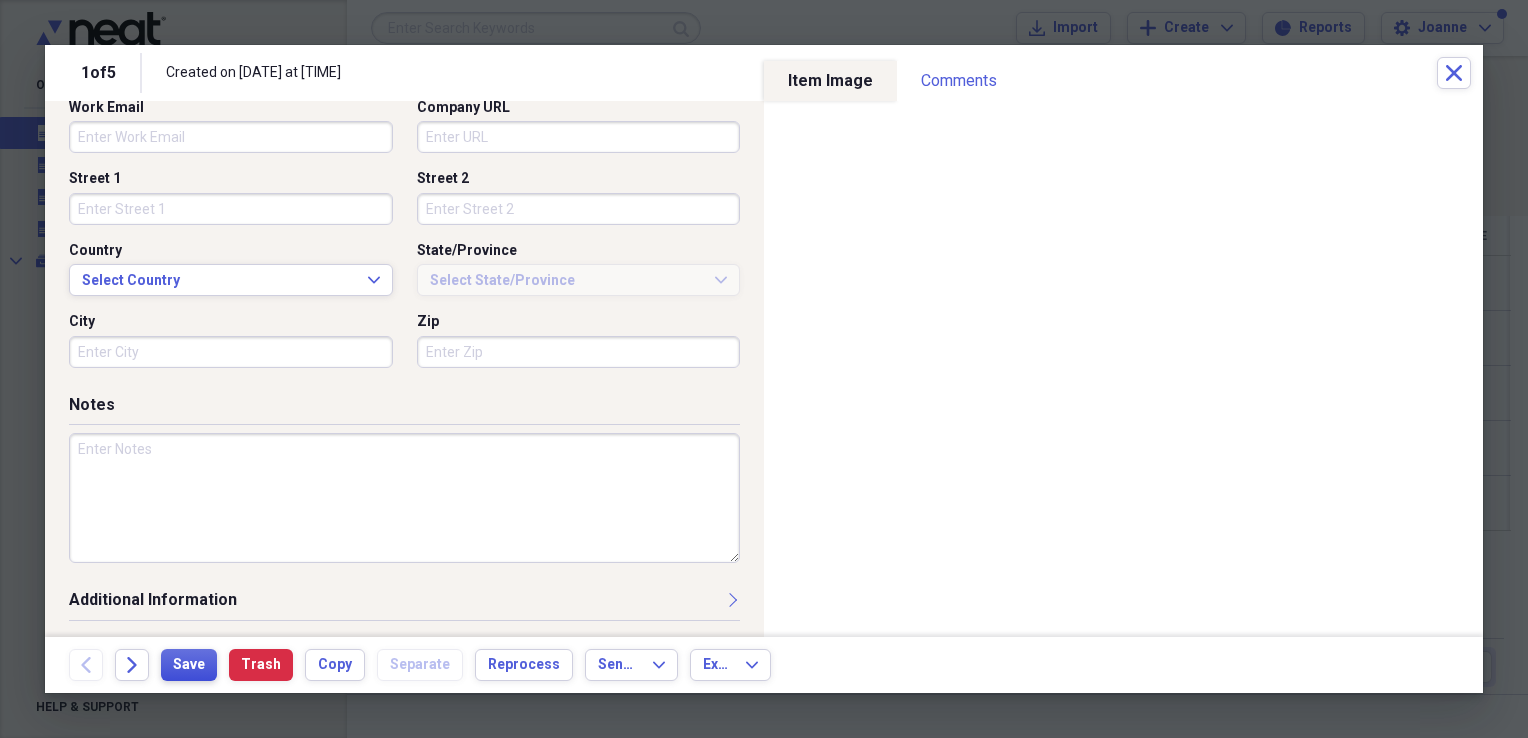 click on "Save" at bounding box center [189, 665] 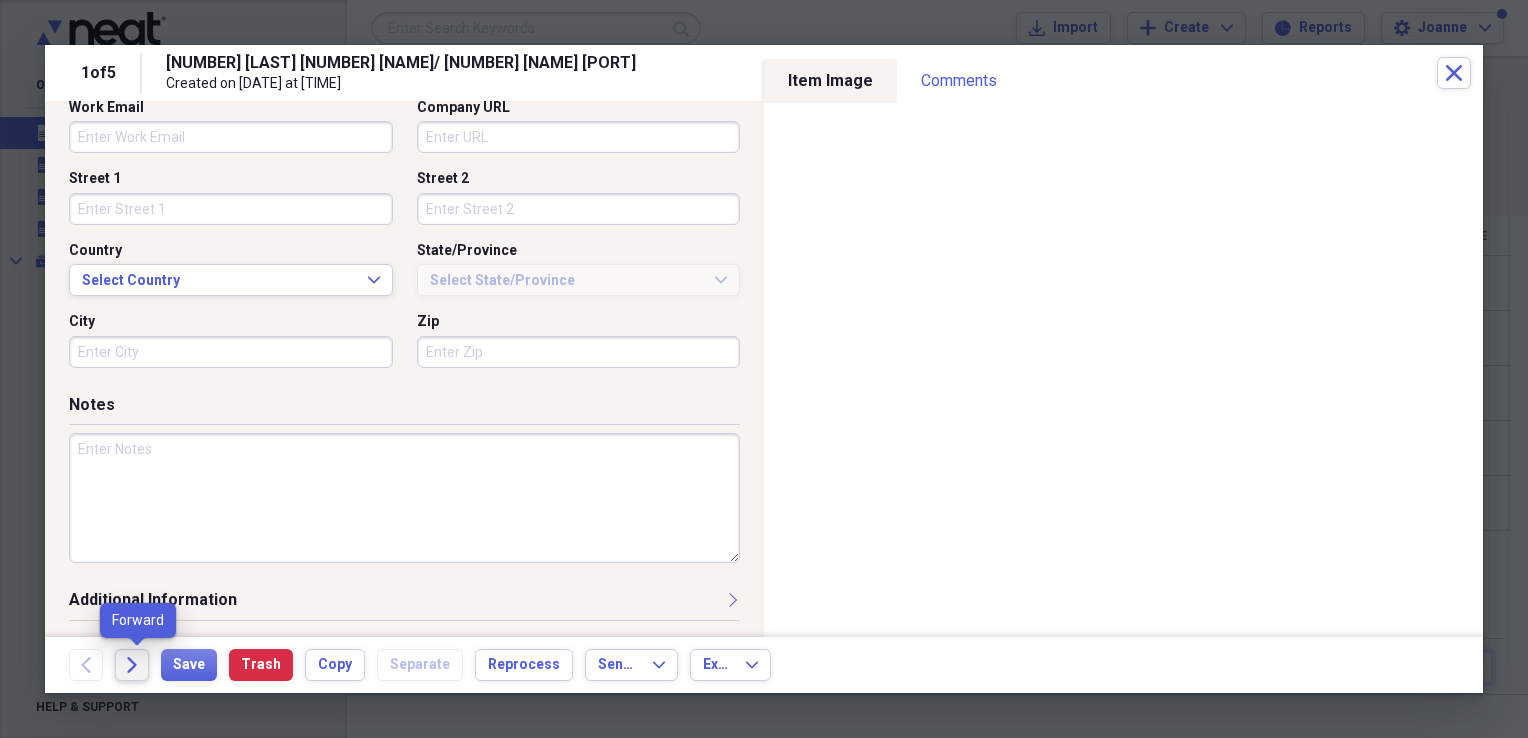 click on "Forward" 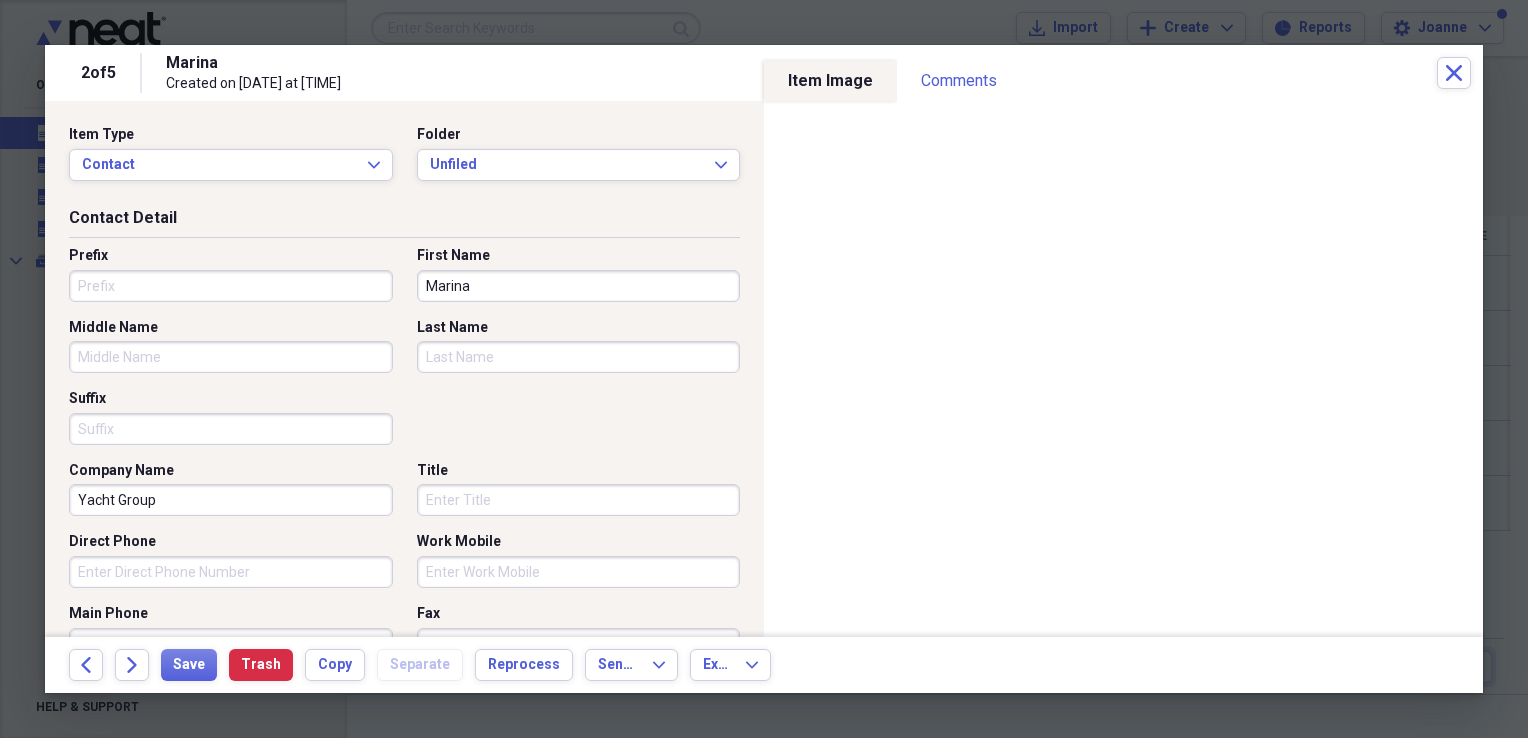 click on "Last Name" at bounding box center (579, 357) 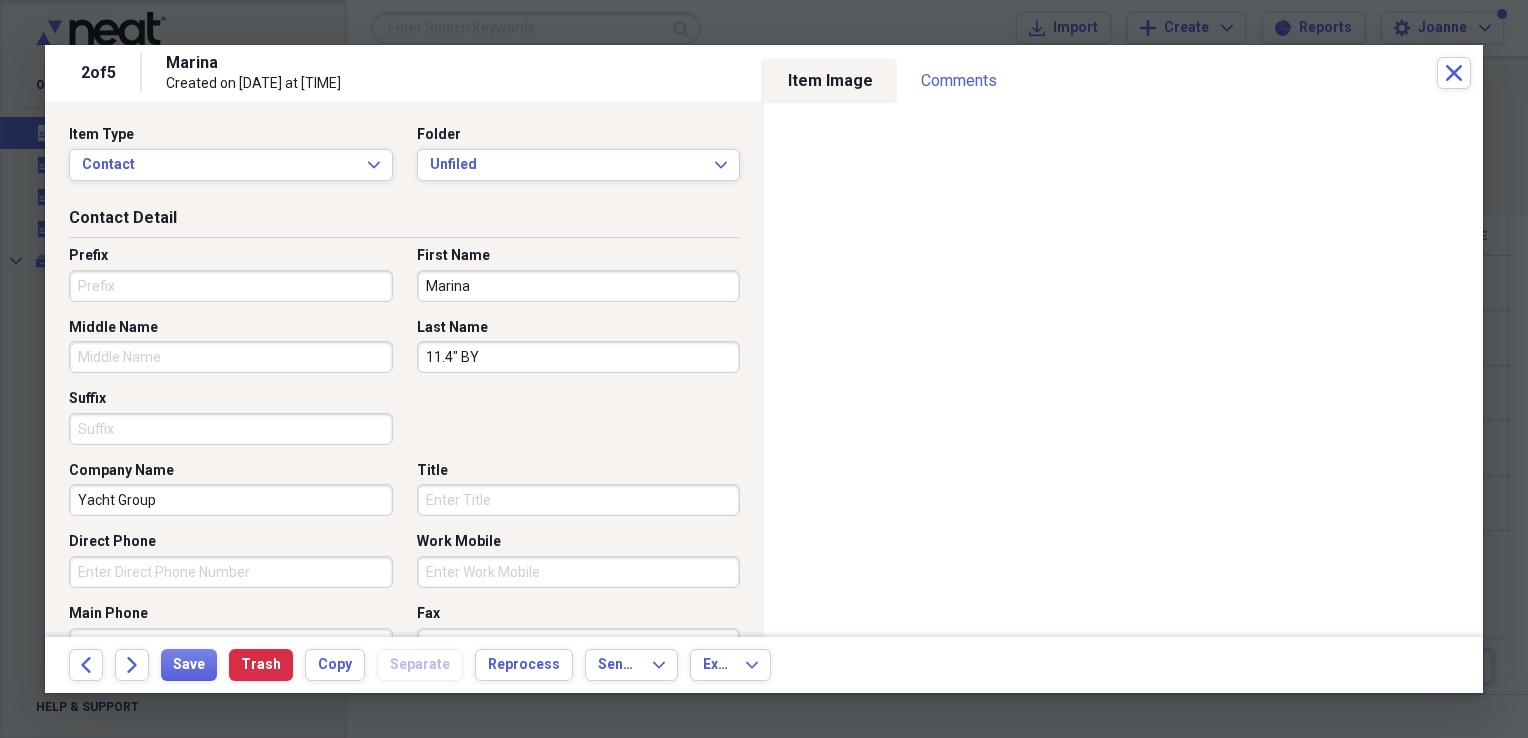 click on "11.4" BY" at bounding box center (579, 357) 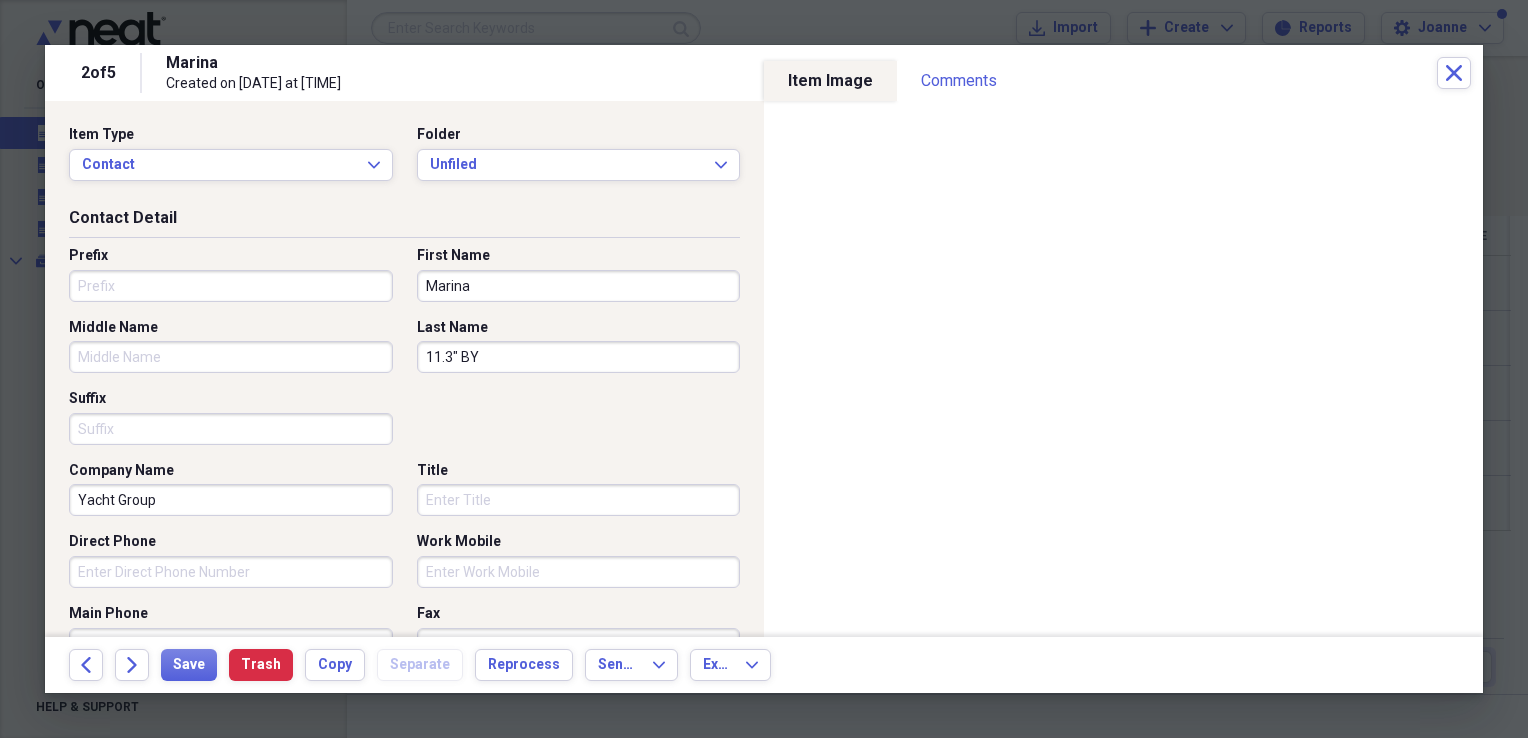 click on "11.3" BY" at bounding box center [579, 357] 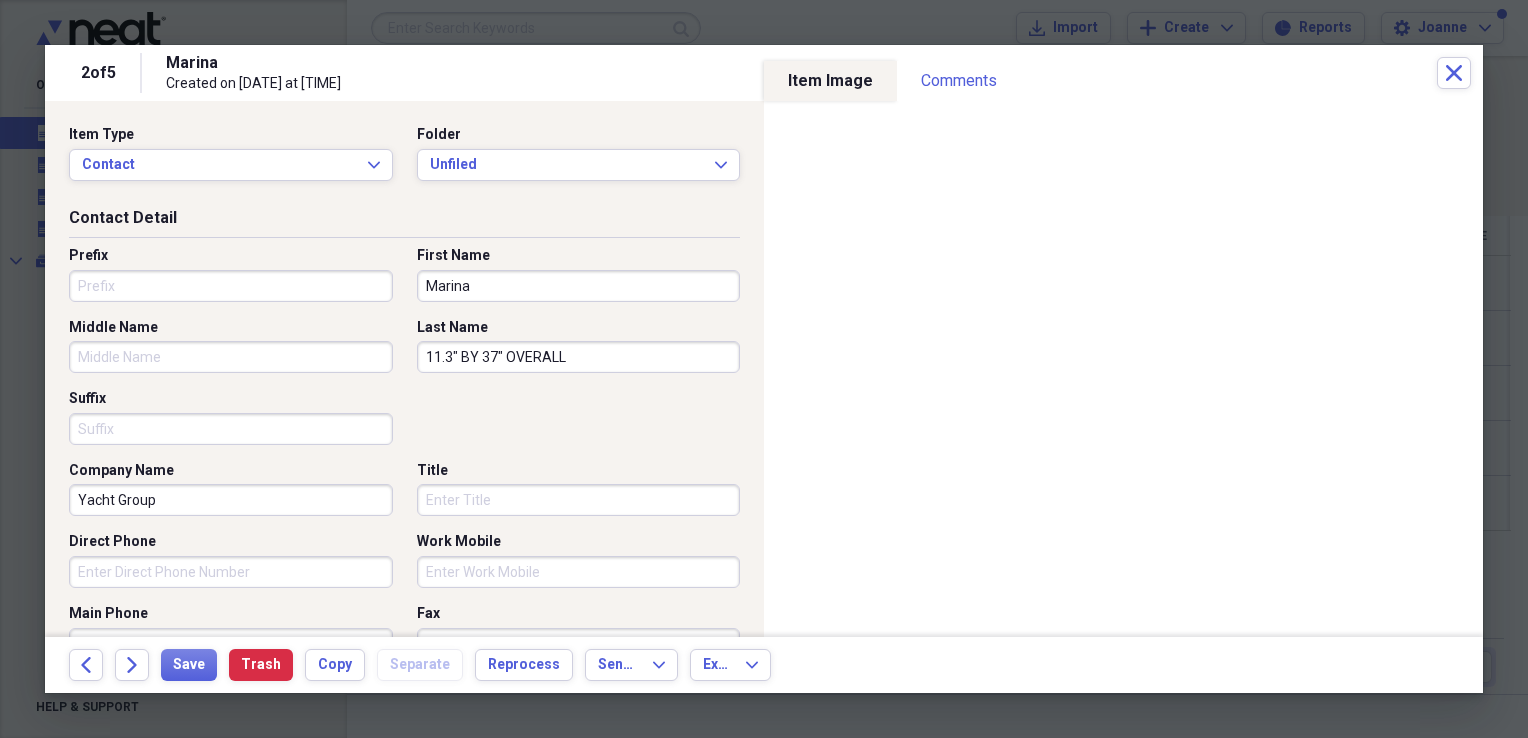 type on "11.3" BY 37" OVERALL" 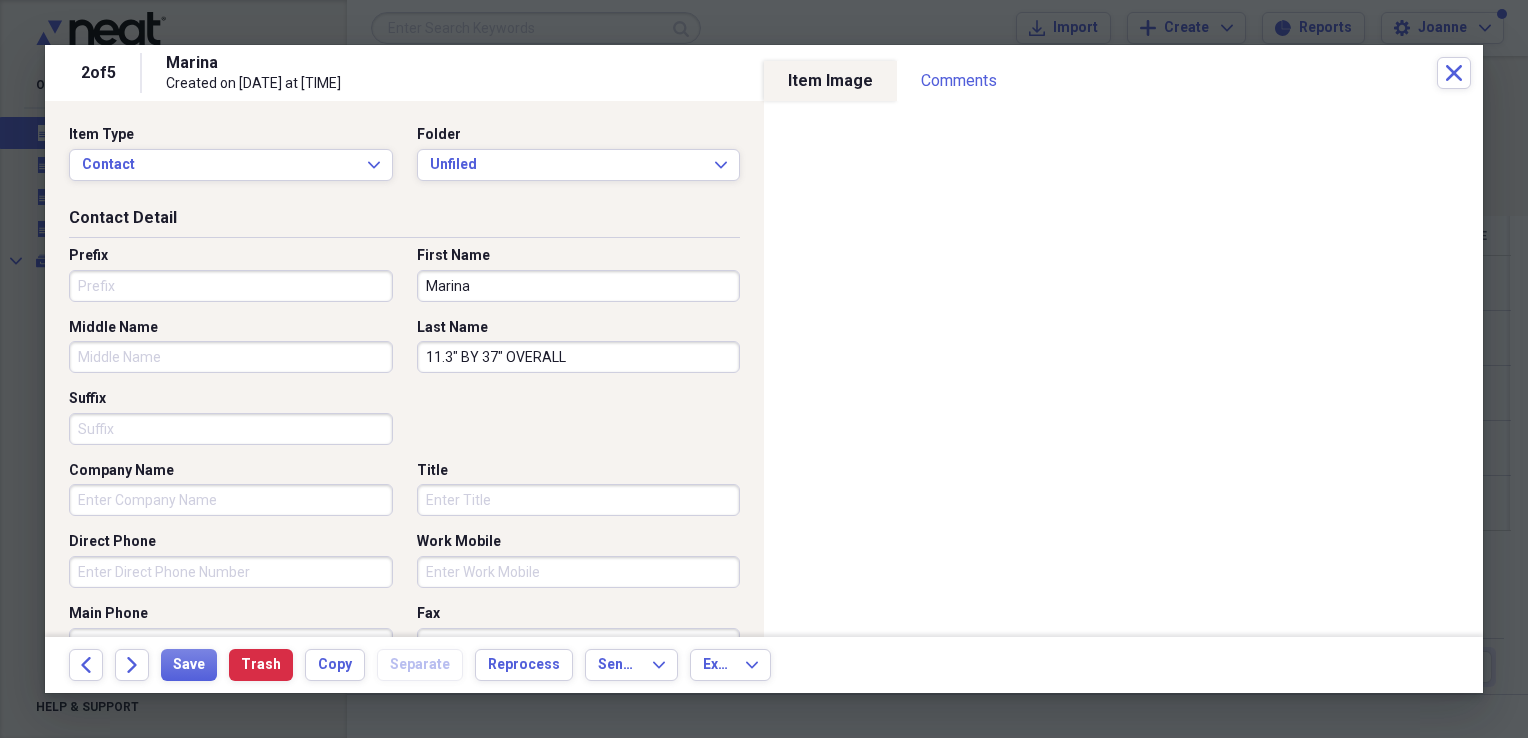 type 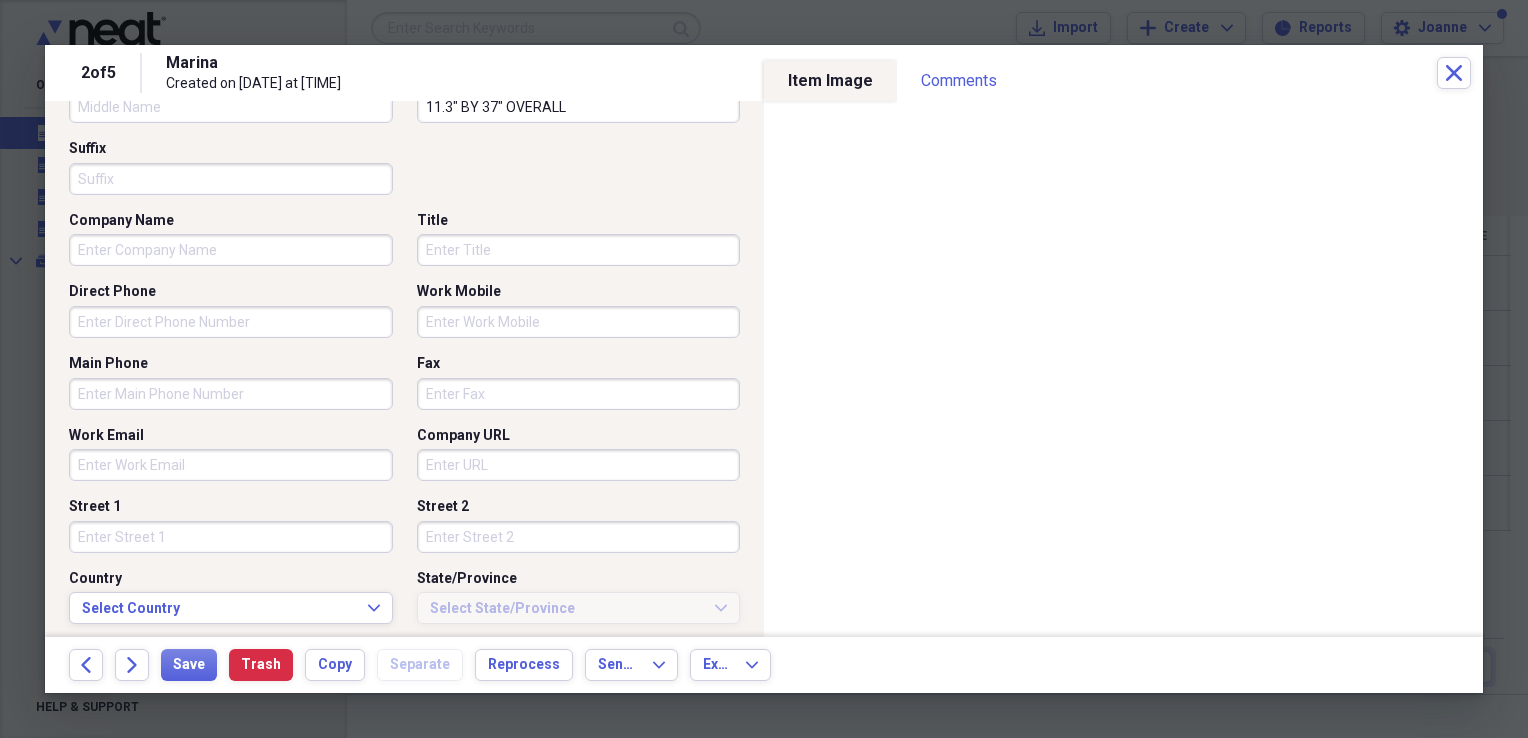 scroll, scrollTop: 0, scrollLeft: 0, axis: both 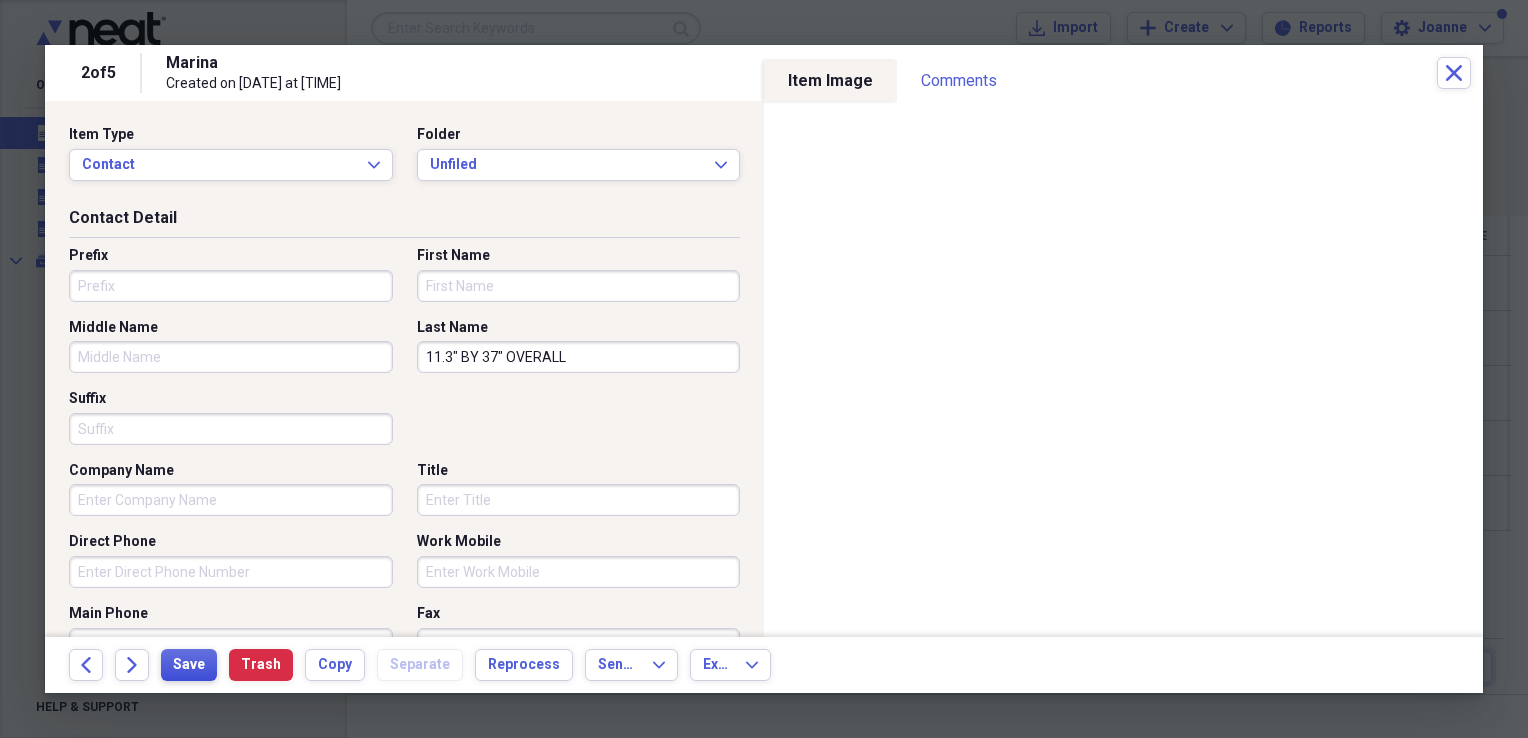 type 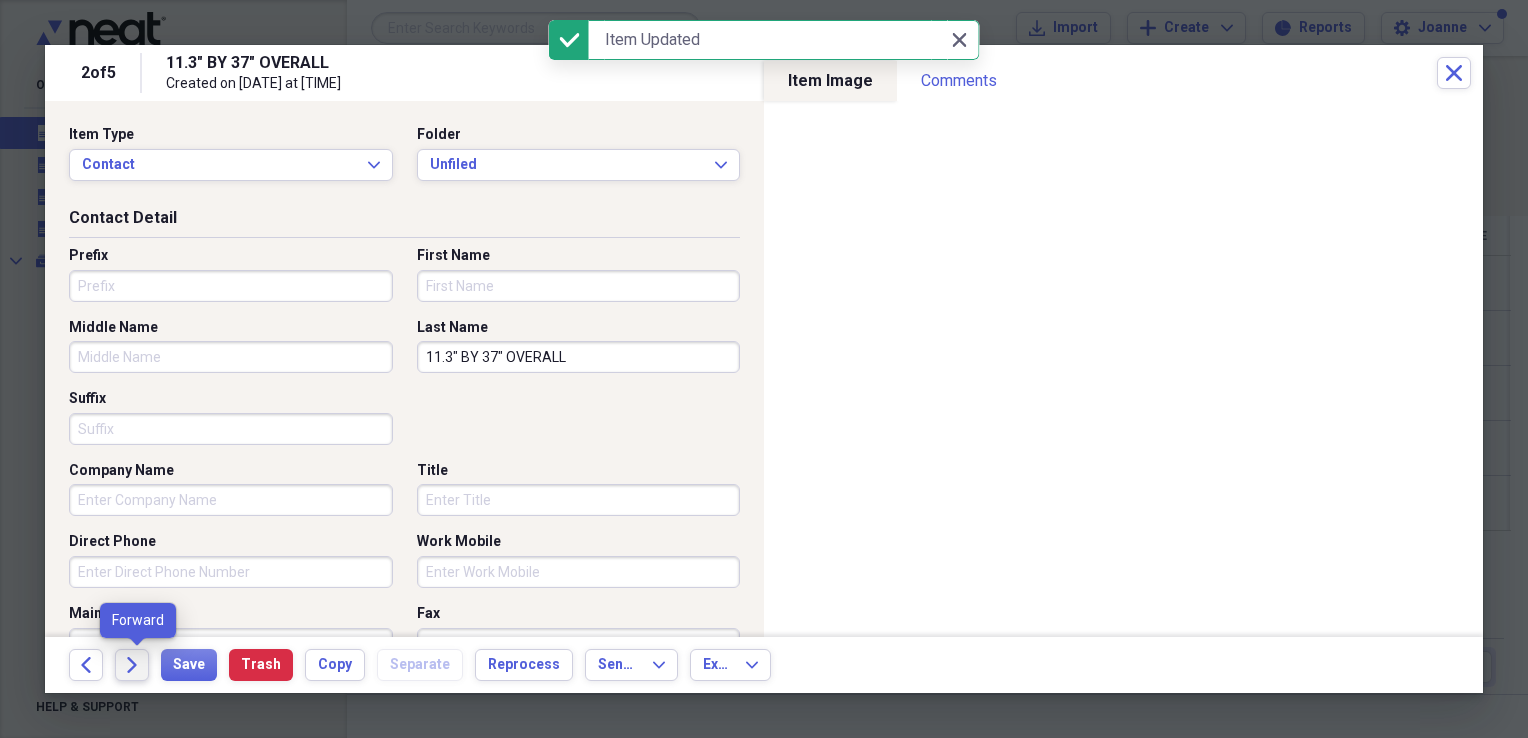 click on "Forward" at bounding box center [132, 665] 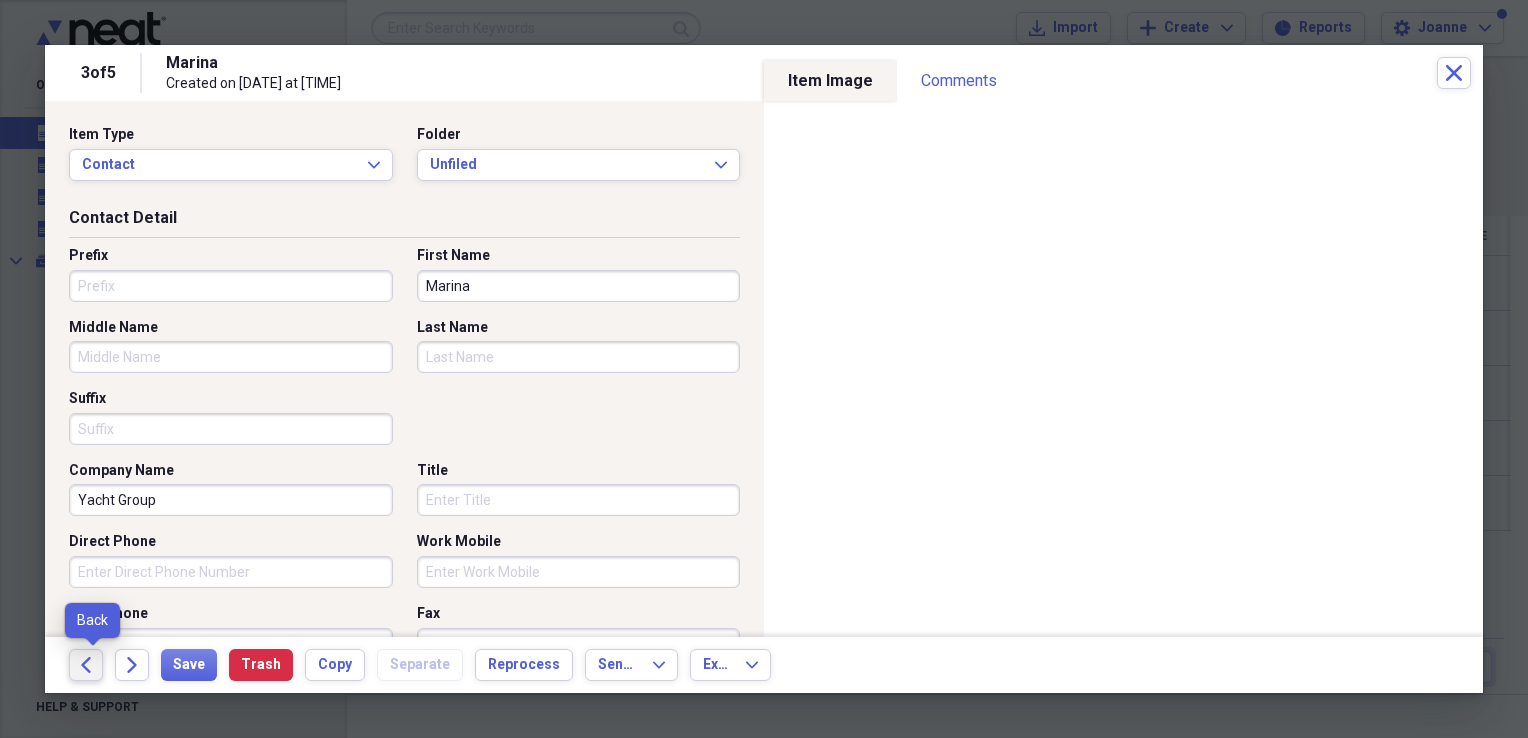click on "Back" 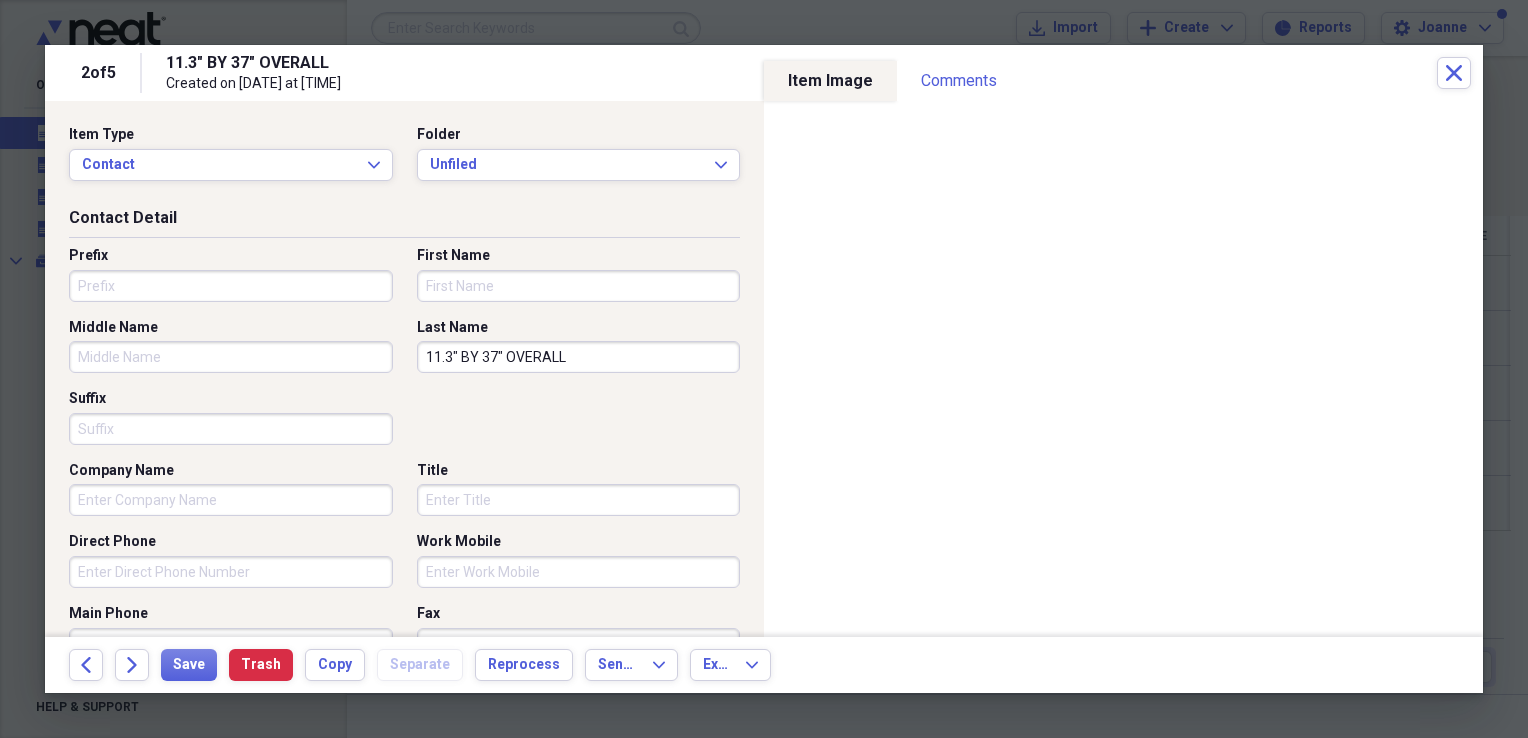 click on "11.3" BY 37" OVERALL" at bounding box center (579, 357) 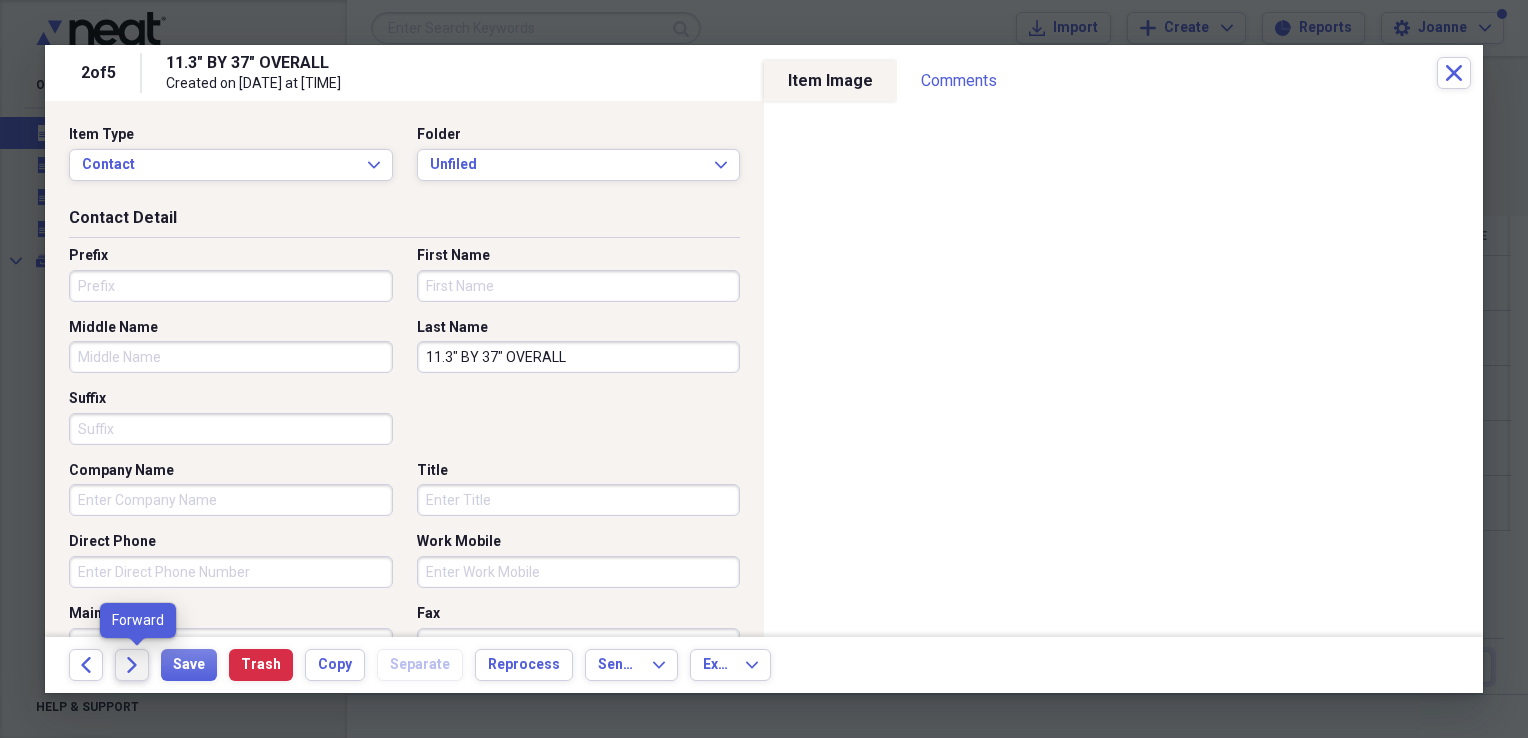 click on "Forward" at bounding box center [132, 665] 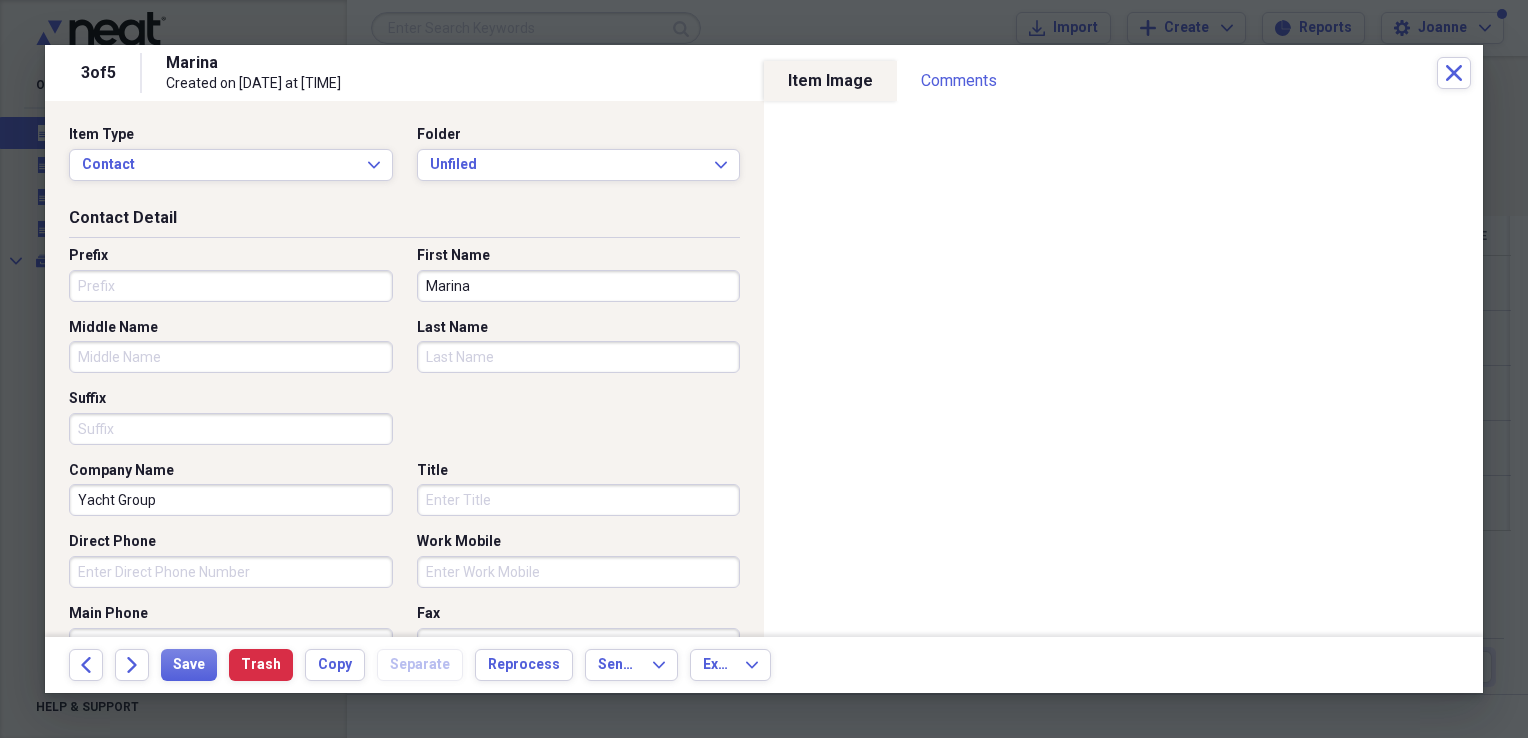 click on "Last Name" at bounding box center (579, 357) 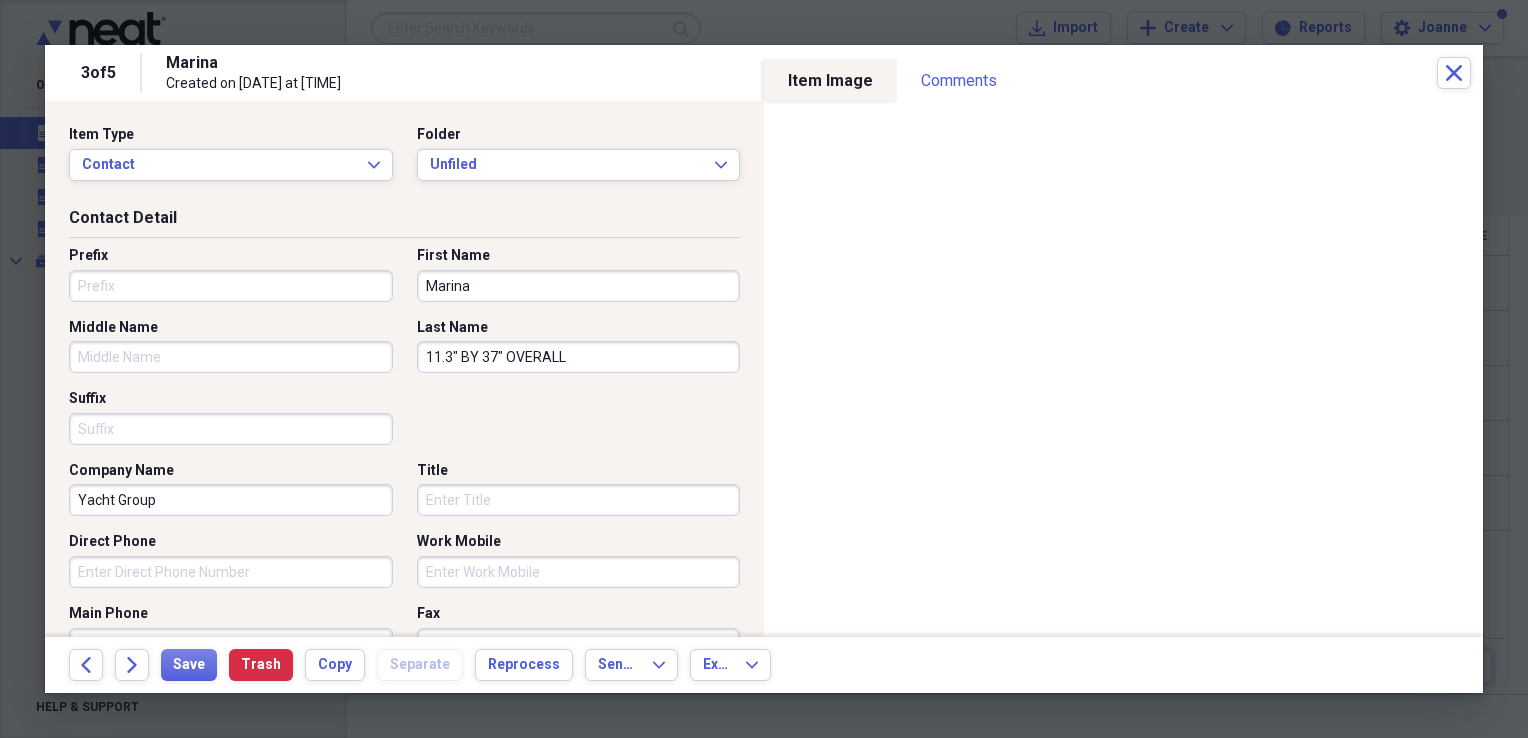 type on "11.3" BY 37" OVERALL" 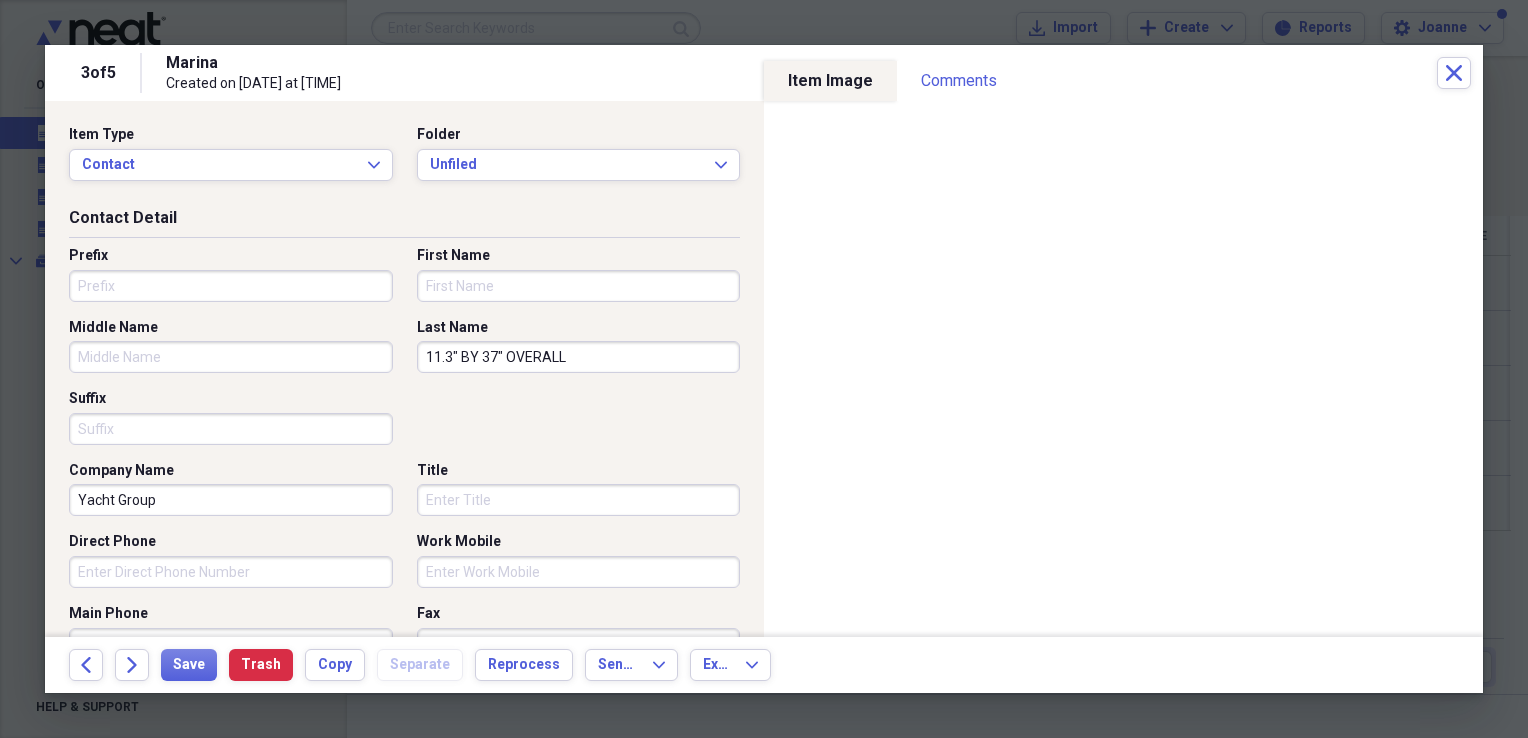 type 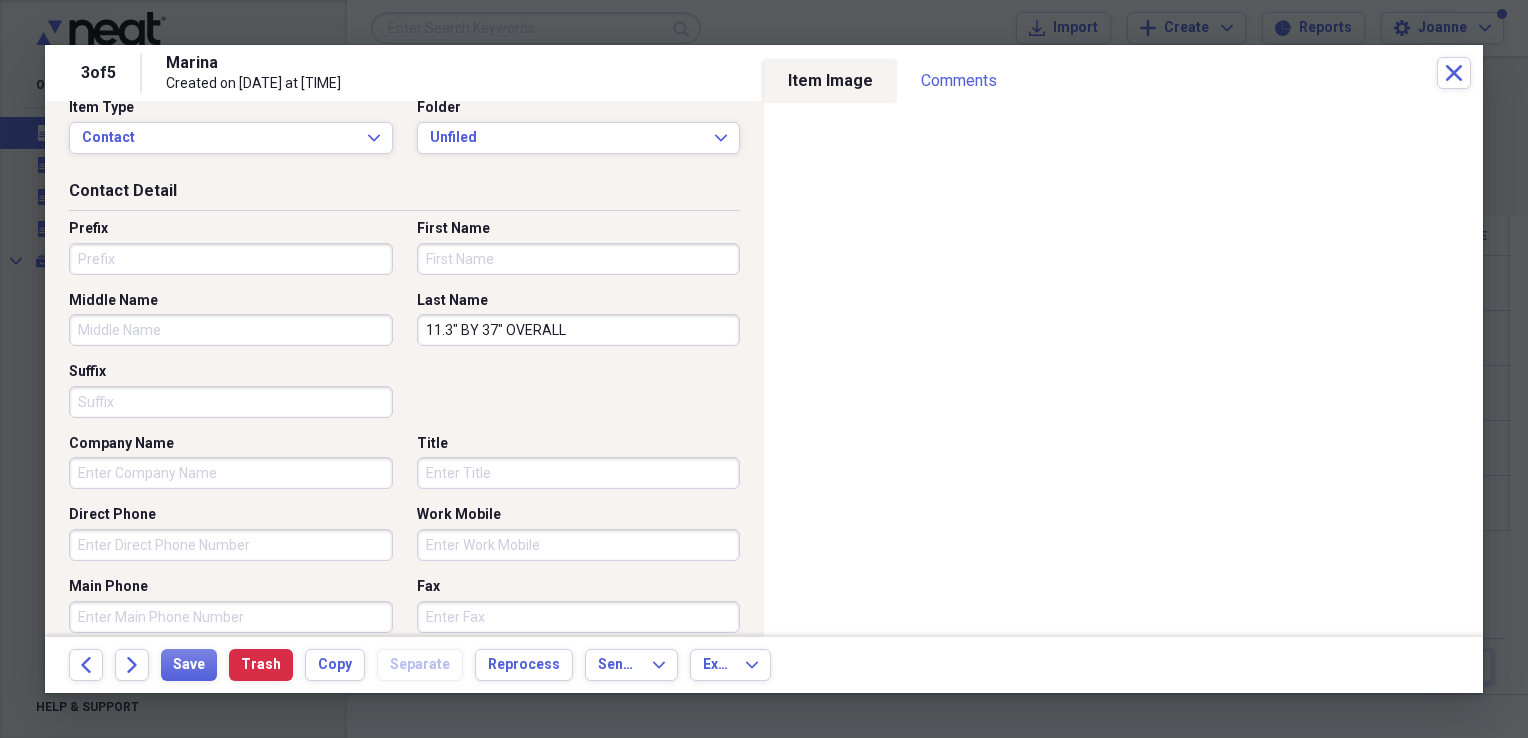 scroll, scrollTop: 0, scrollLeft: 0, axis: both 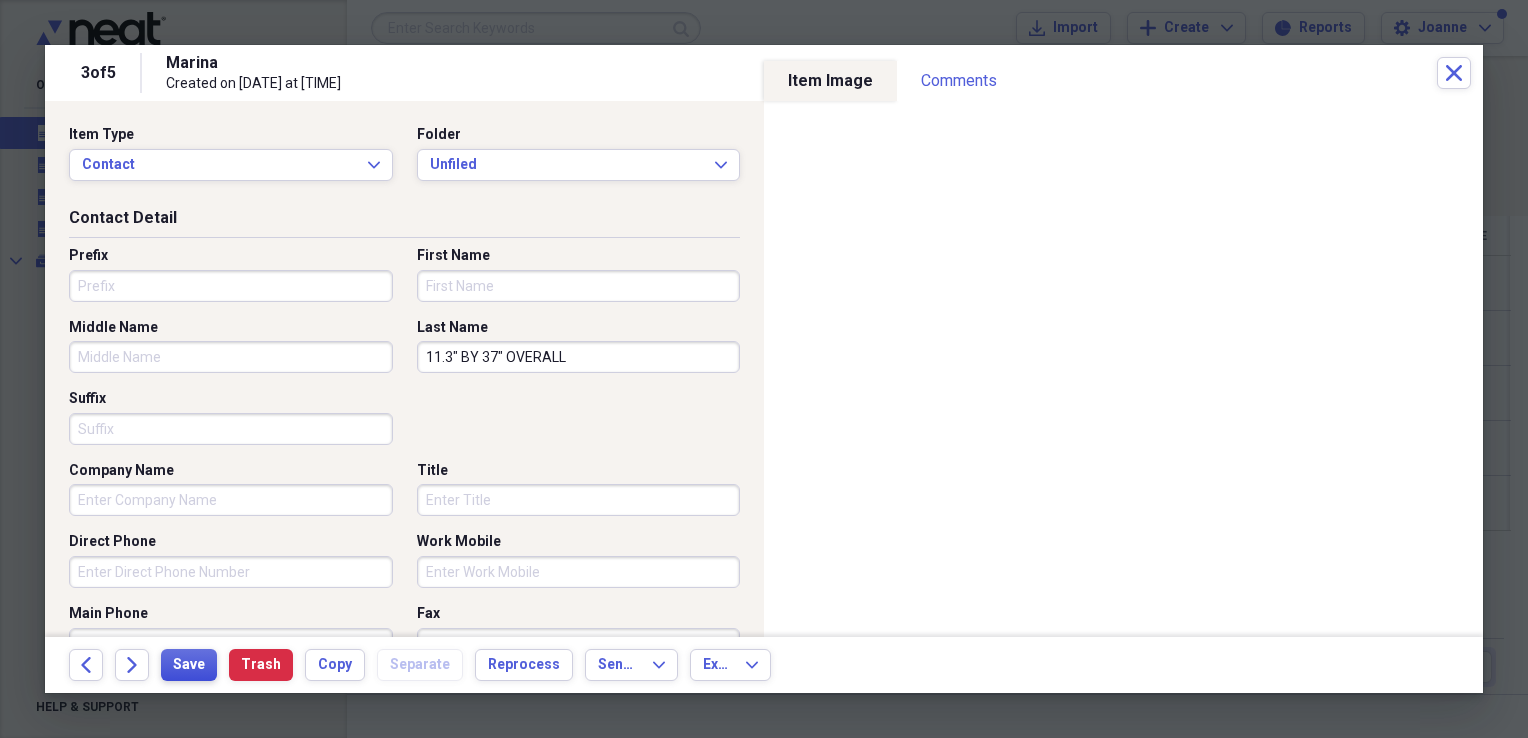 type 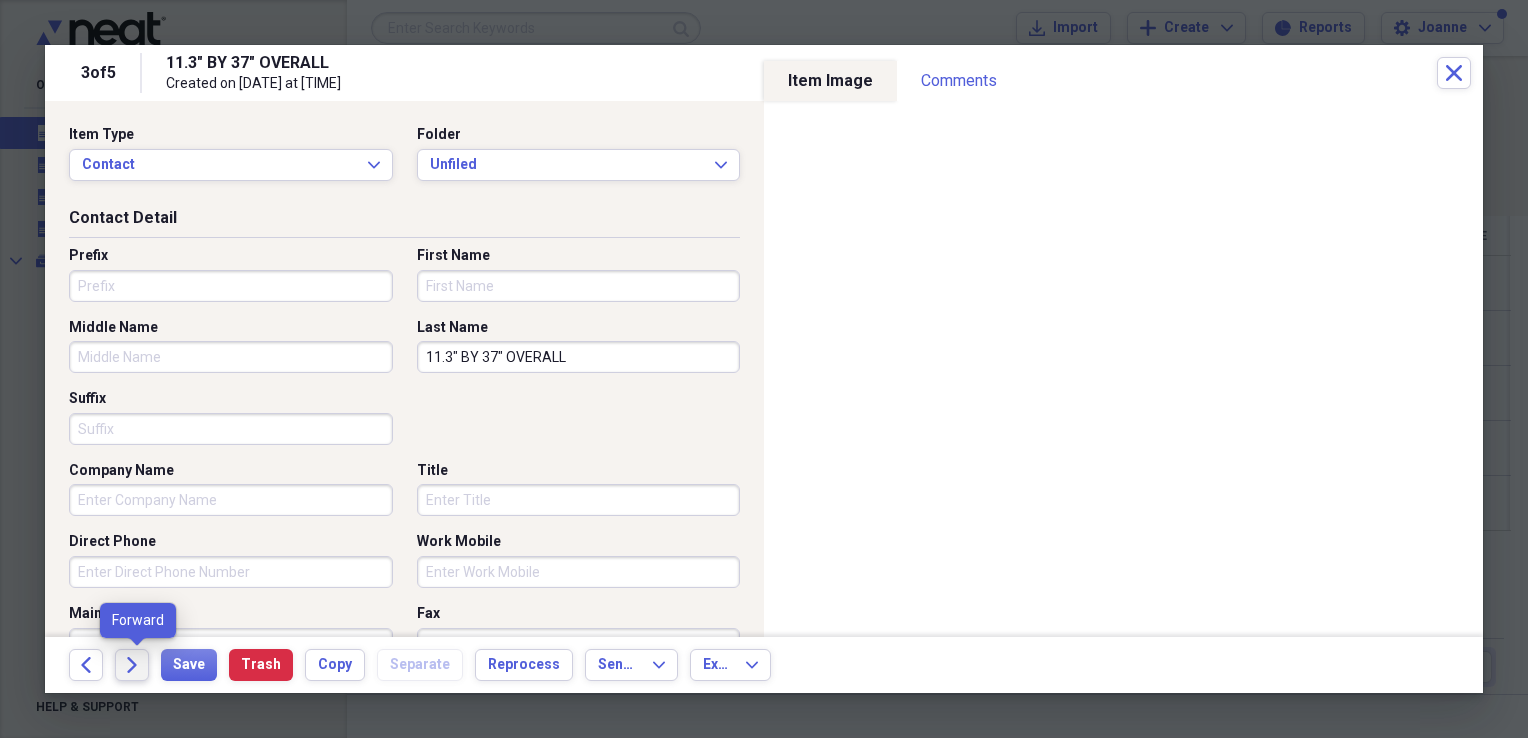 click on "Forward" at bounding box center [132, 665] 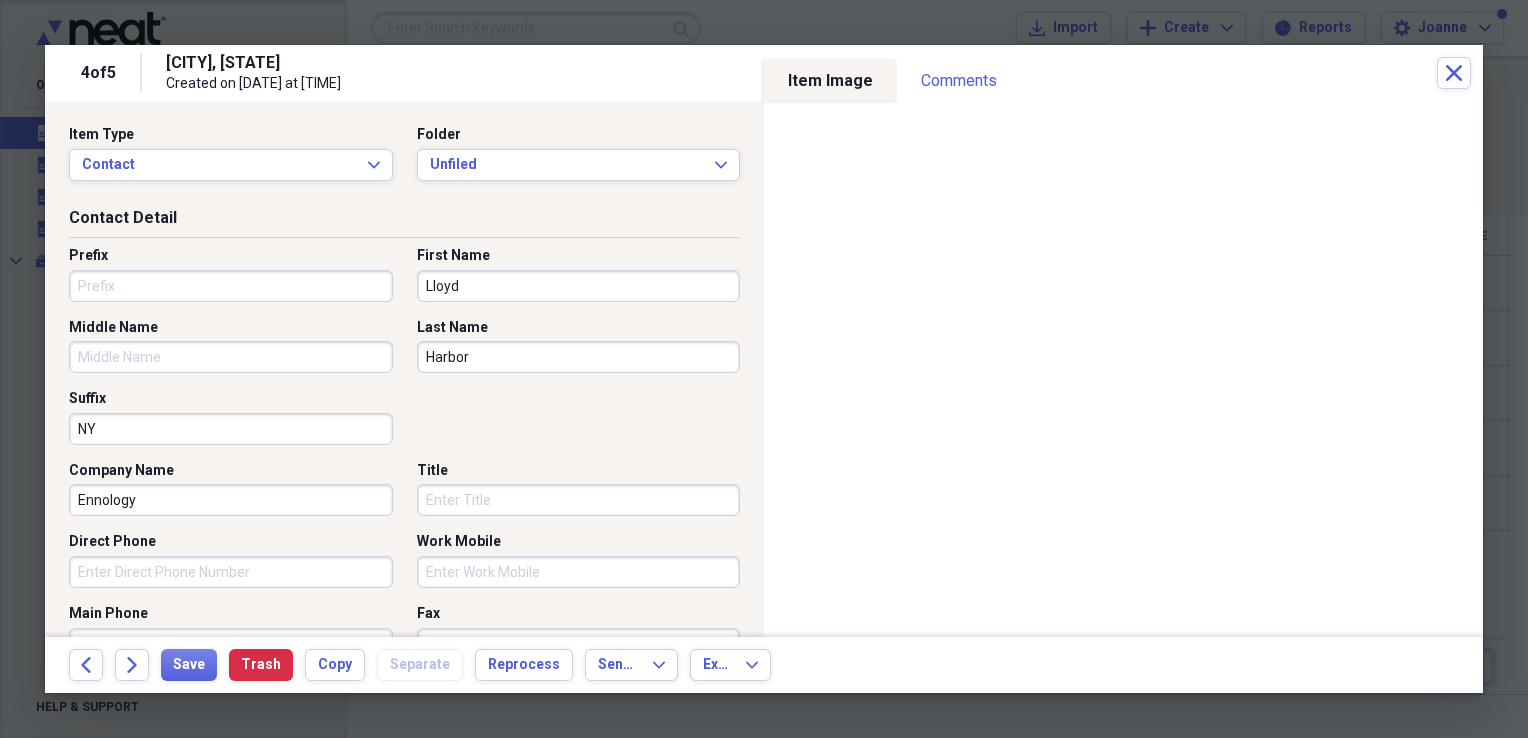 click on "Lloyd" at bounding box center [579, 286] 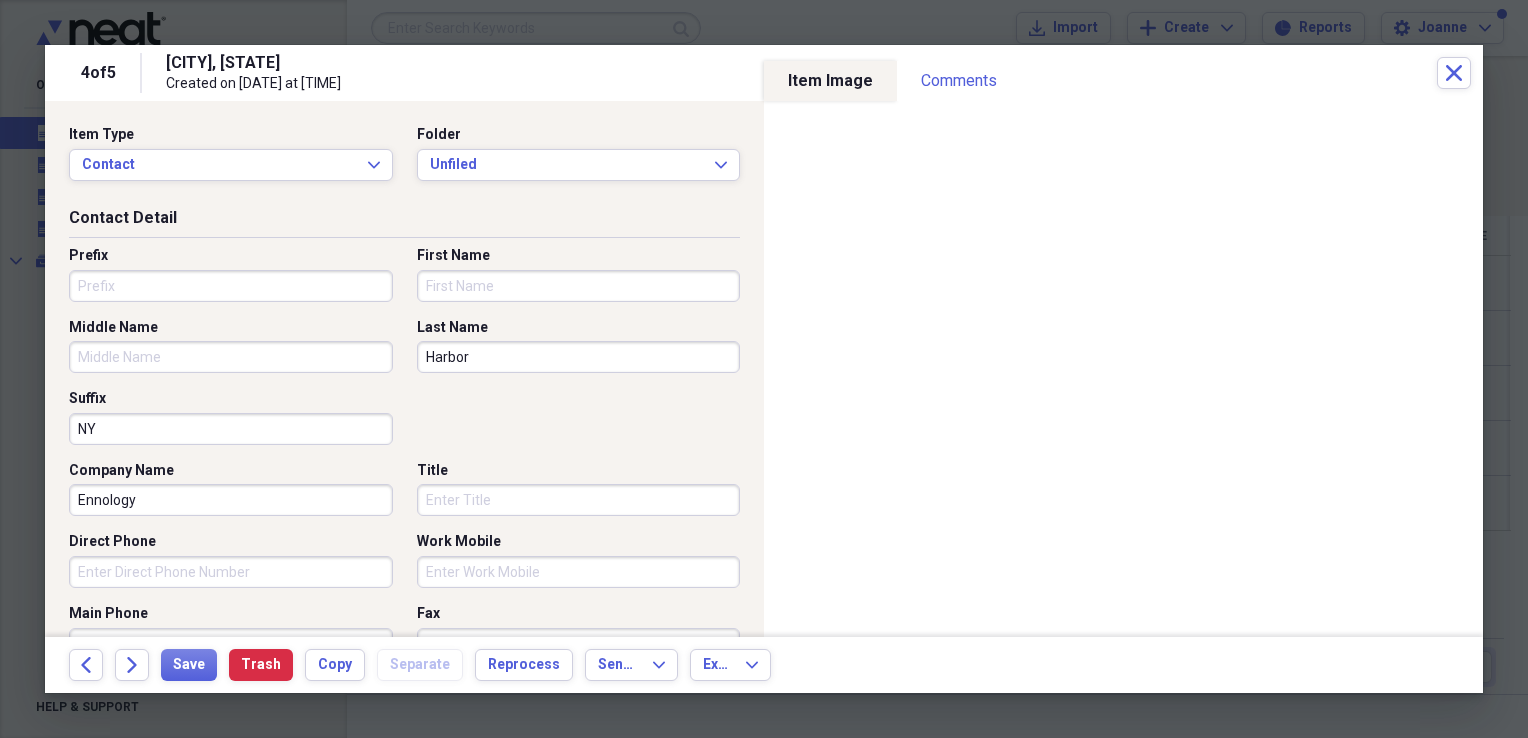 type 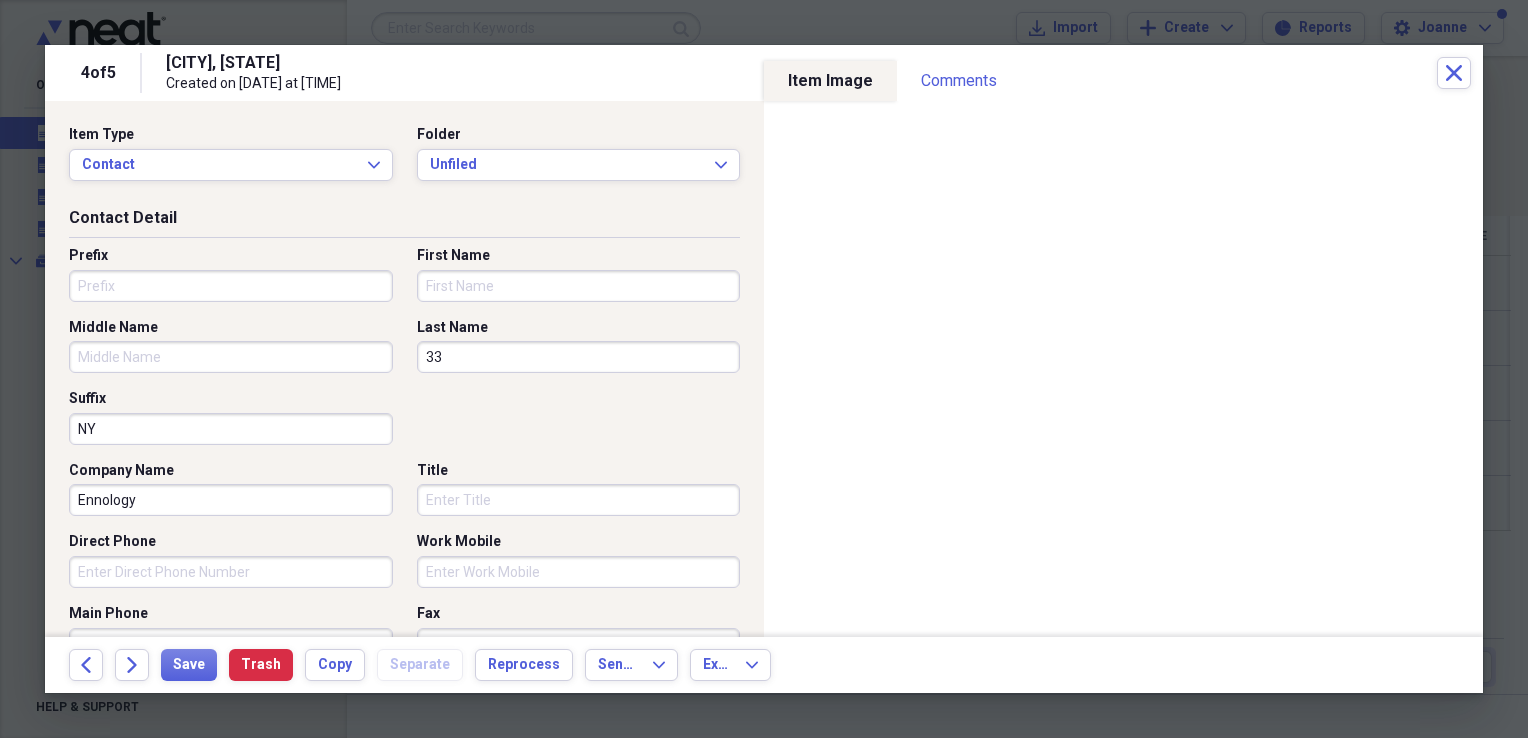 type on "3" 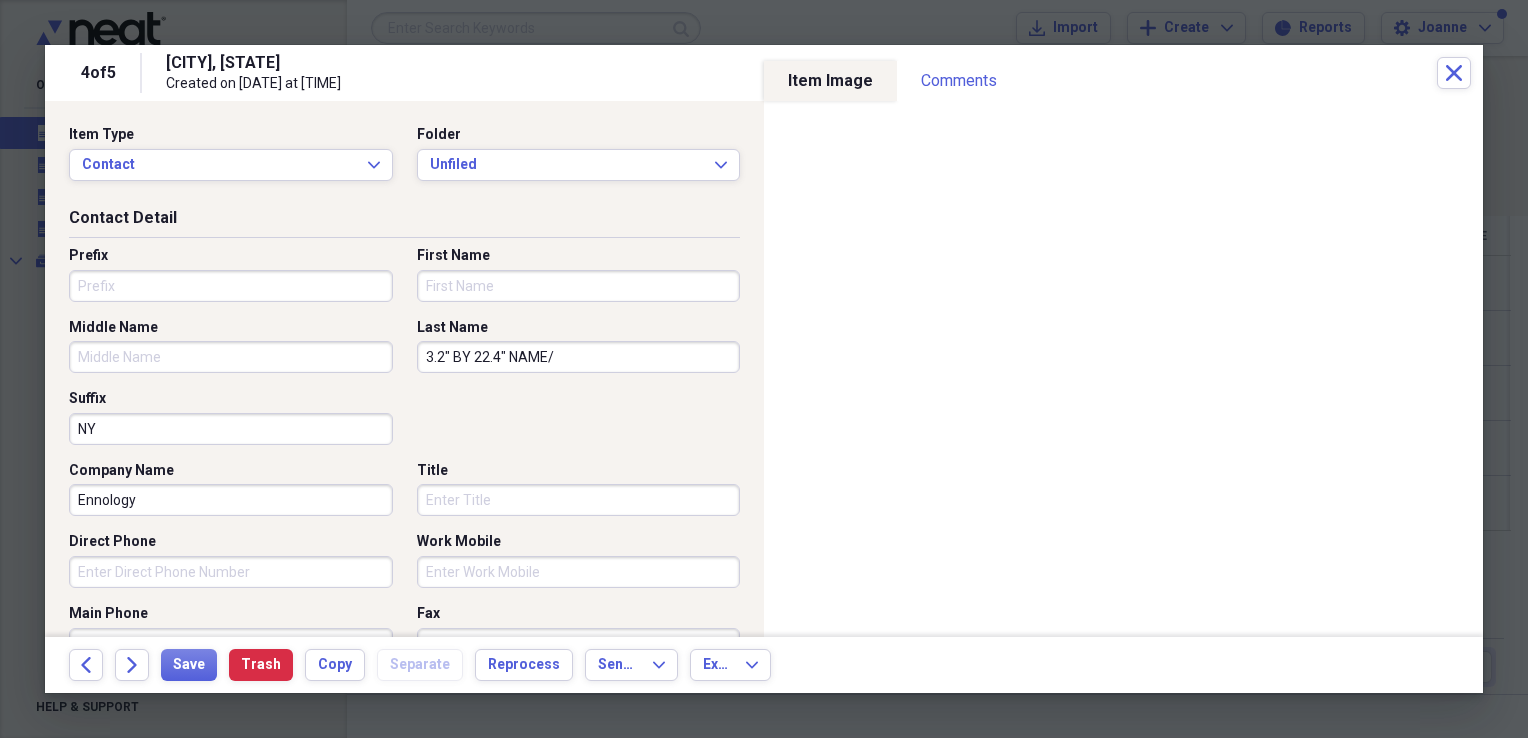 type on "3.2" BY 22.4" NAME/" 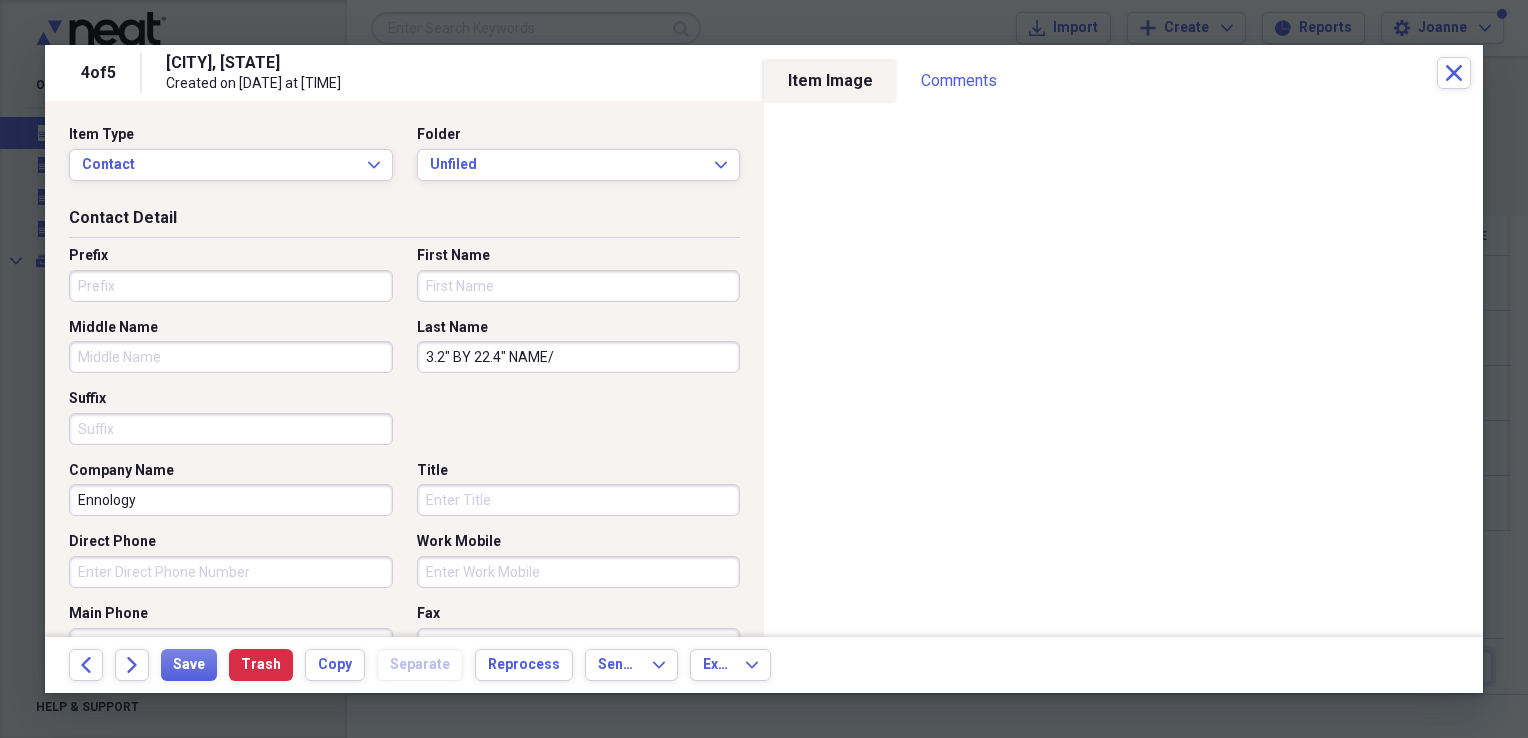 type 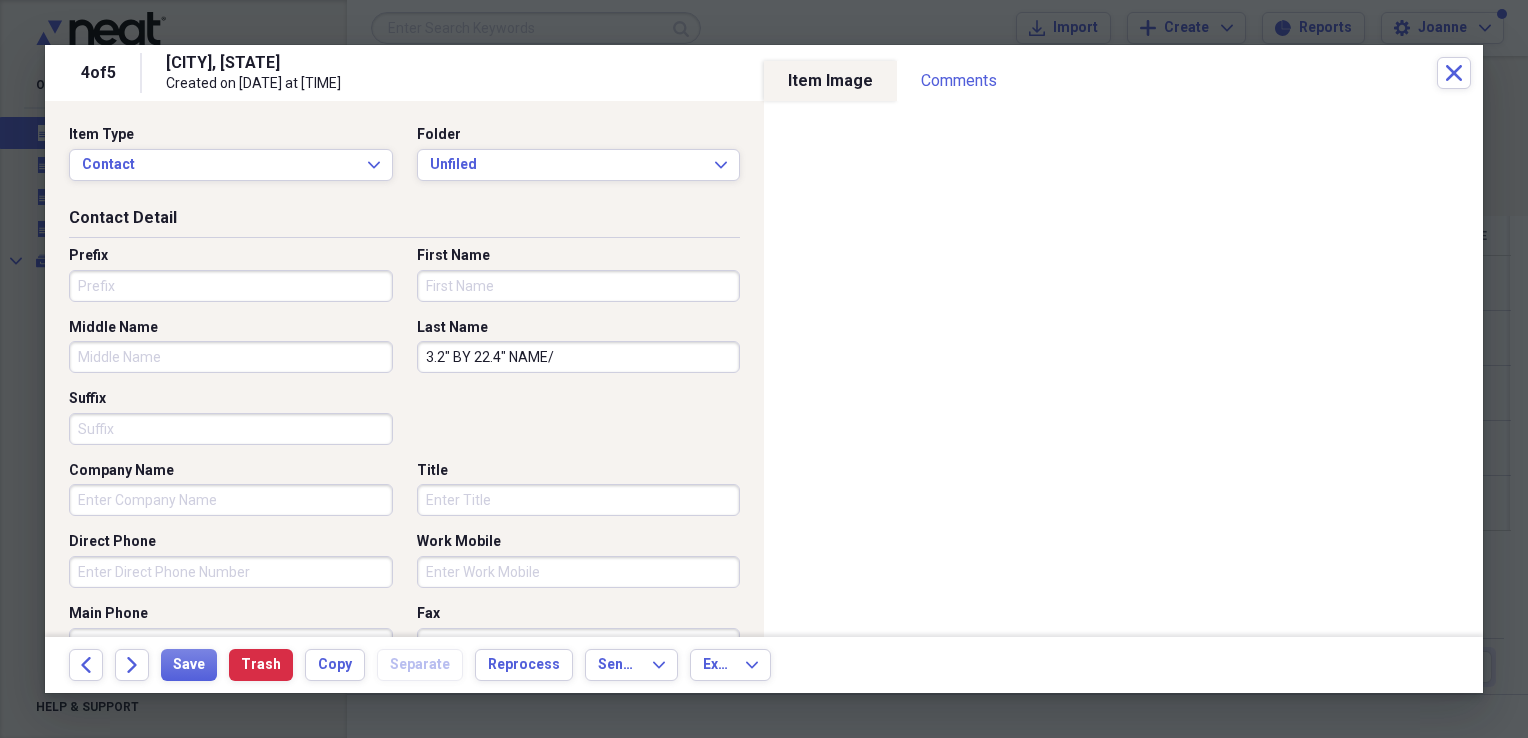 type 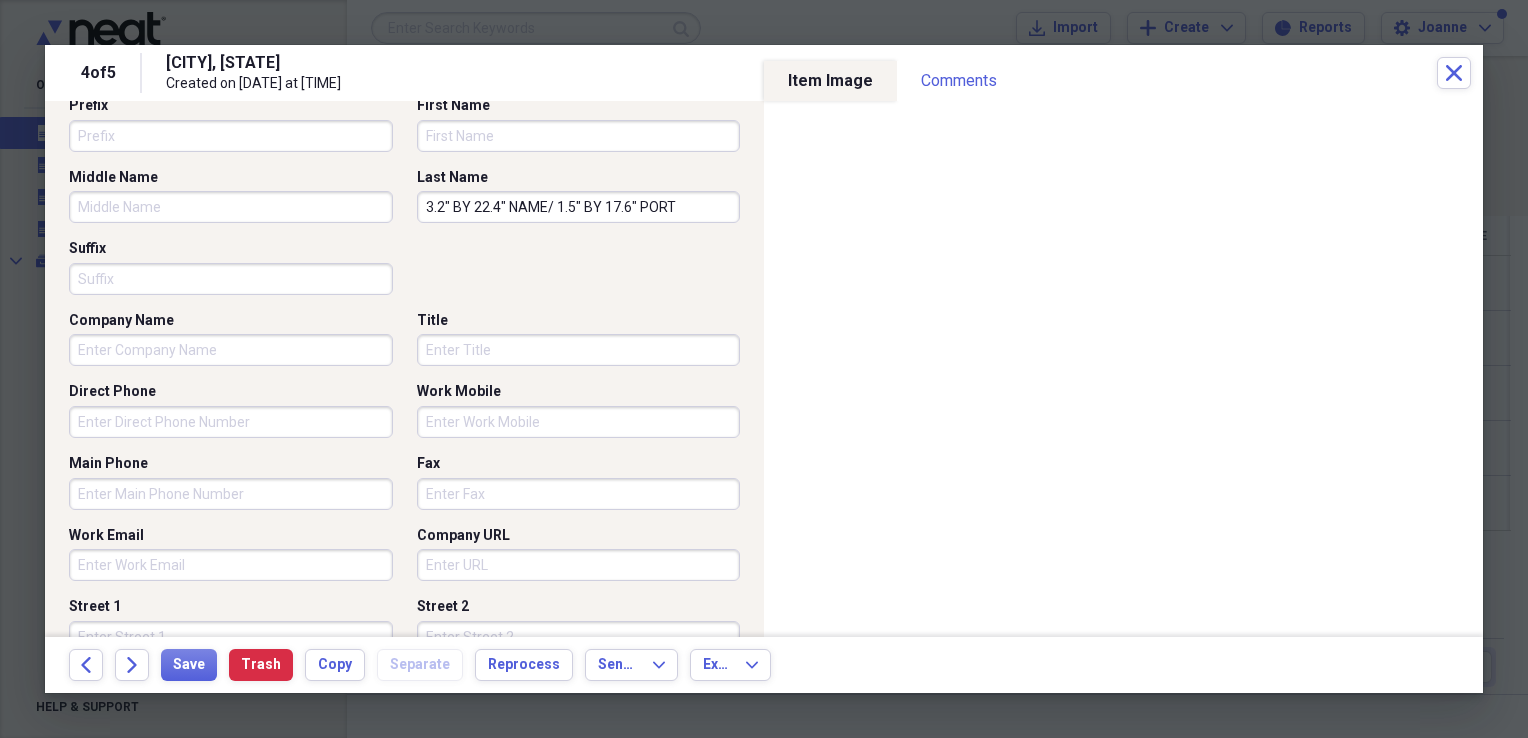scroll, scrollTop: 0, scrollLeft: 0, axis: both 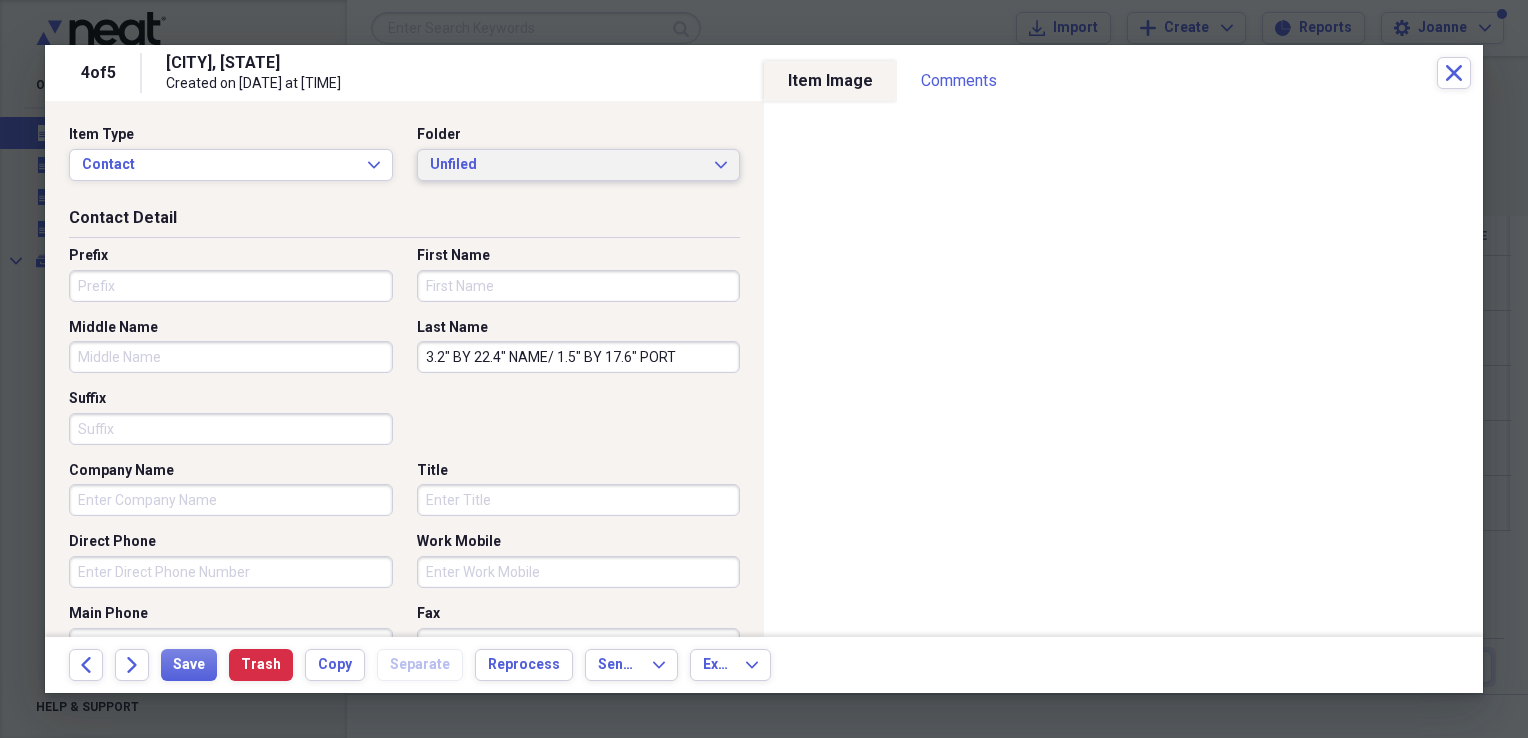type on "3.2" BY 22.4" NAME/ 1.5" BY 17.6" PORT" 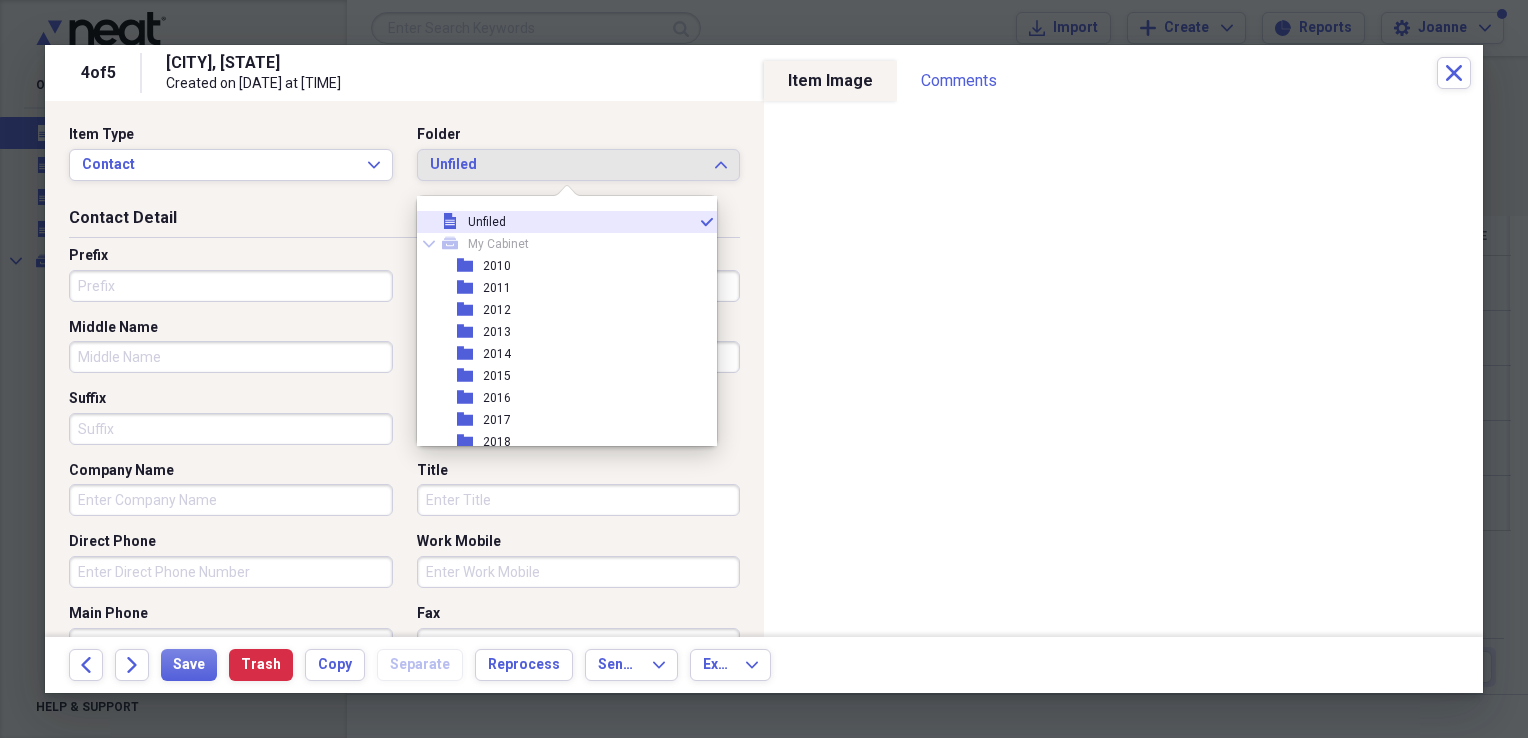 click on "Contact Detail" at bounding box center [404, 222] 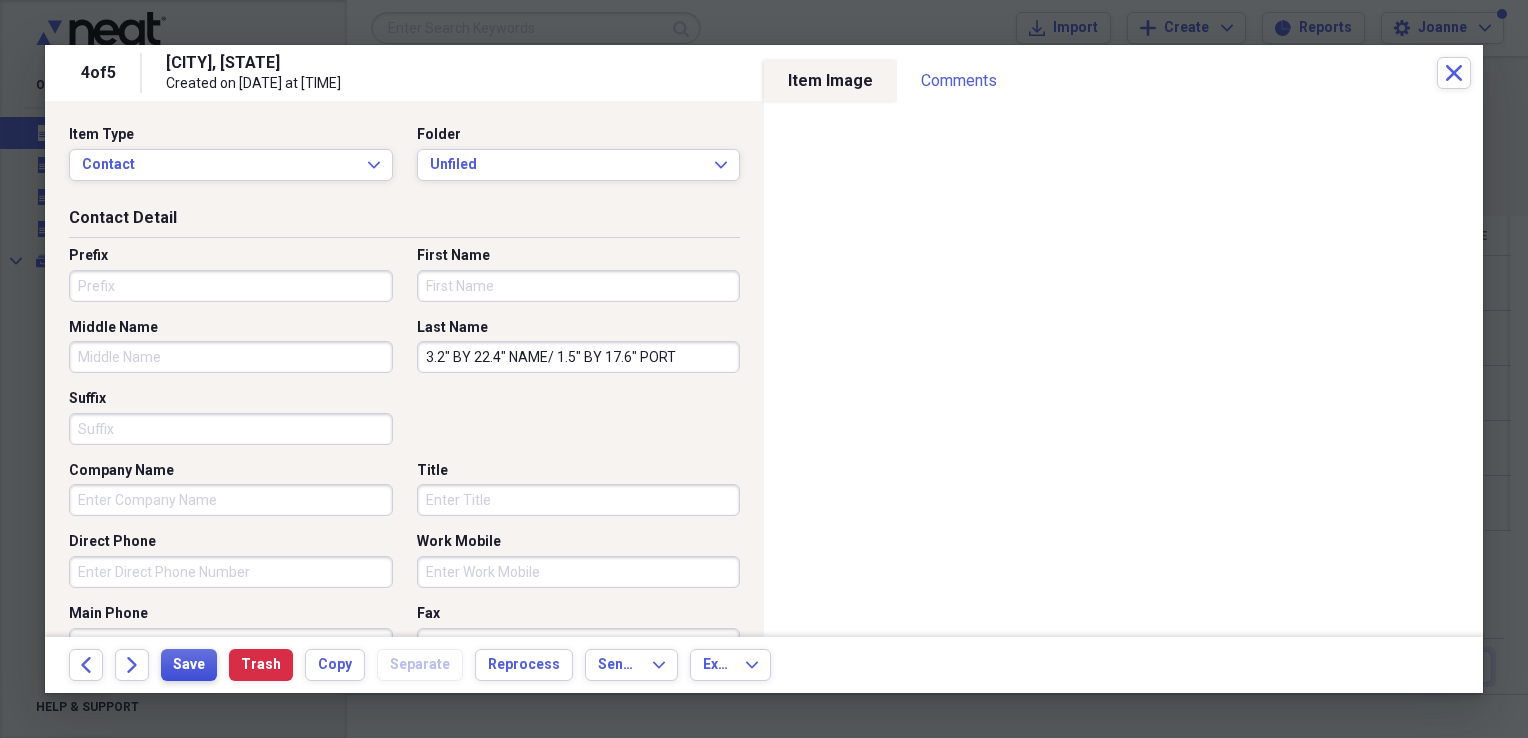 click on "Save" at bounding box center (189, 665) 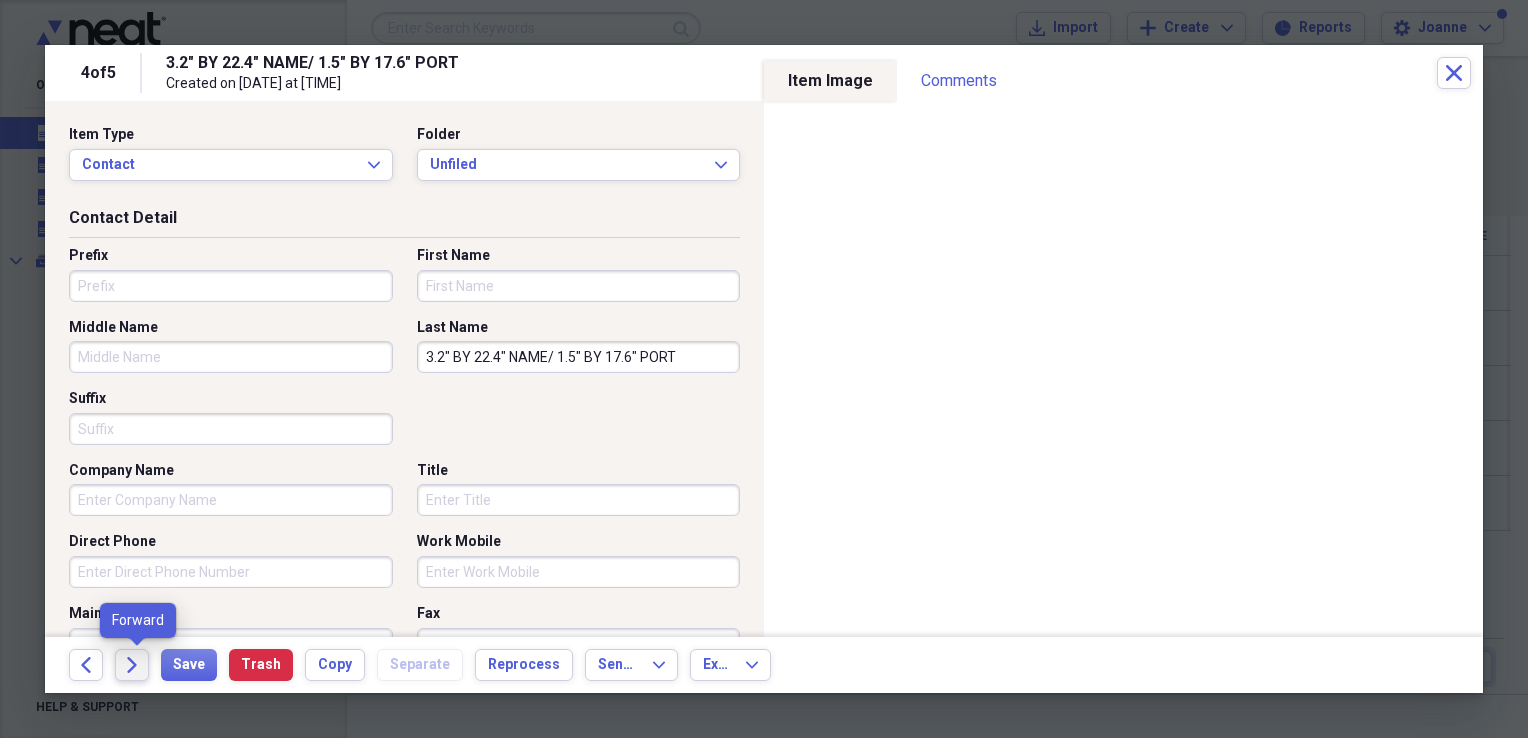 click on "Forward" at bounding box center [132, 665] 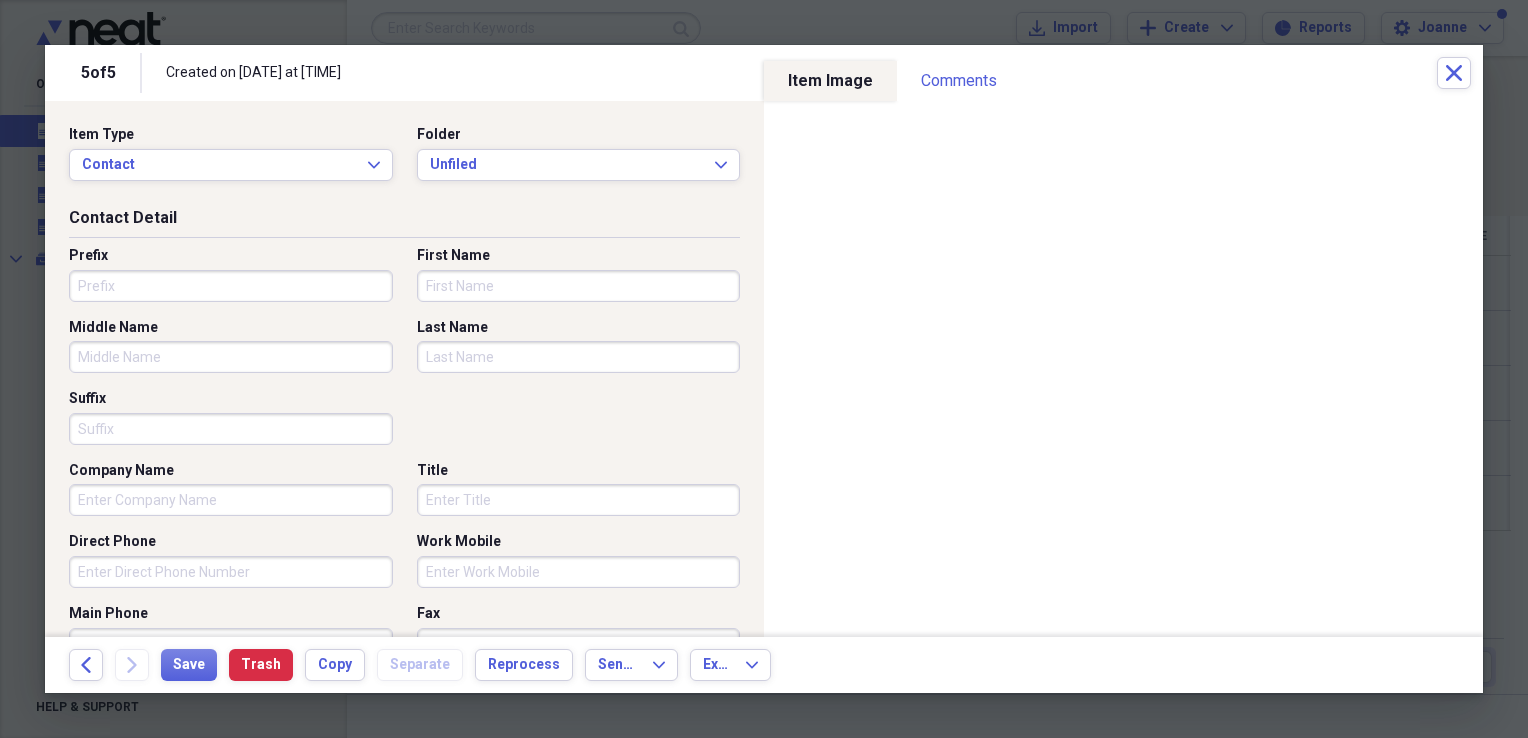 click on "Last Name" at bounding box center (579, 357) 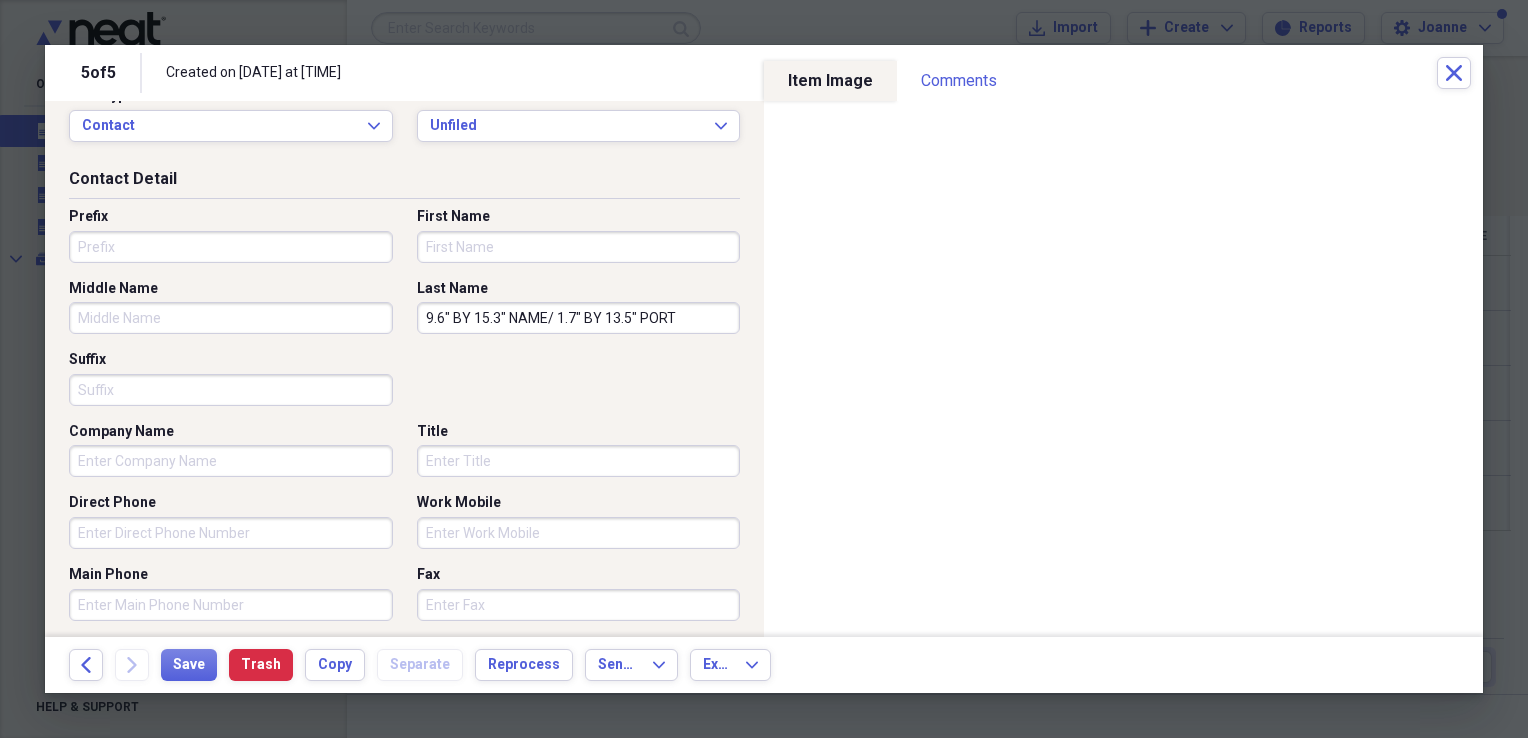 scroll, scrollTop: 0, scrollLeft: 0, axis: both 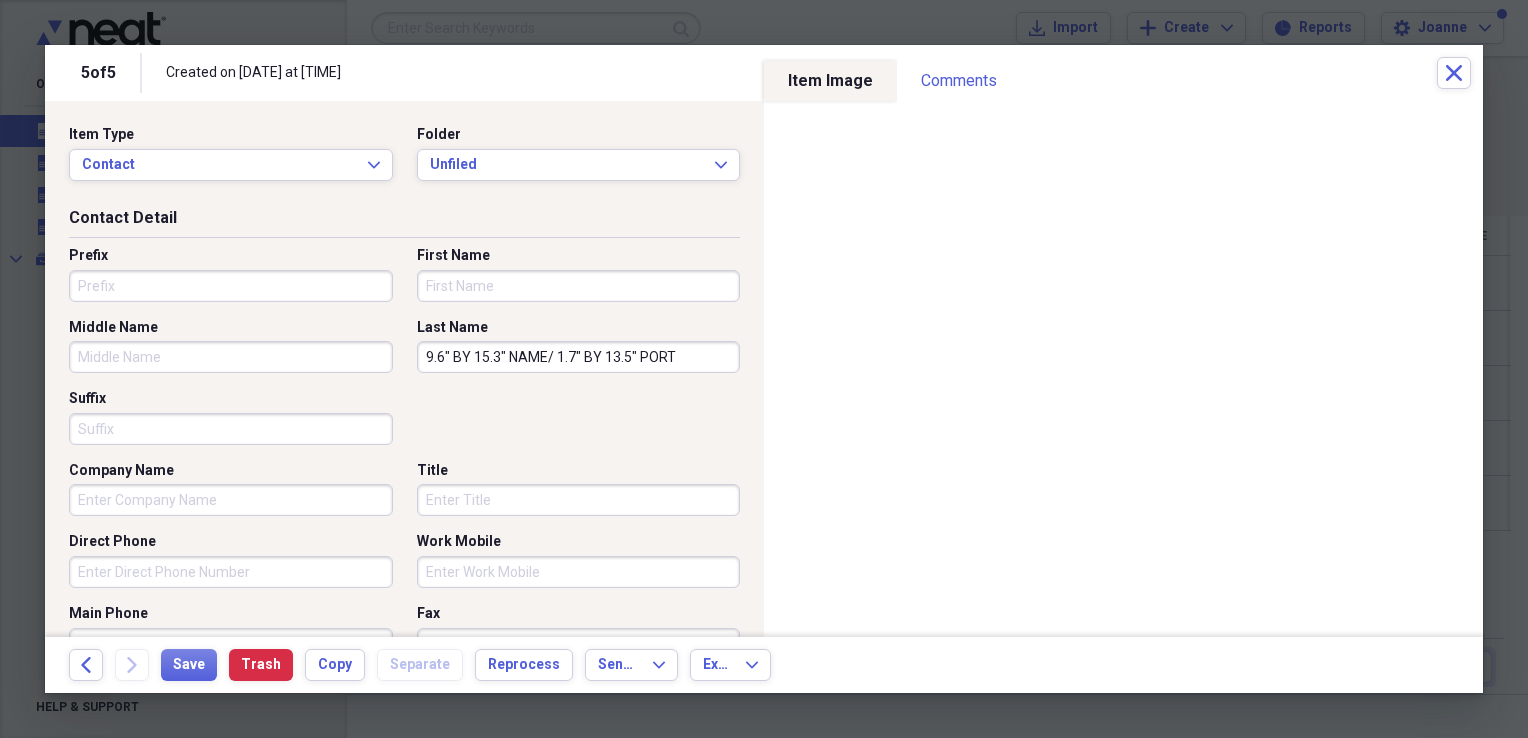 type on "9.6" BY 15.3" NAME/ 1.7" BY 13.5" PORT" 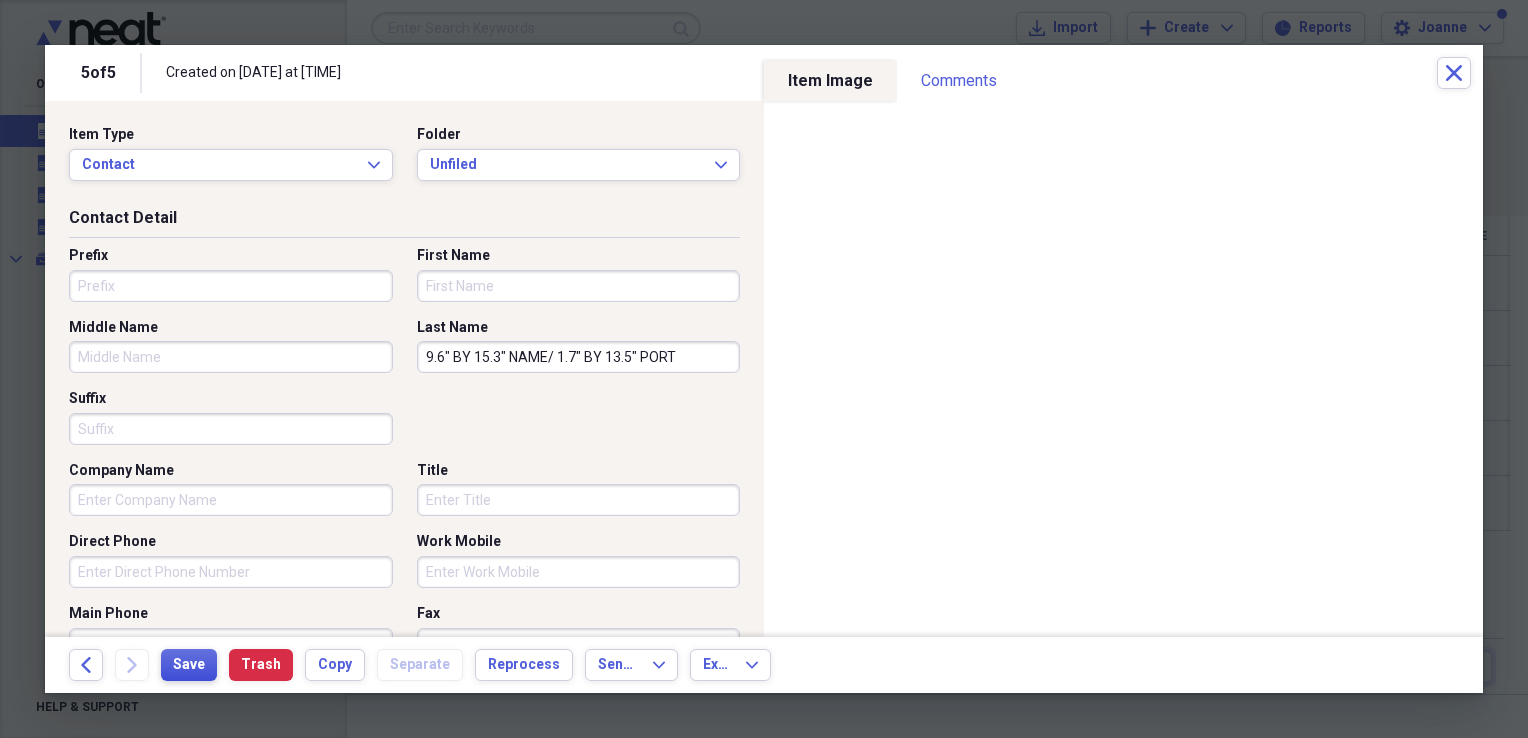 click on "Save" at bounding box center [189, 665] 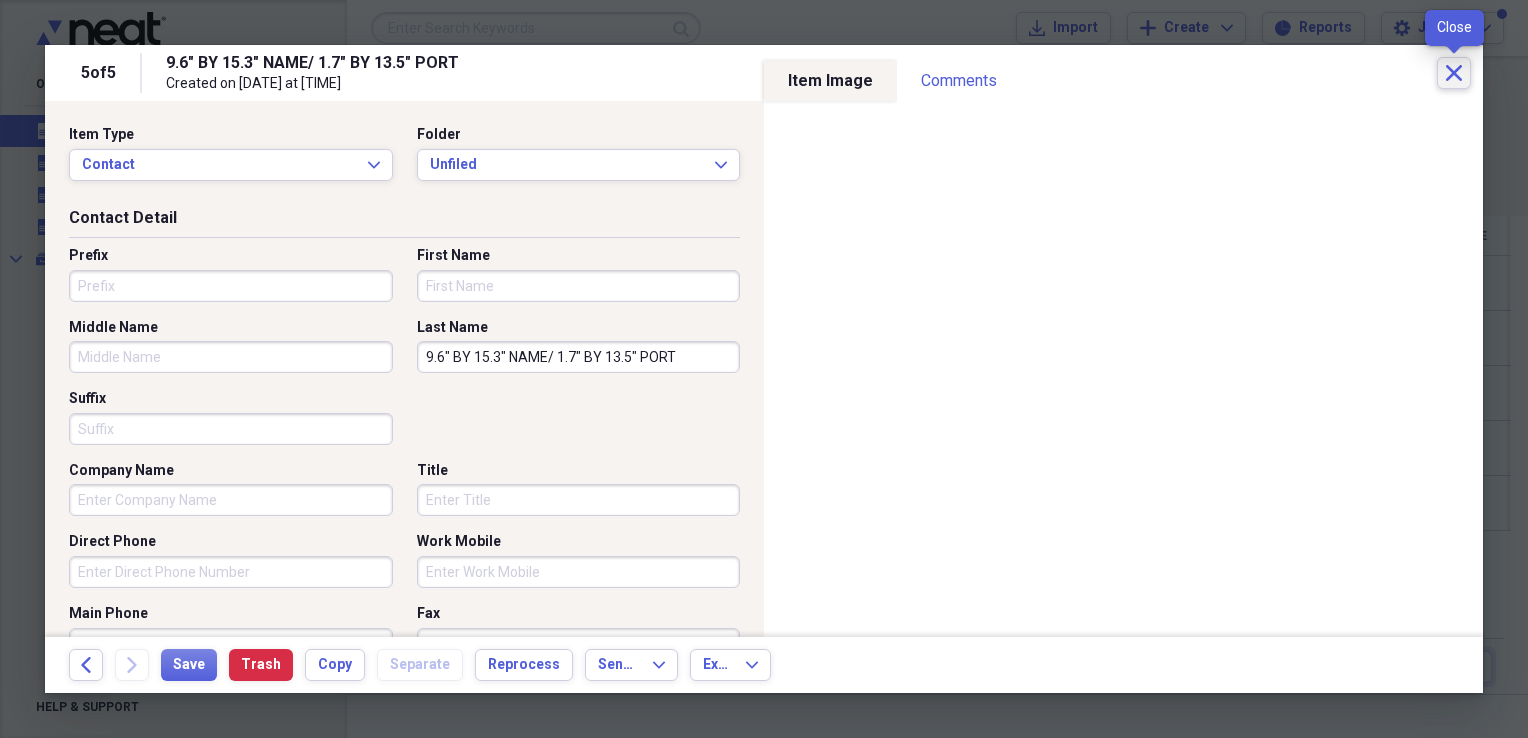 click on "Close" 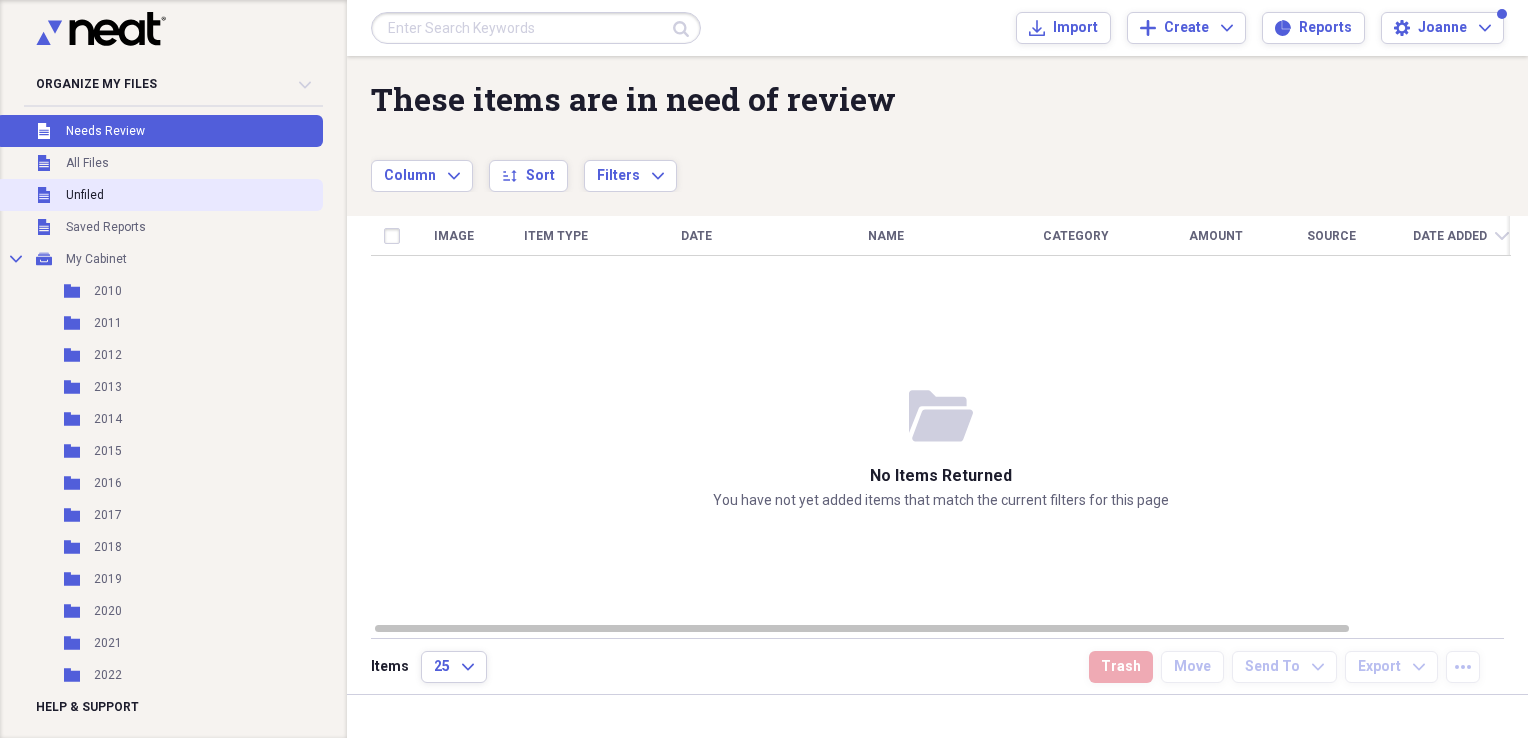 click on "Unfiled Unfiled" at bounding box center (159, 195) 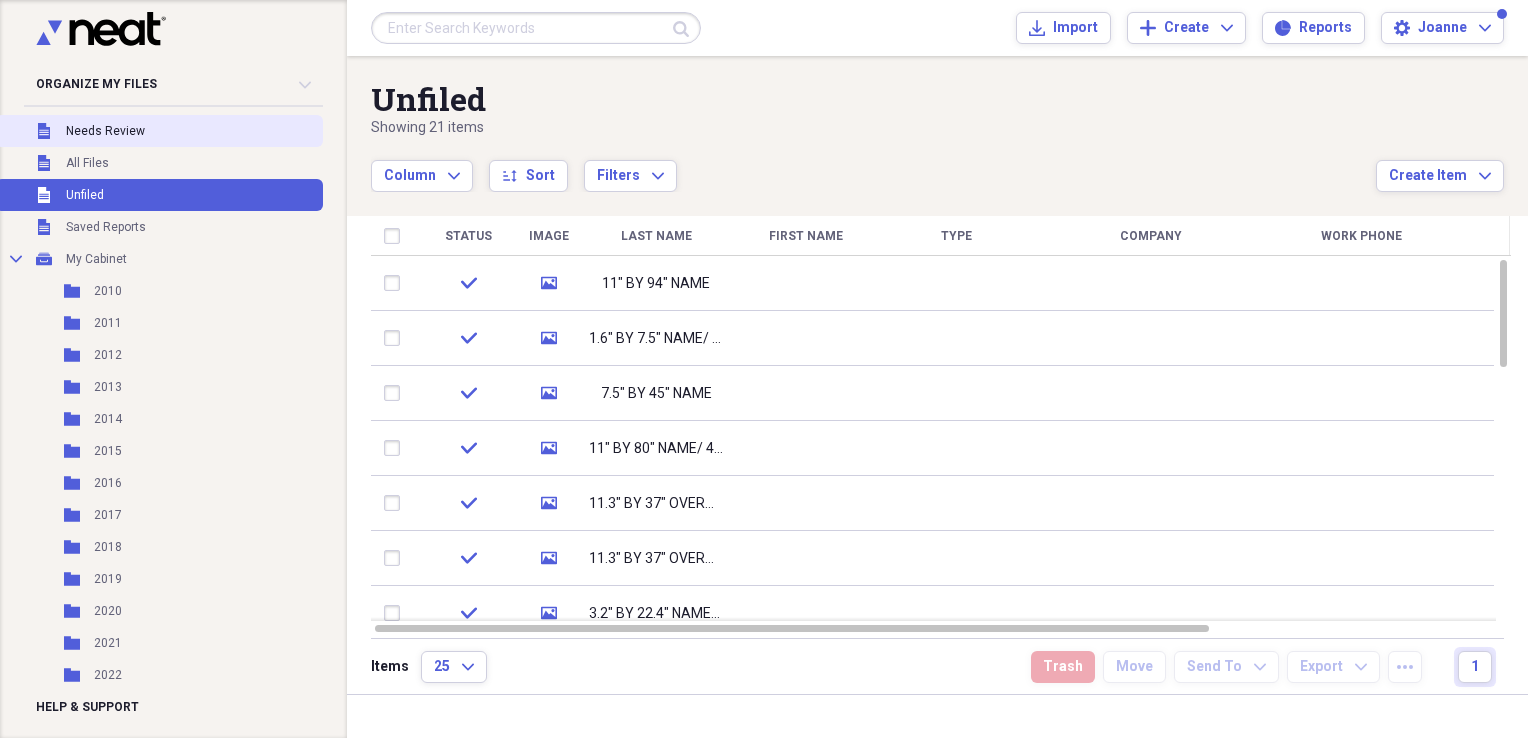 click on "Needs Review" at bounding box center (105, 131) 